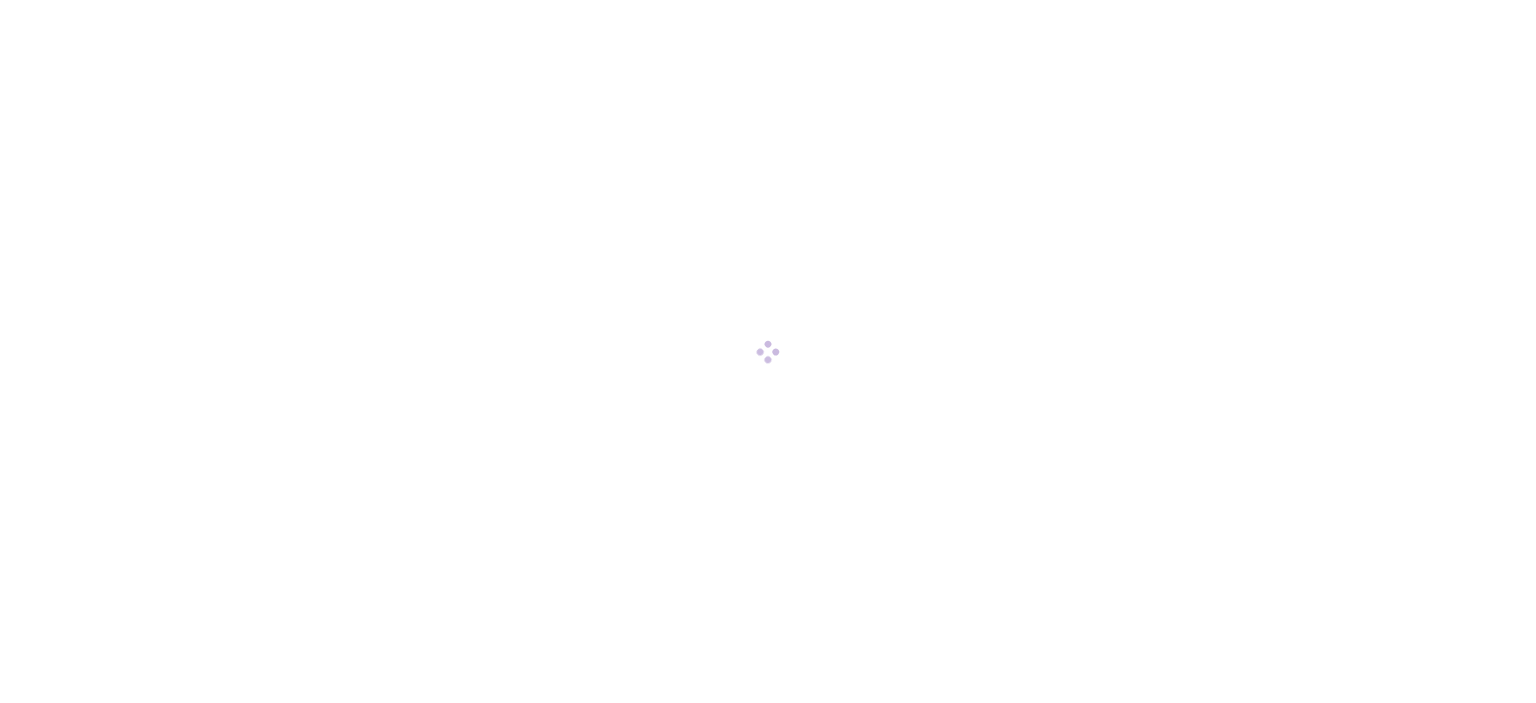 scroll, scrollTop: 0, scrollLeft: 0, axis: both 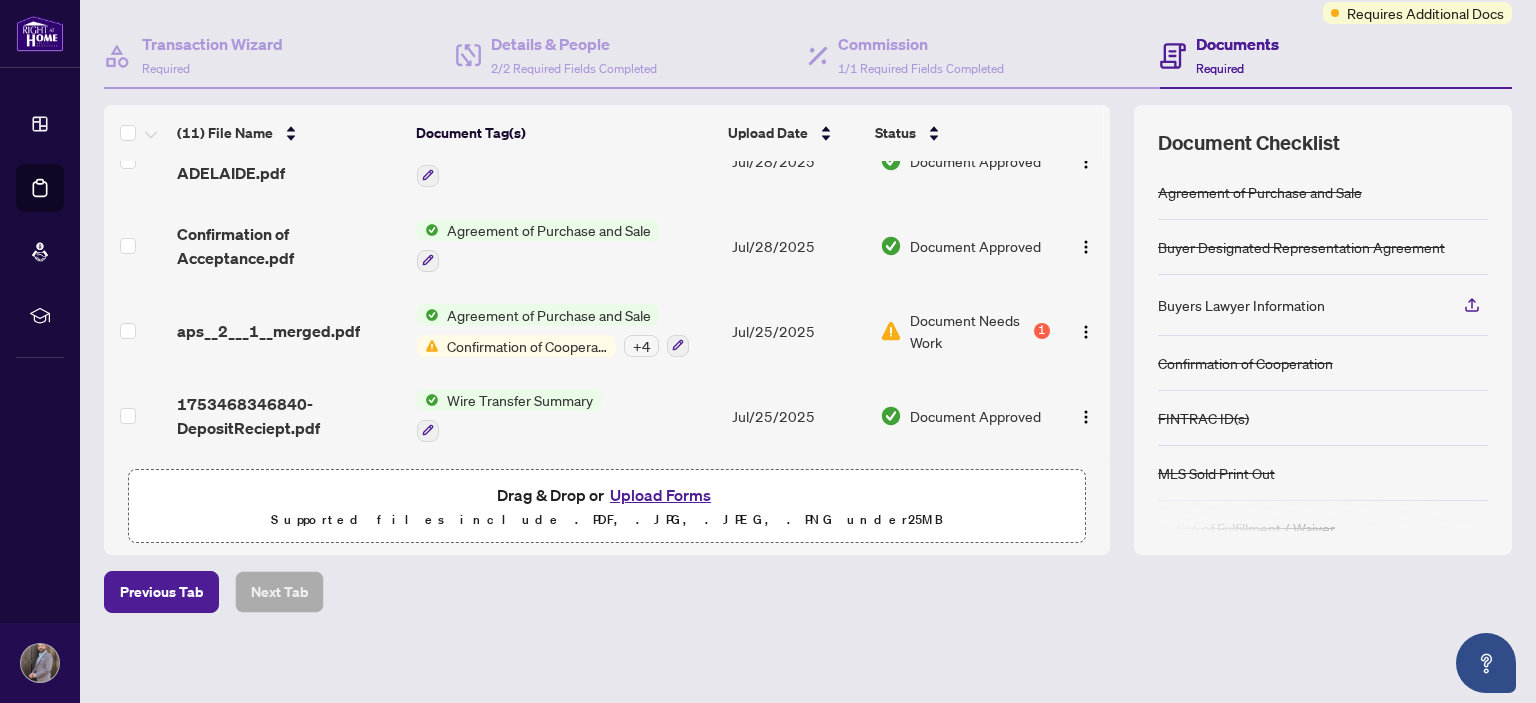 click on "Confirmation of Cooperation" at bounding box center [527, 346] 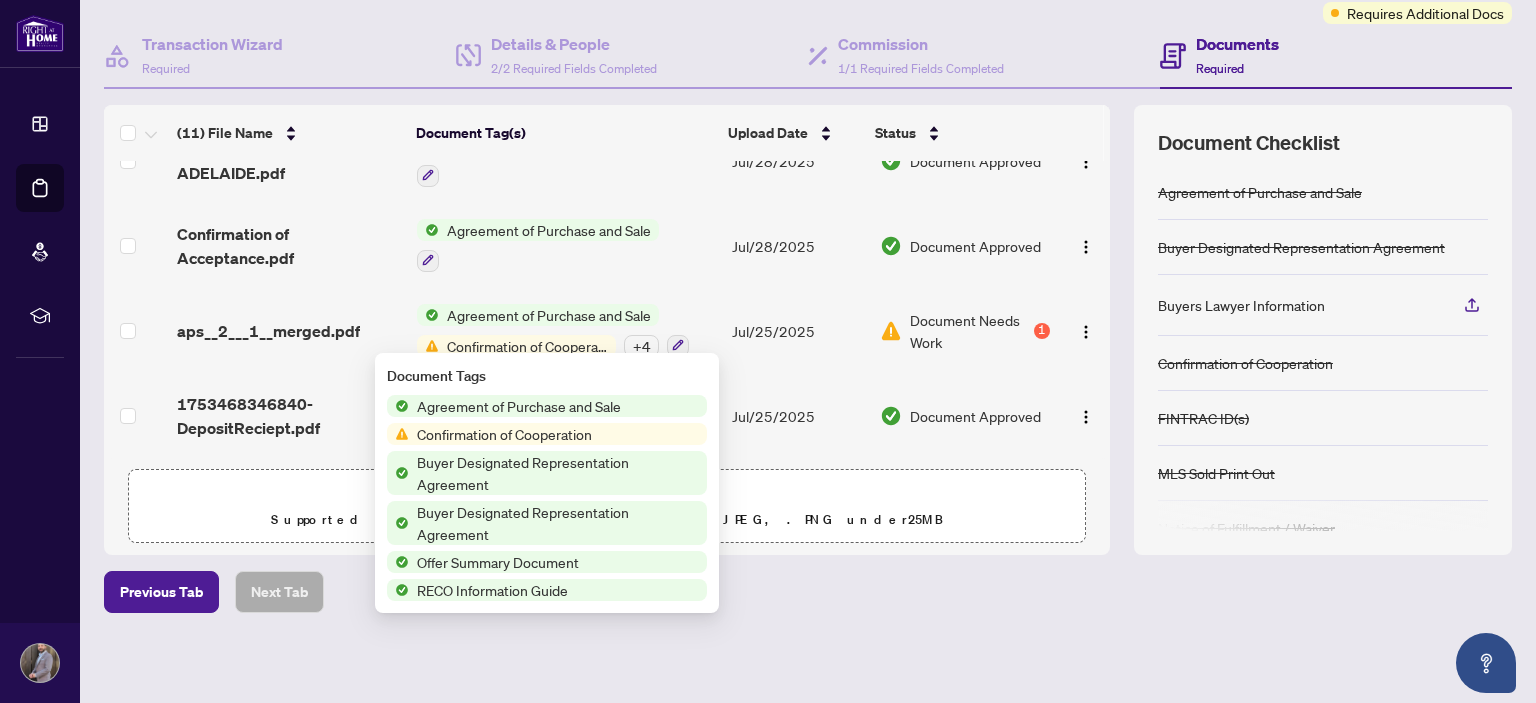 click on "Confirmation of Cooperation" at bounding box center (504, 434) 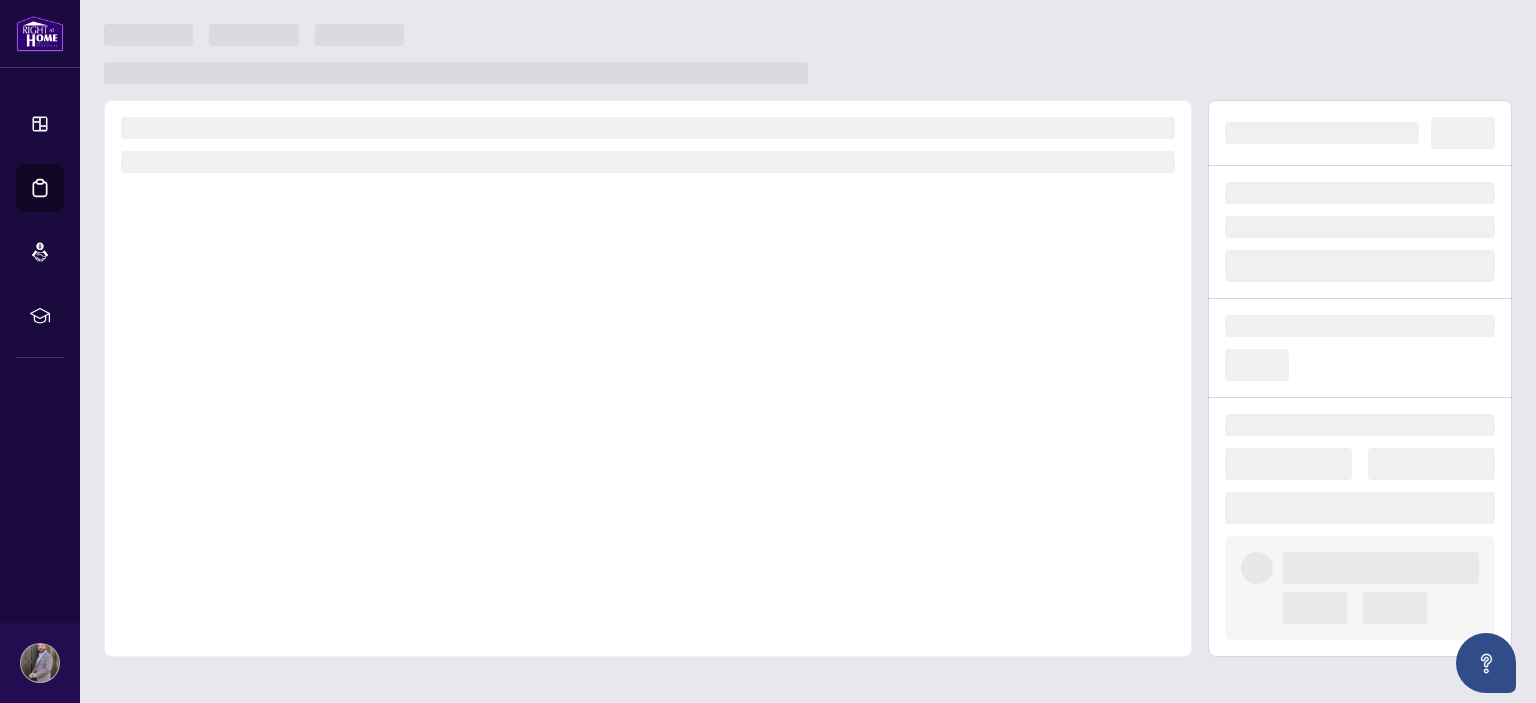 scroll, scrollTop: 0, scrollLeft: 0, axis: both 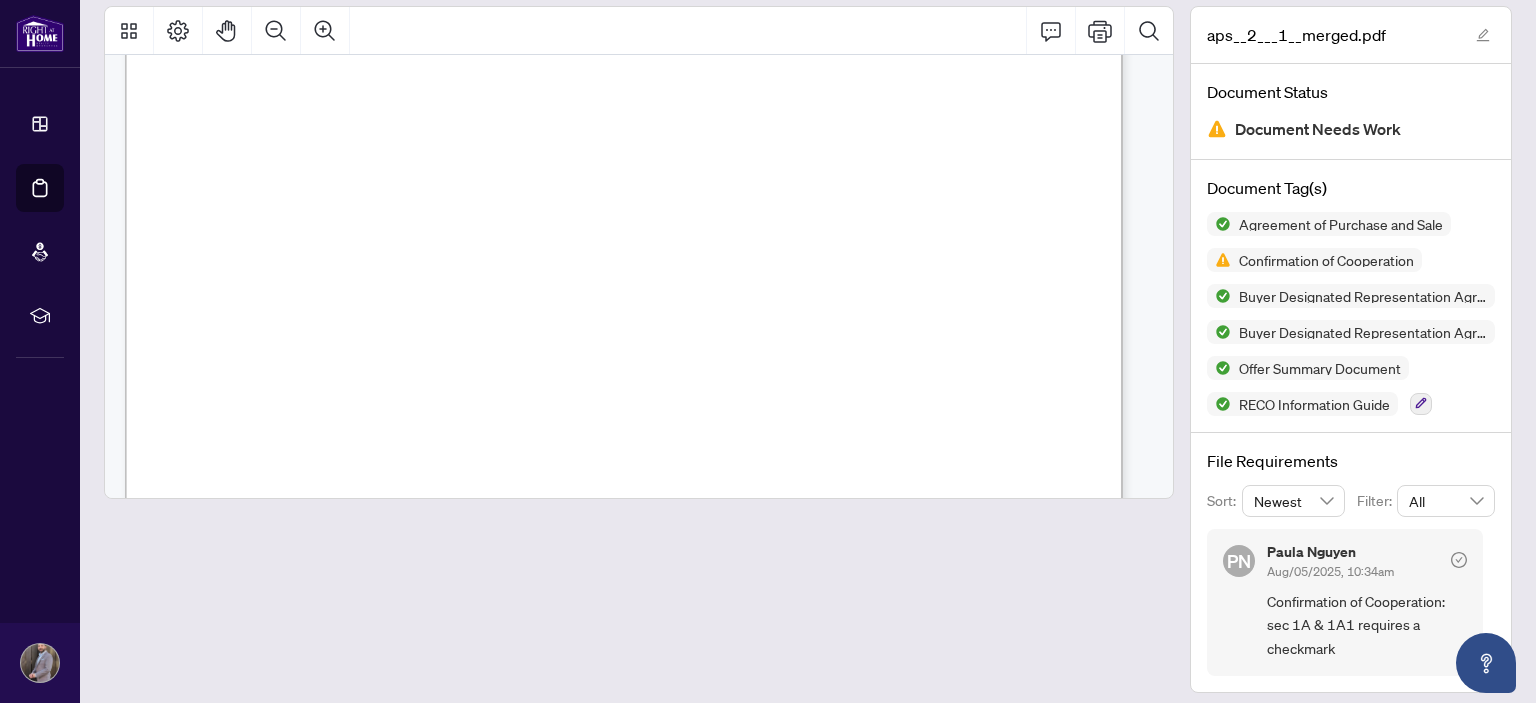 click at bounding box center [639, 349] 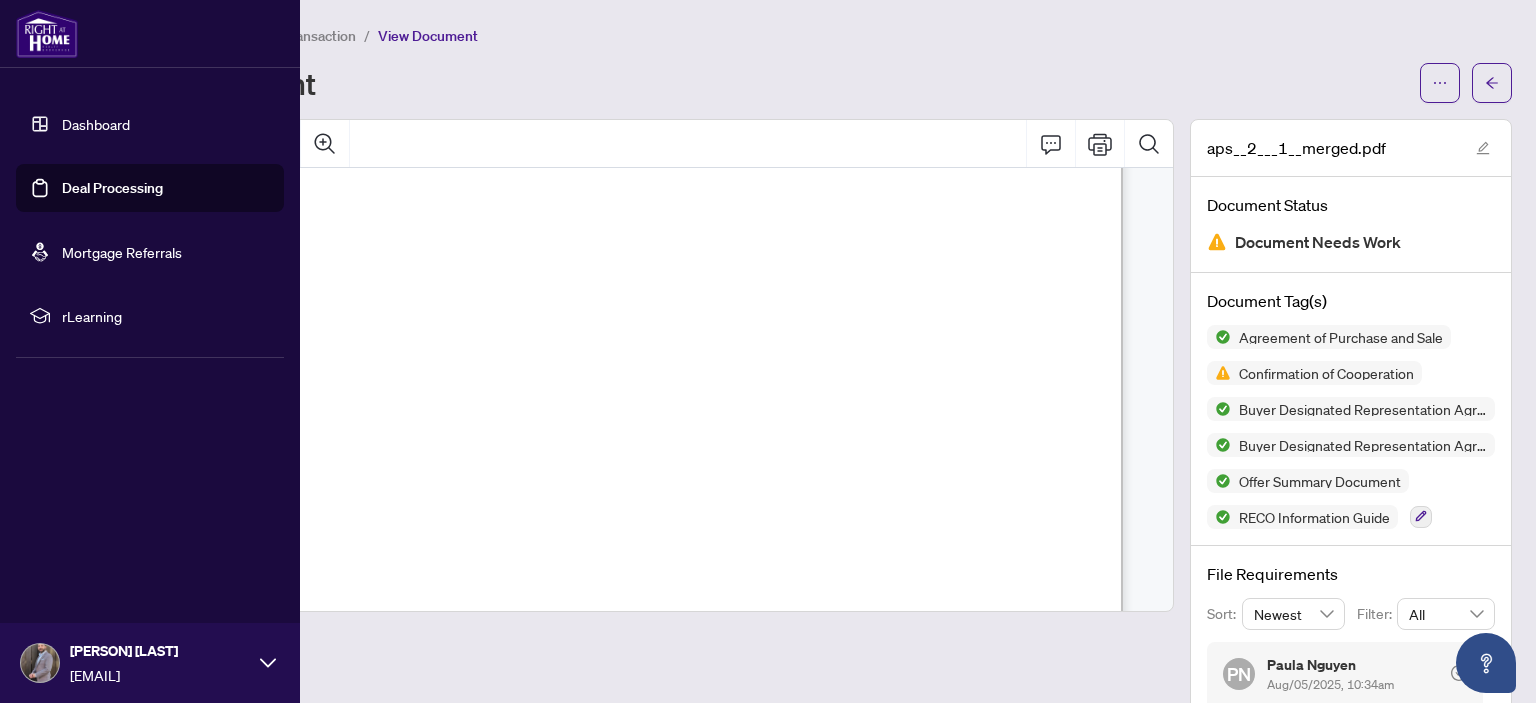 click on "Dashboard" at bounding box center (96, 124) 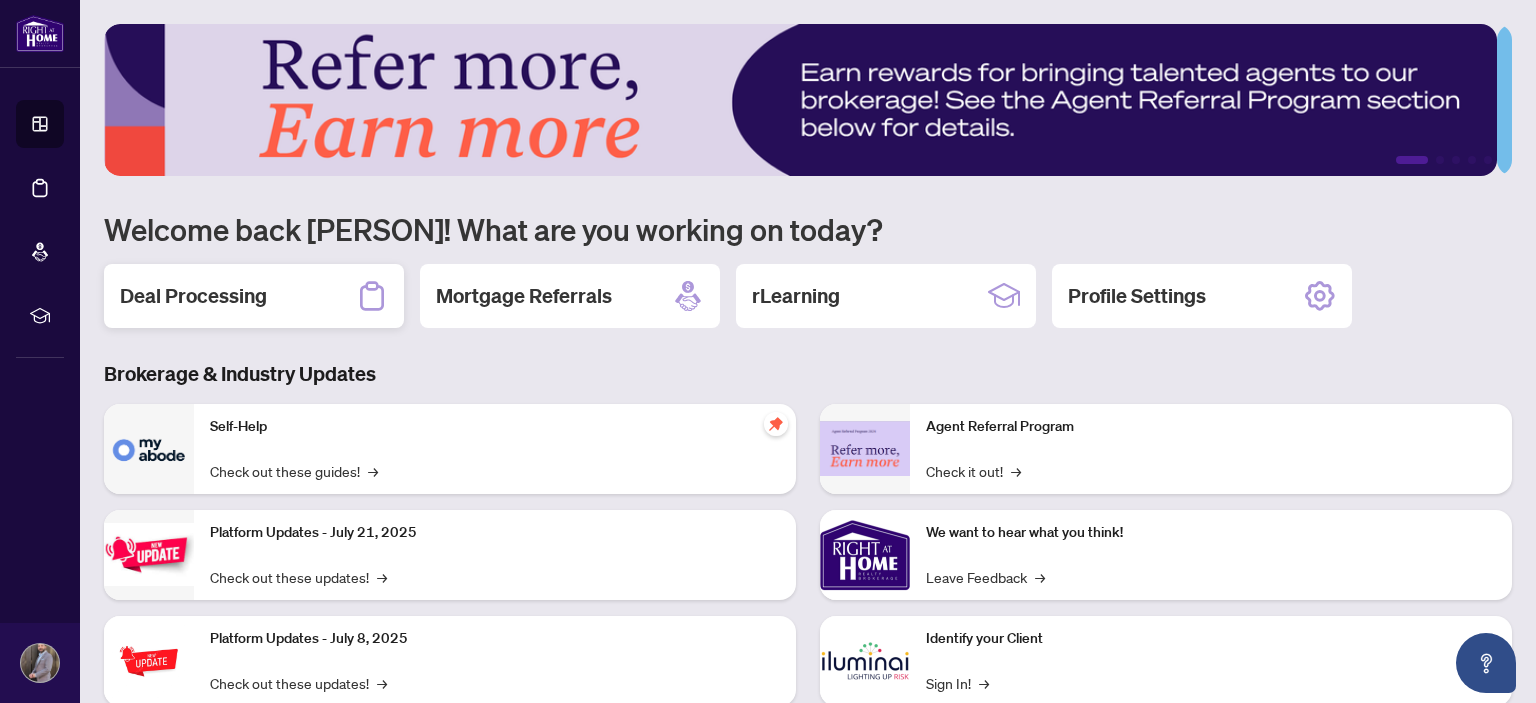 click on "Deal Processing" at bounding box center (193, 296) 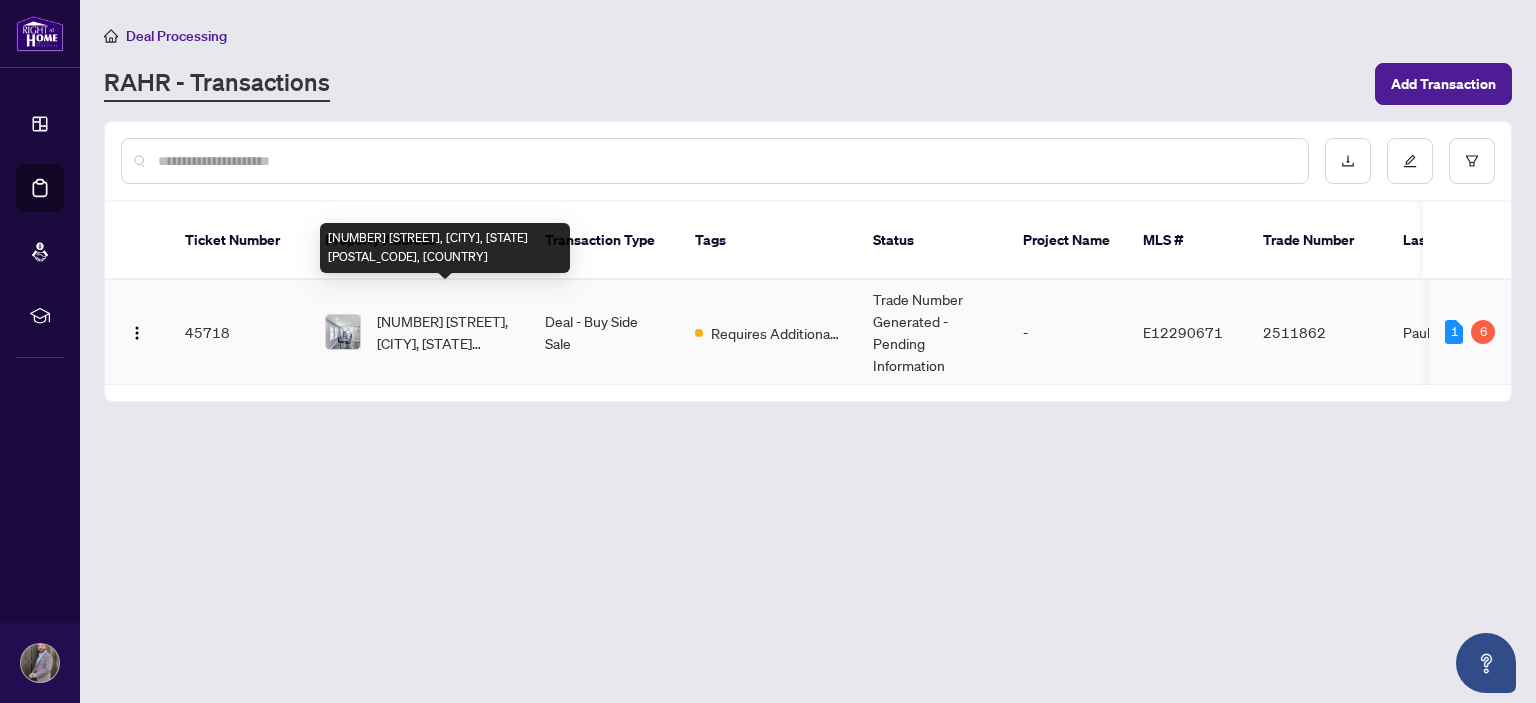 click on "[NUMBER] [STREET], [CITY], [STATE] [POSTAL_CODE], [COUNTRY]" at bounding box center [445, 332] 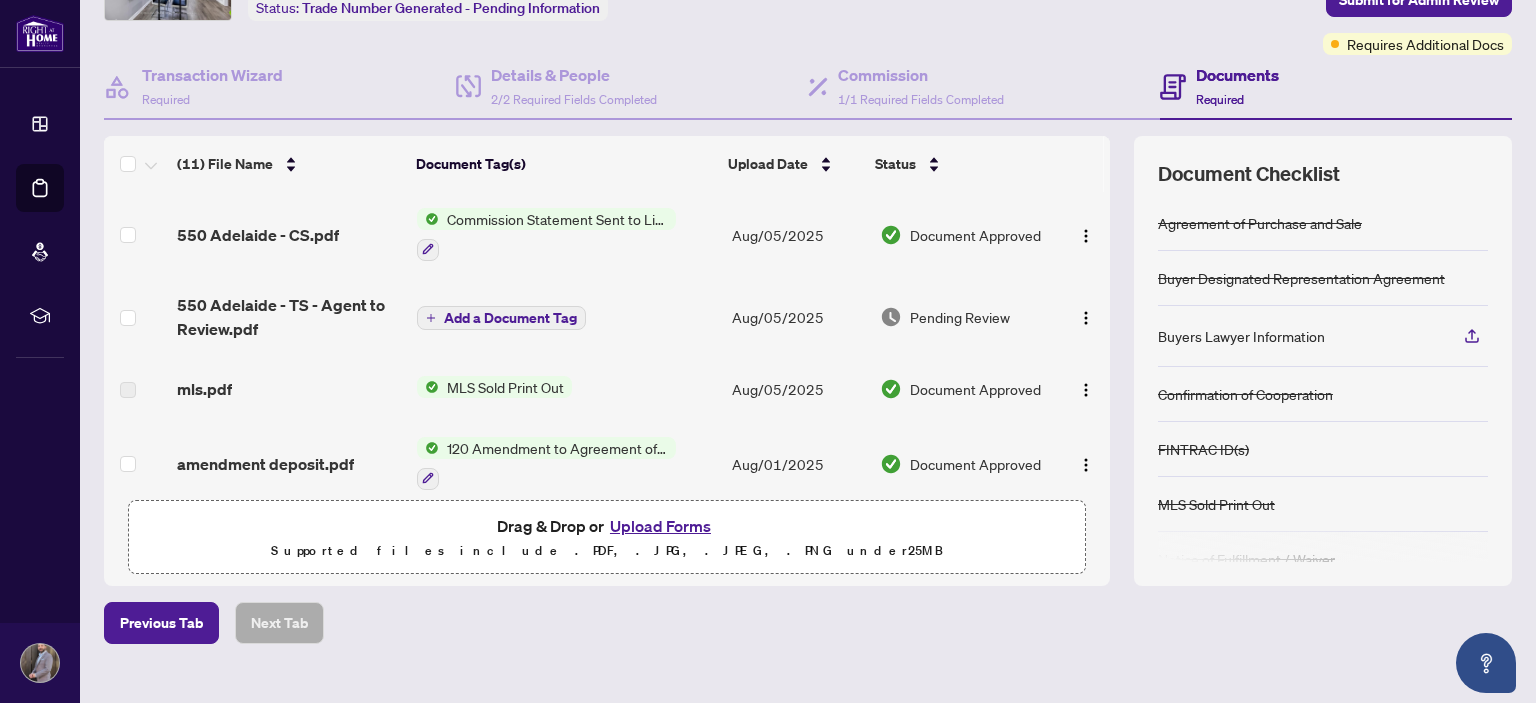 scroll, scrollTop: 169, scrollLeft: 0, axis: vertical 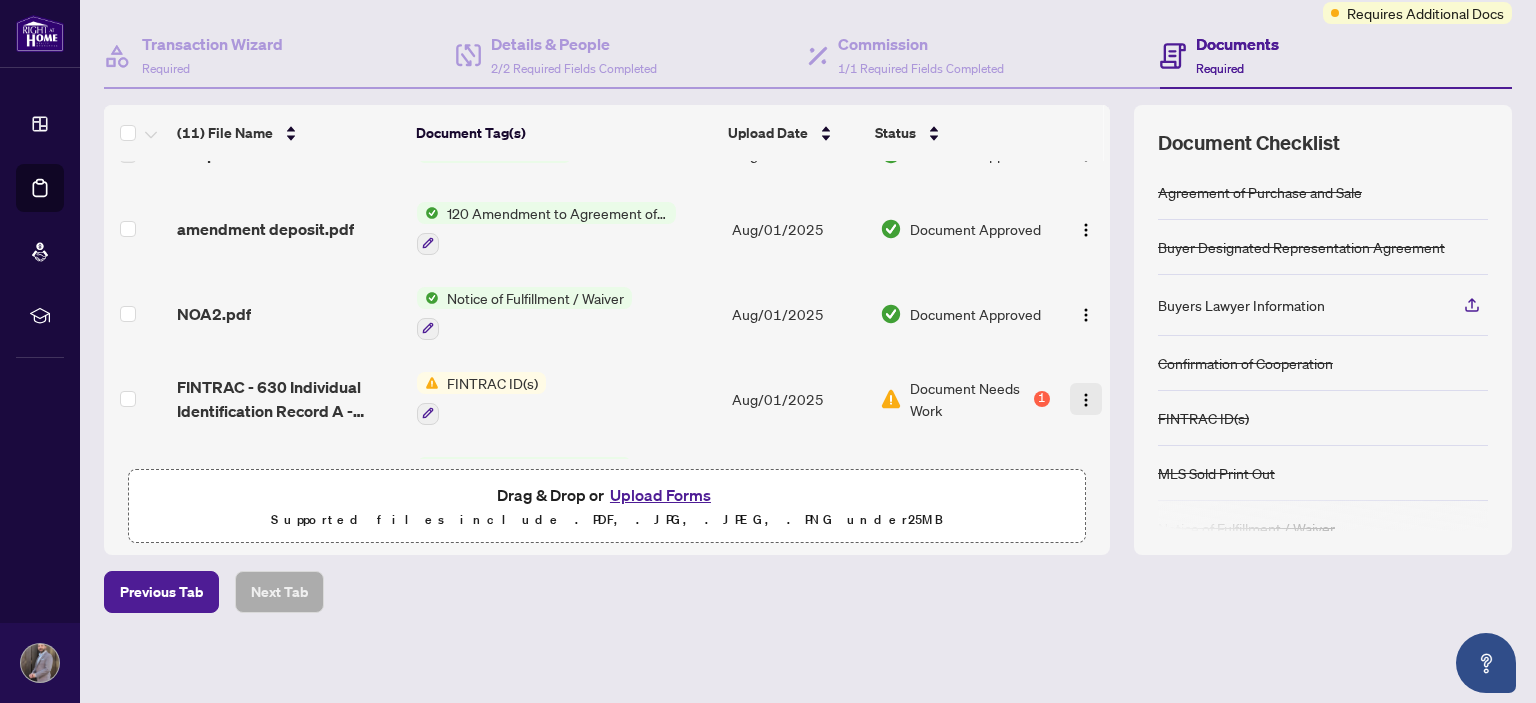 click at bounding box center (1086, 400) 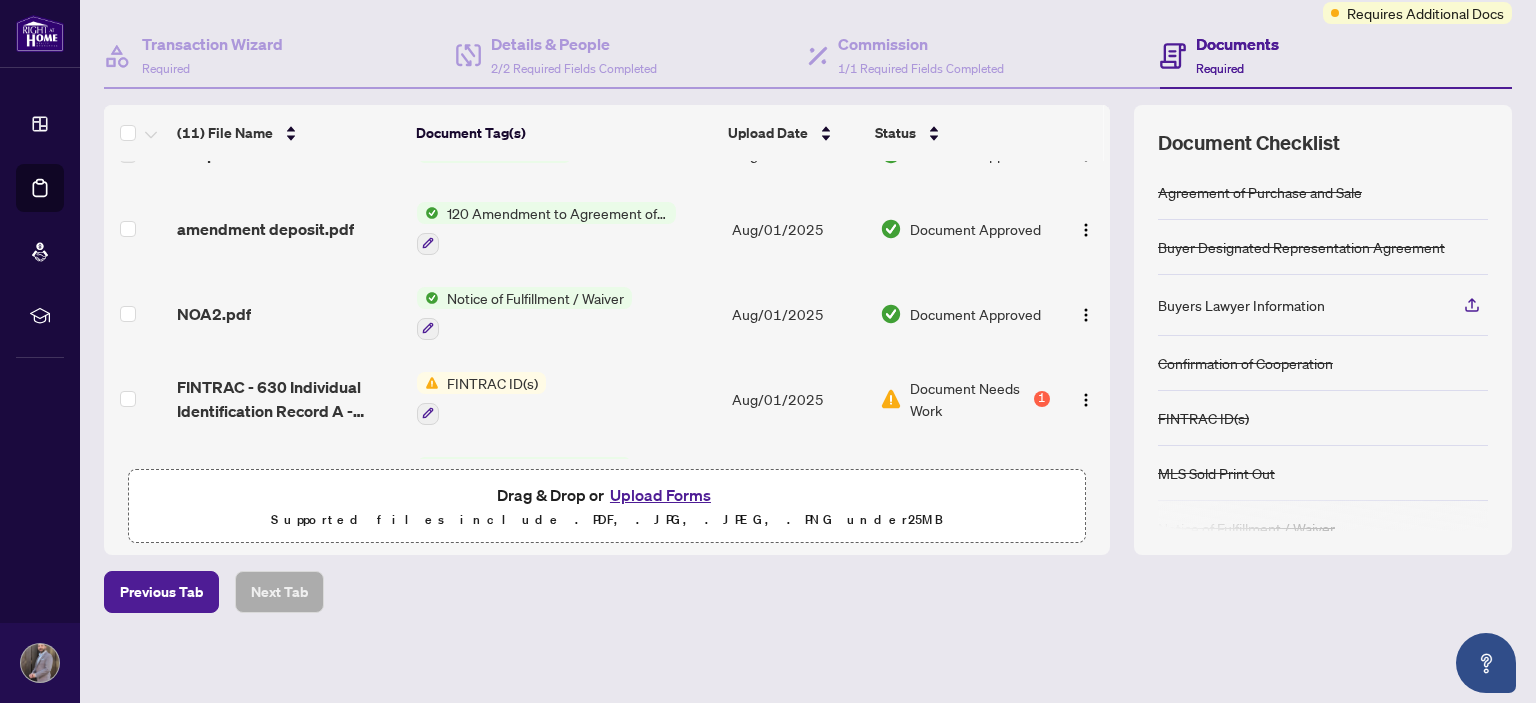 click on "Drag & Drop or Upload Forms Supported files include   .PDF, .JPG, .JPEG, .PNG   under  25 MB" at bounding box center [607, 507] 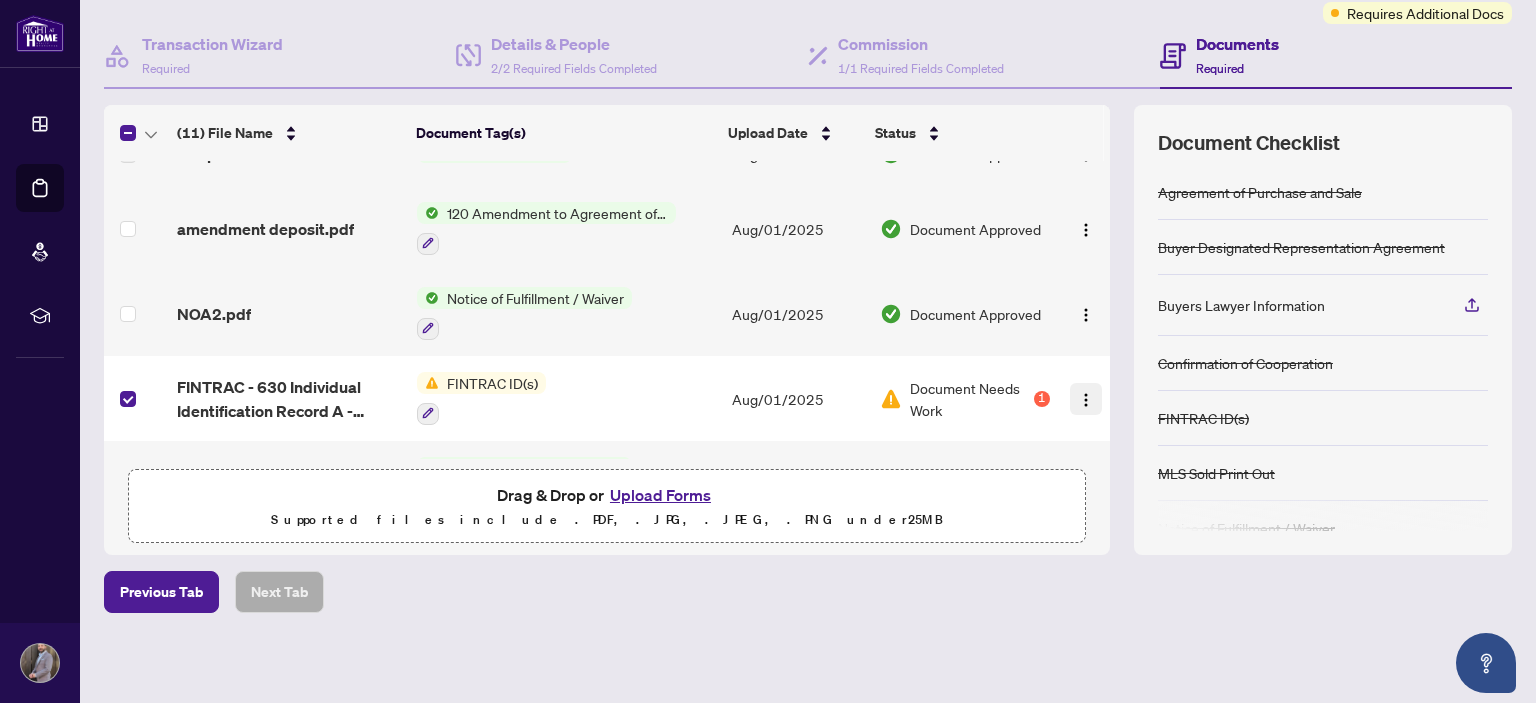 click at bounding box center [1086, 400] 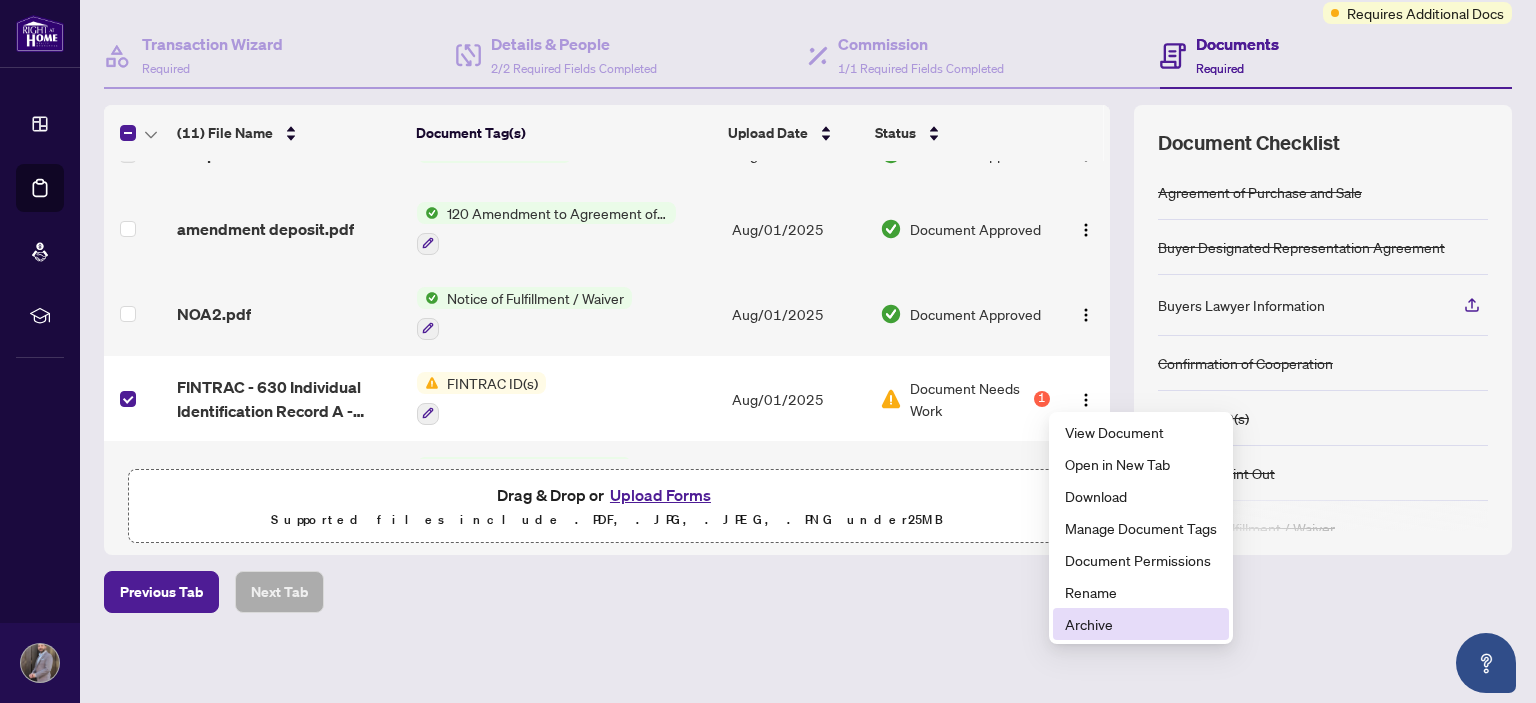 click on "Archive" at bounding box center [1141, 624] 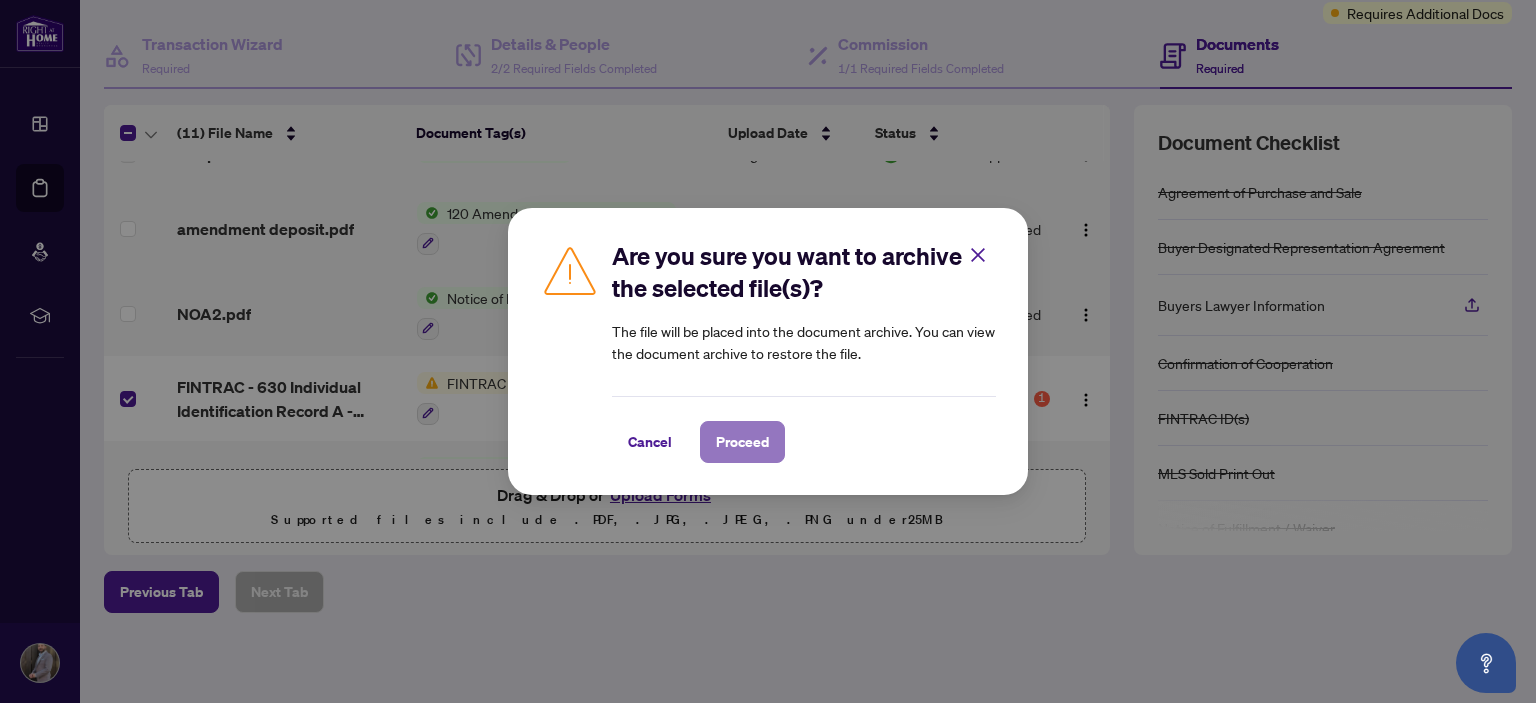 click on "Proceed" at bounding box center (742, 442) 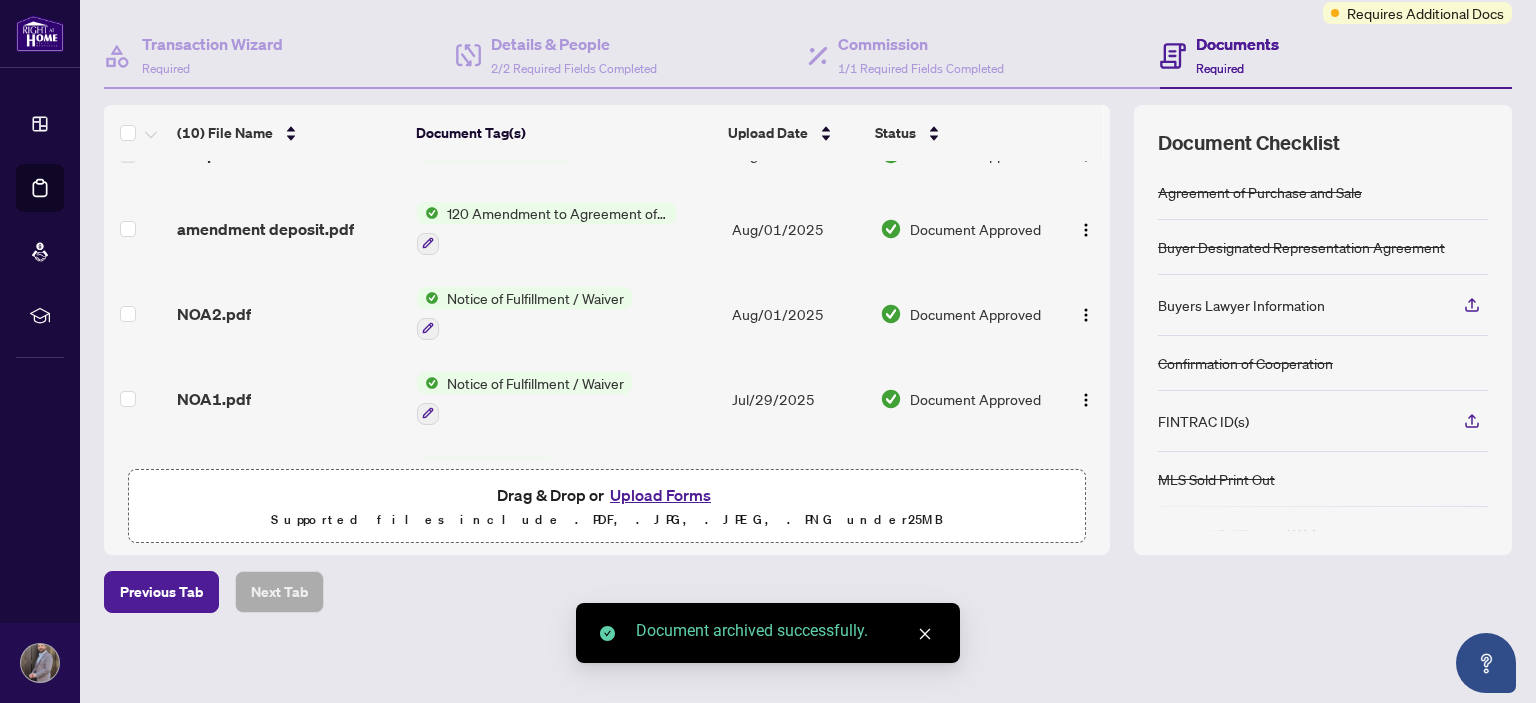 click on "Upload Forms" at bounding box center [660, 495] 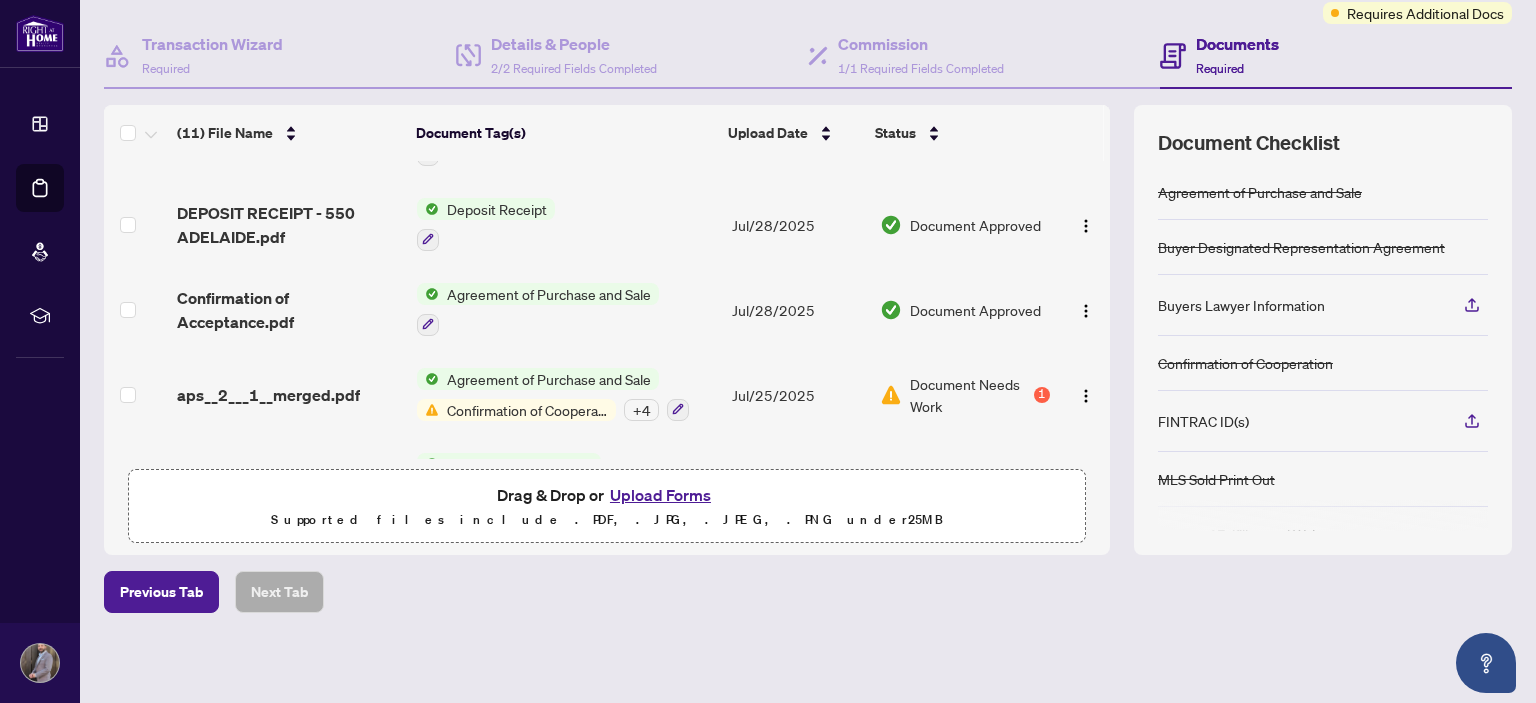 scroll, scrollTop: 607, scrollLeft: 0, axis: vertical 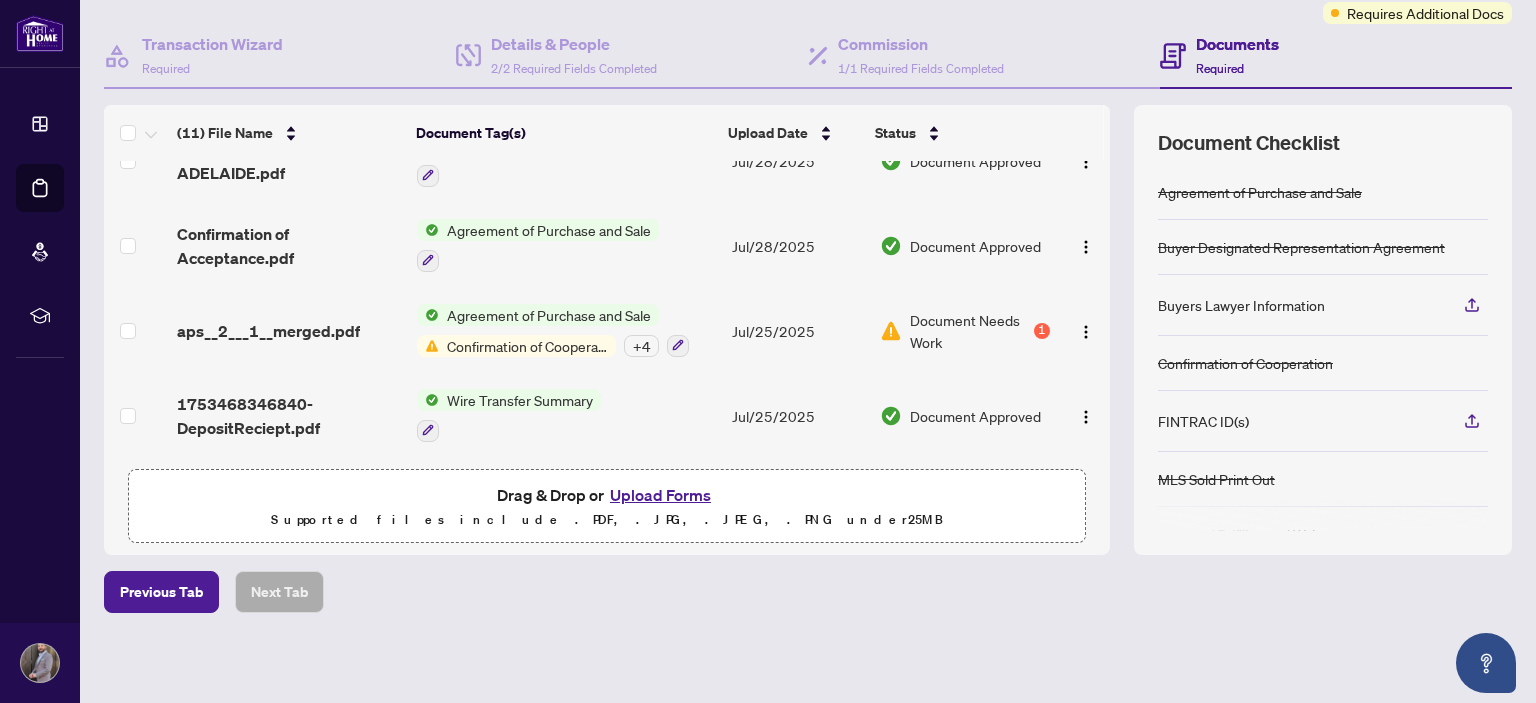click on "Upload Forms" at bounding box center [660, 495] 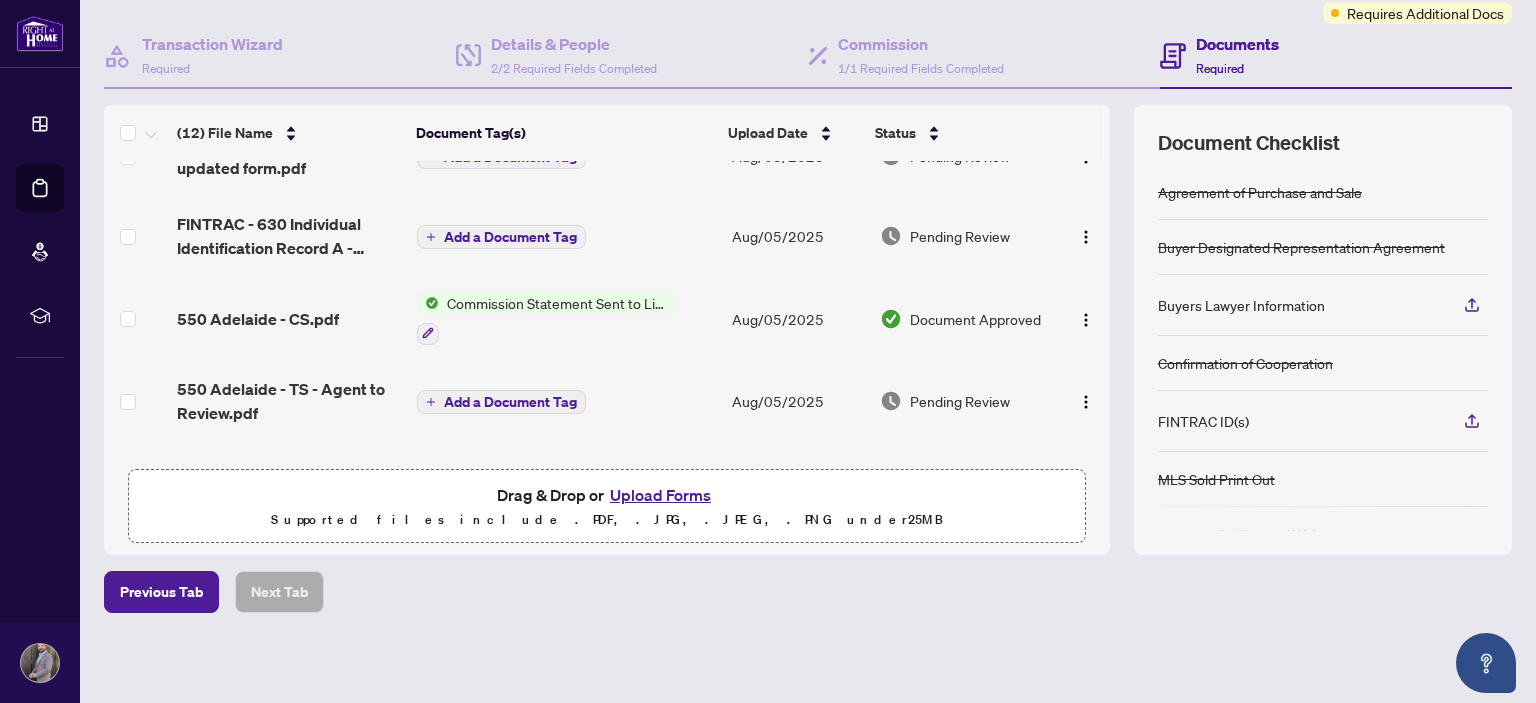 scroll, scrollTop: 0, scrollLeft: 0, axis: both 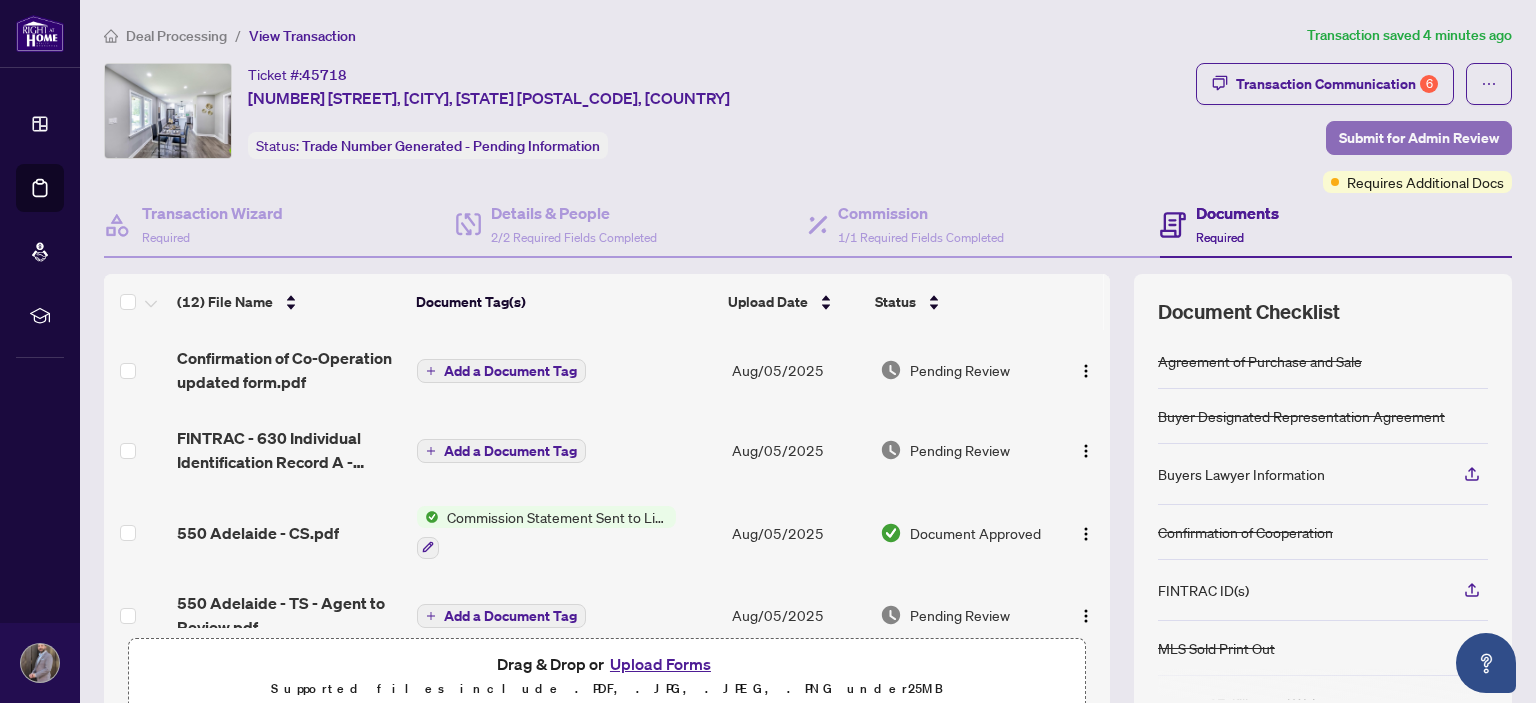 click on "Submit for Admin Review" at bounding box center (1419, 138) 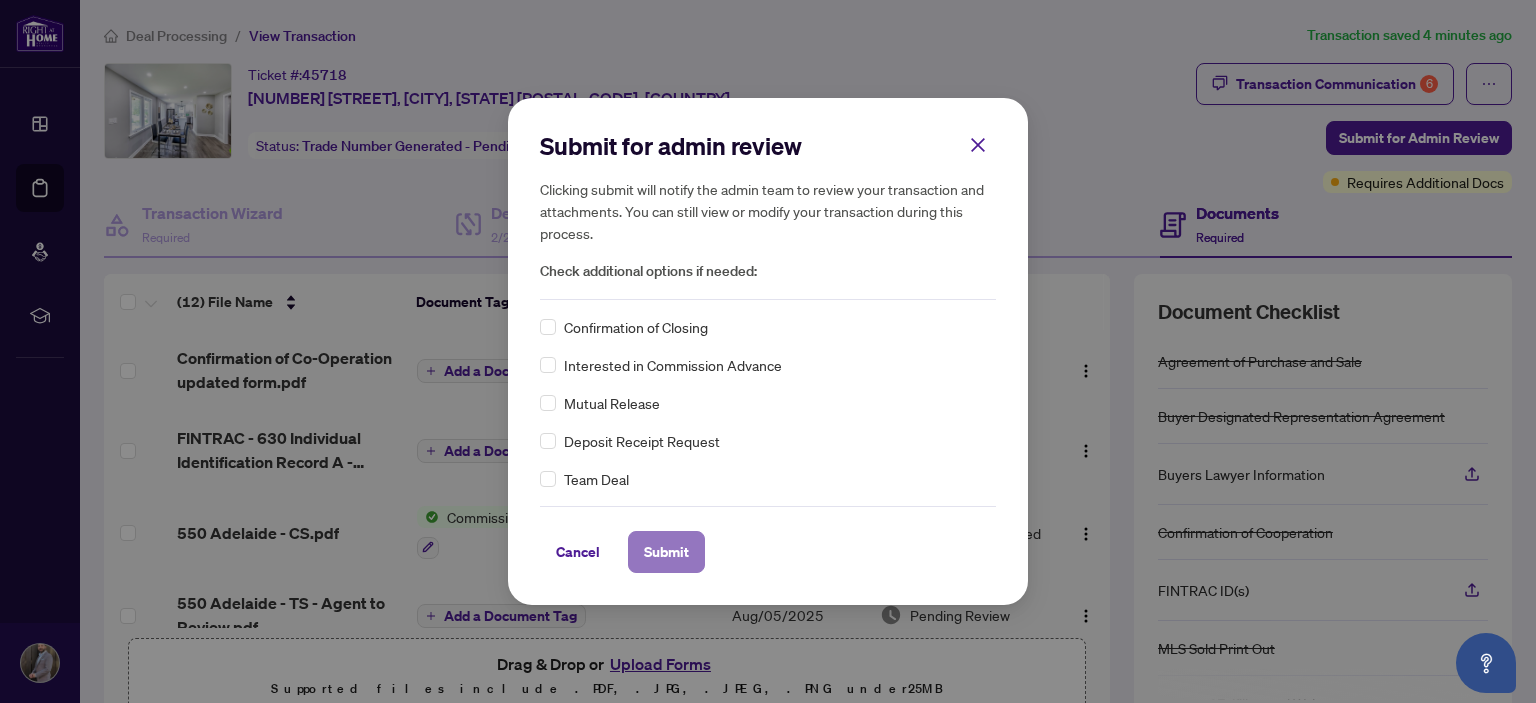 click on "Submit" at bounding box center [666, 552] 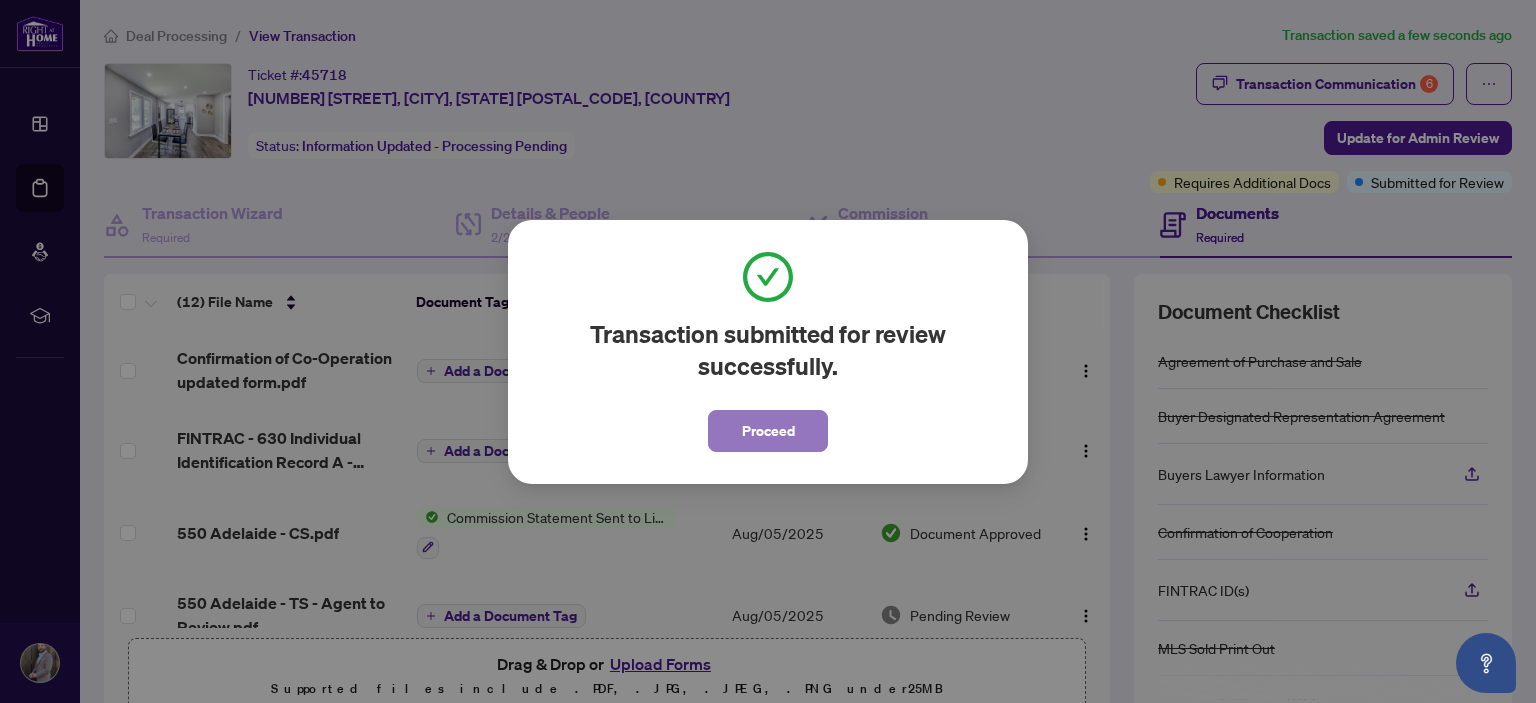 click on "Proceed" at bounding box center [768, 431] 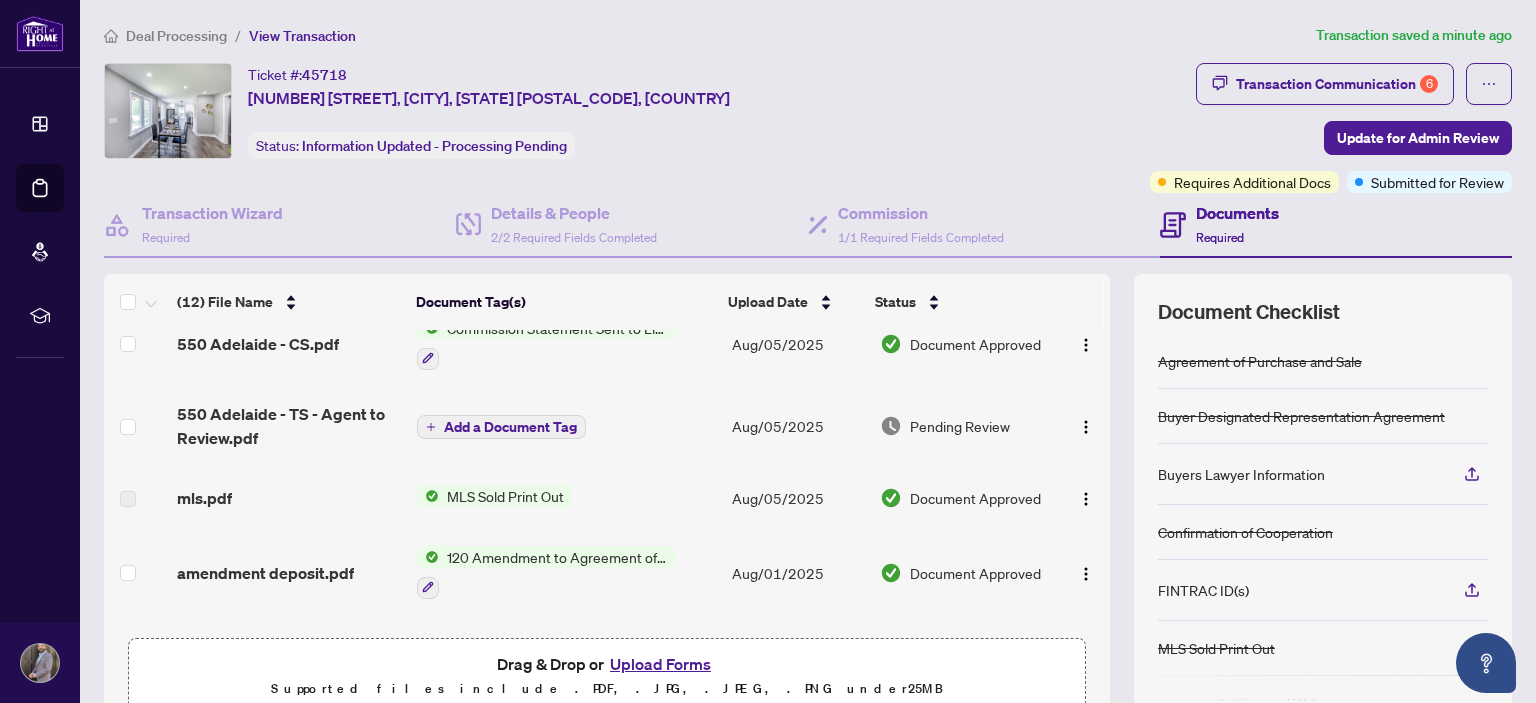 scroll, scrollTop: 171, scrollLeft: 0, axis: vertical 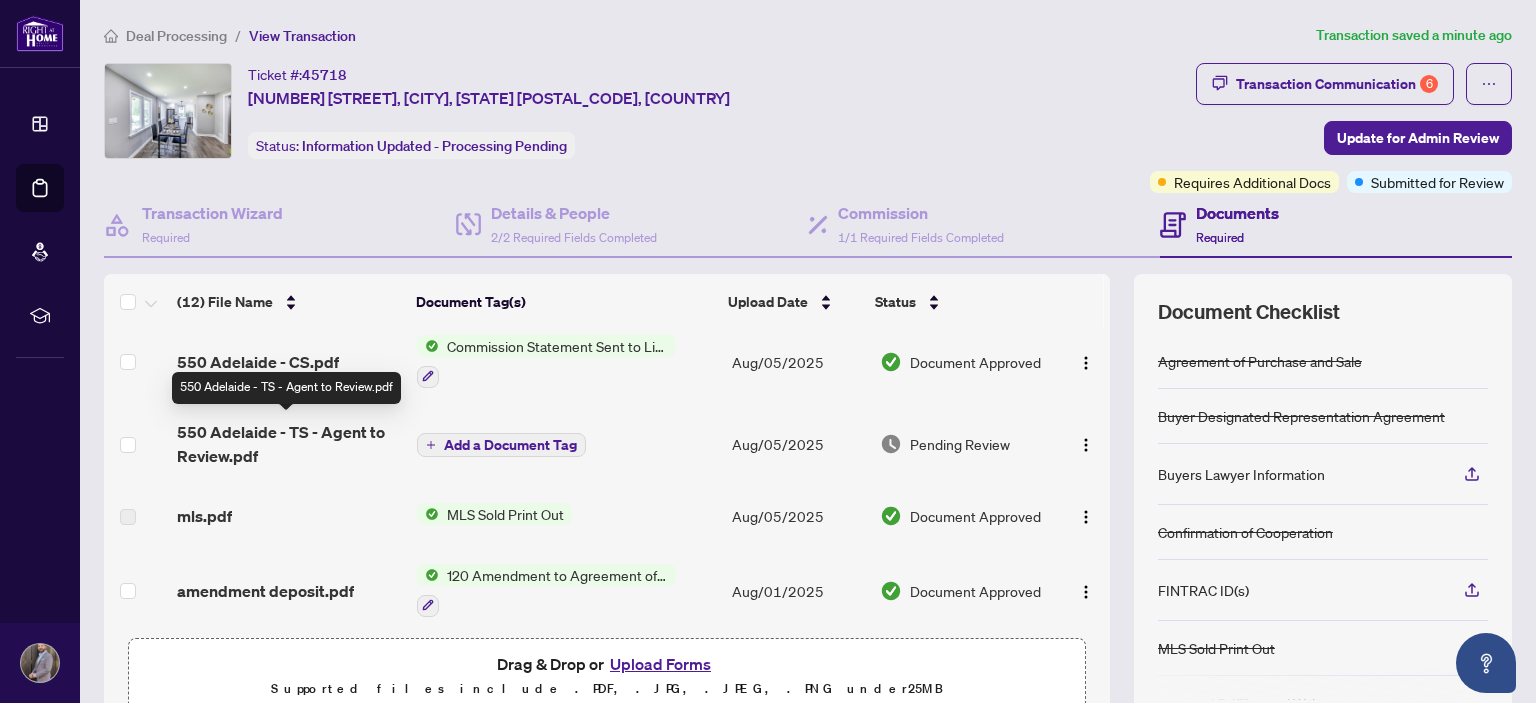 click on "550 Adelaide - TS - Agent to Review.pdf" at bounding box center [289, 444] 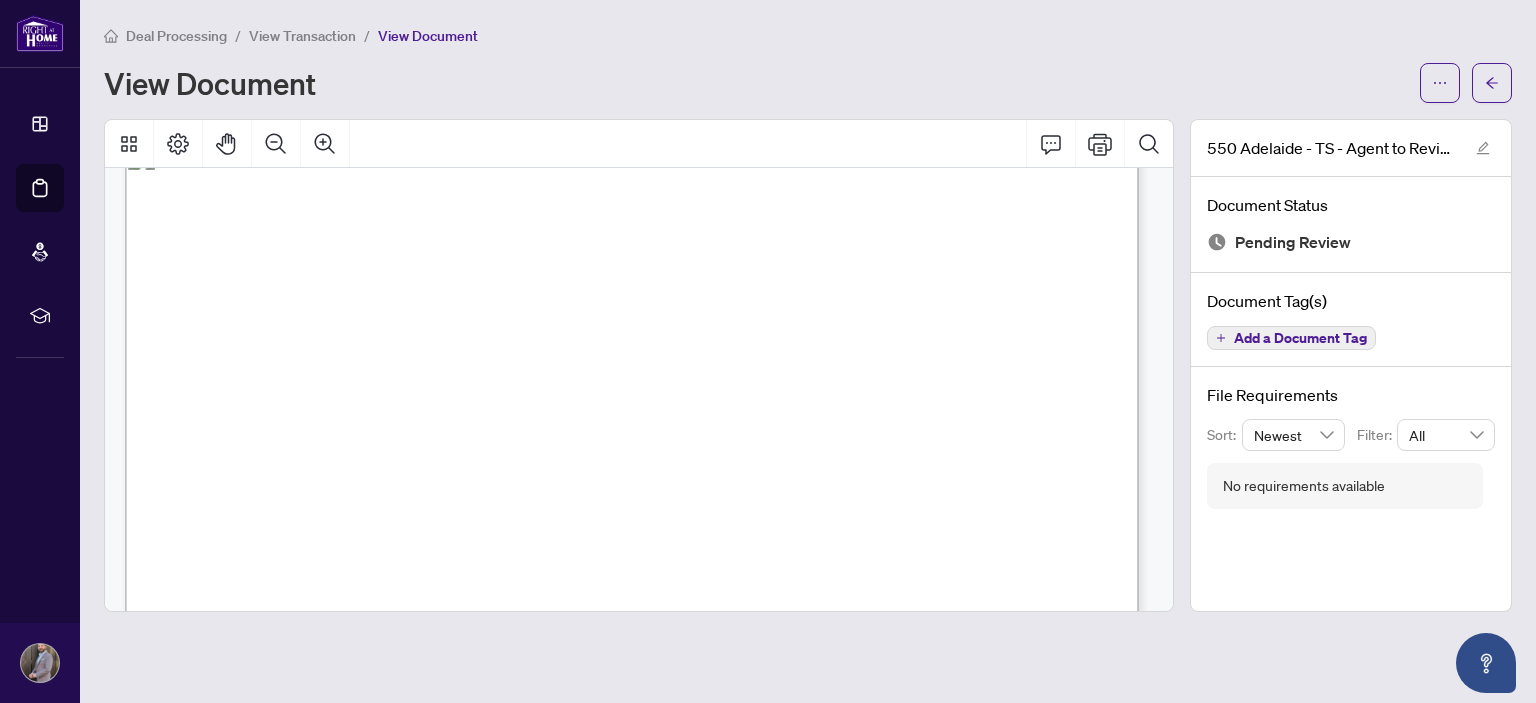 scroll, scrollTop: 75, scrollLeft: 0, axis: vertical 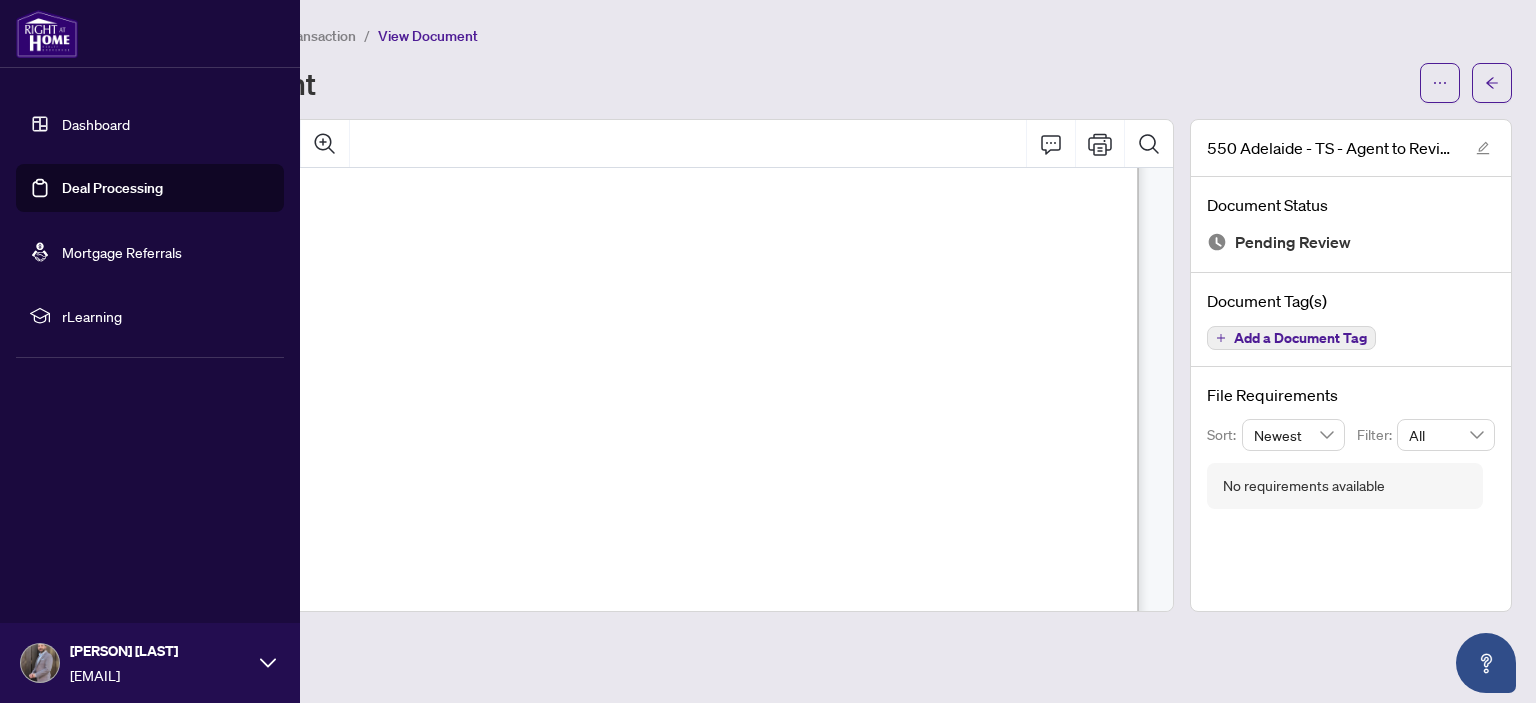 click on "Dashboard" at bounding box center (96, 124) 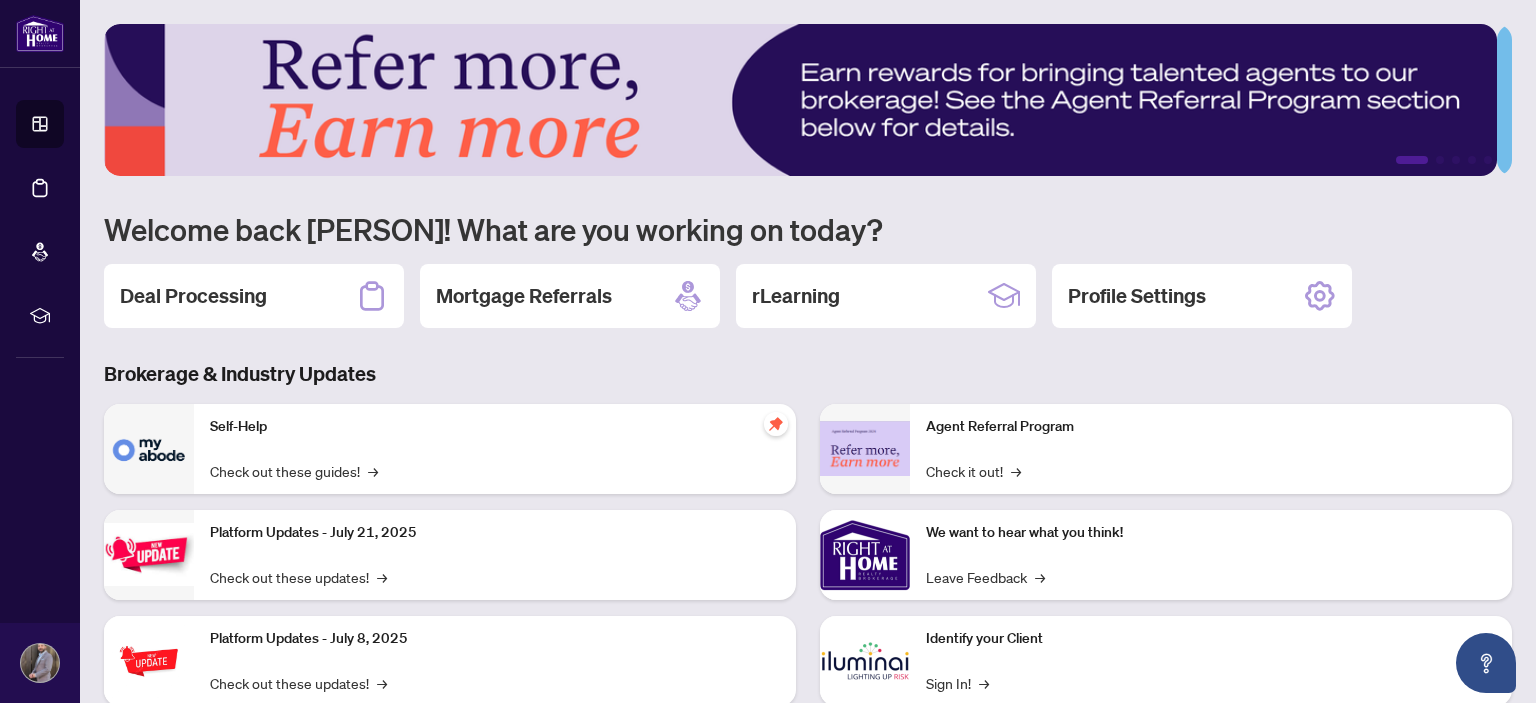 drag, startPoint x: 1518, startPoint y: 137, endPoint x: 1524, endPoint y: 159, distance: 22.803509 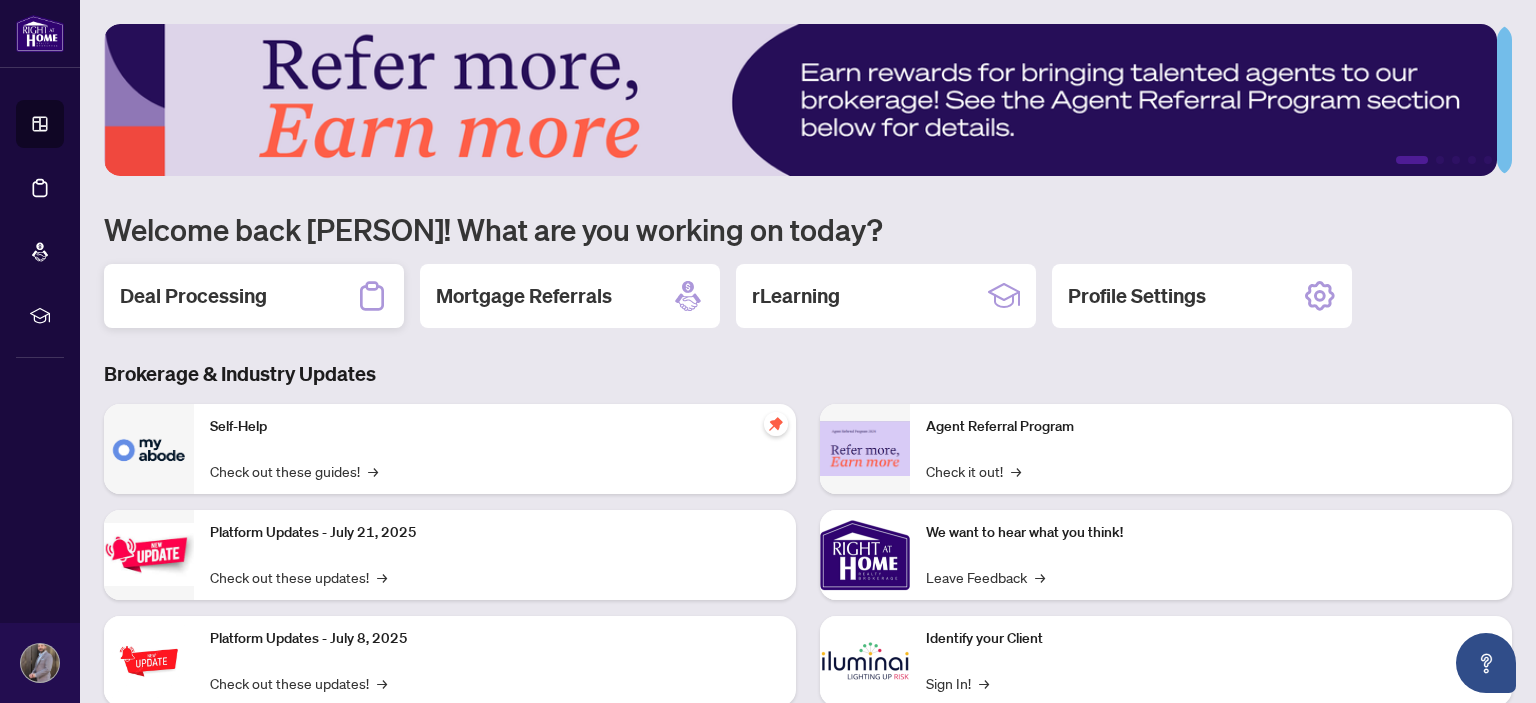 click on "Deal Processing" at bounding box center (193, 296) 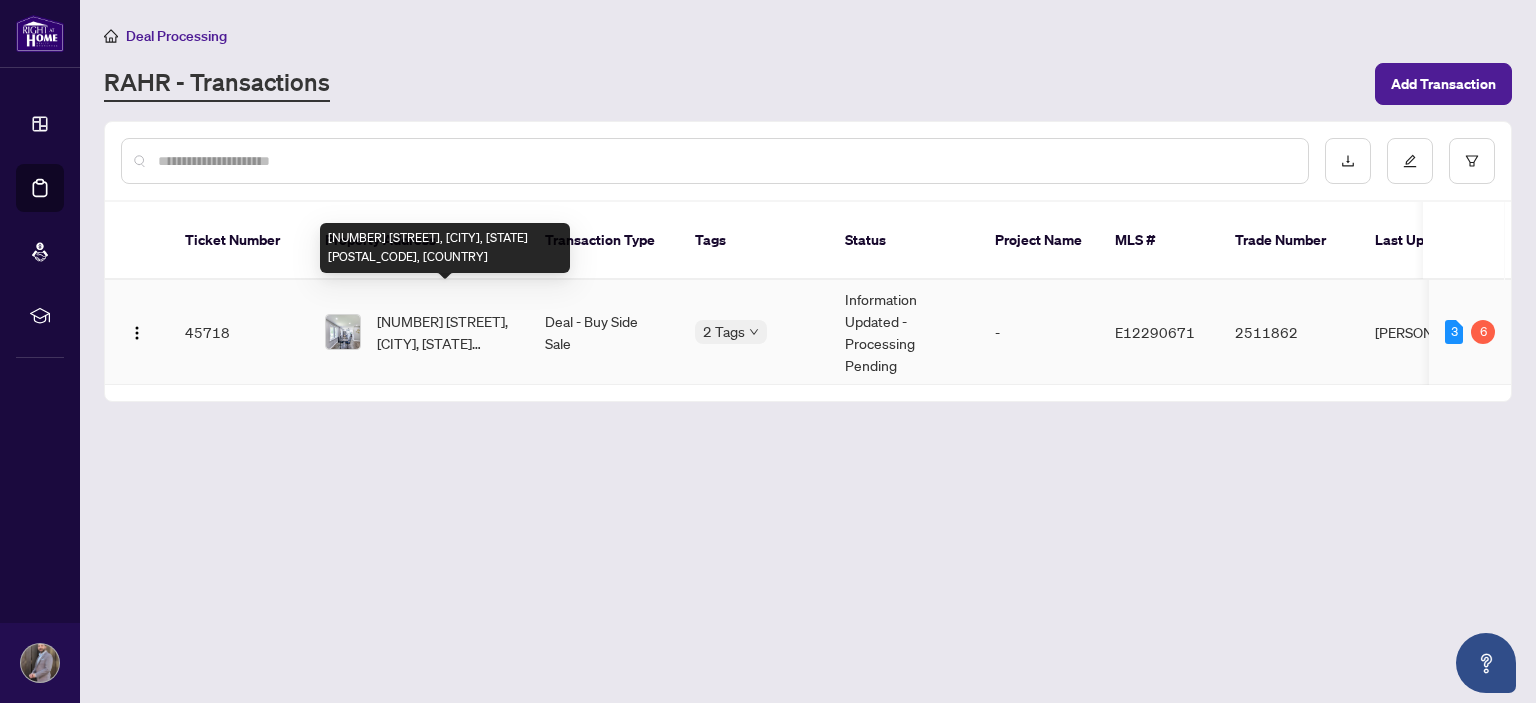 click on "[NUMBER] [STREET], [CITY], [STATE] [POSTAL_CODE], [COUNTRY]" at bounding box center [445, 332] 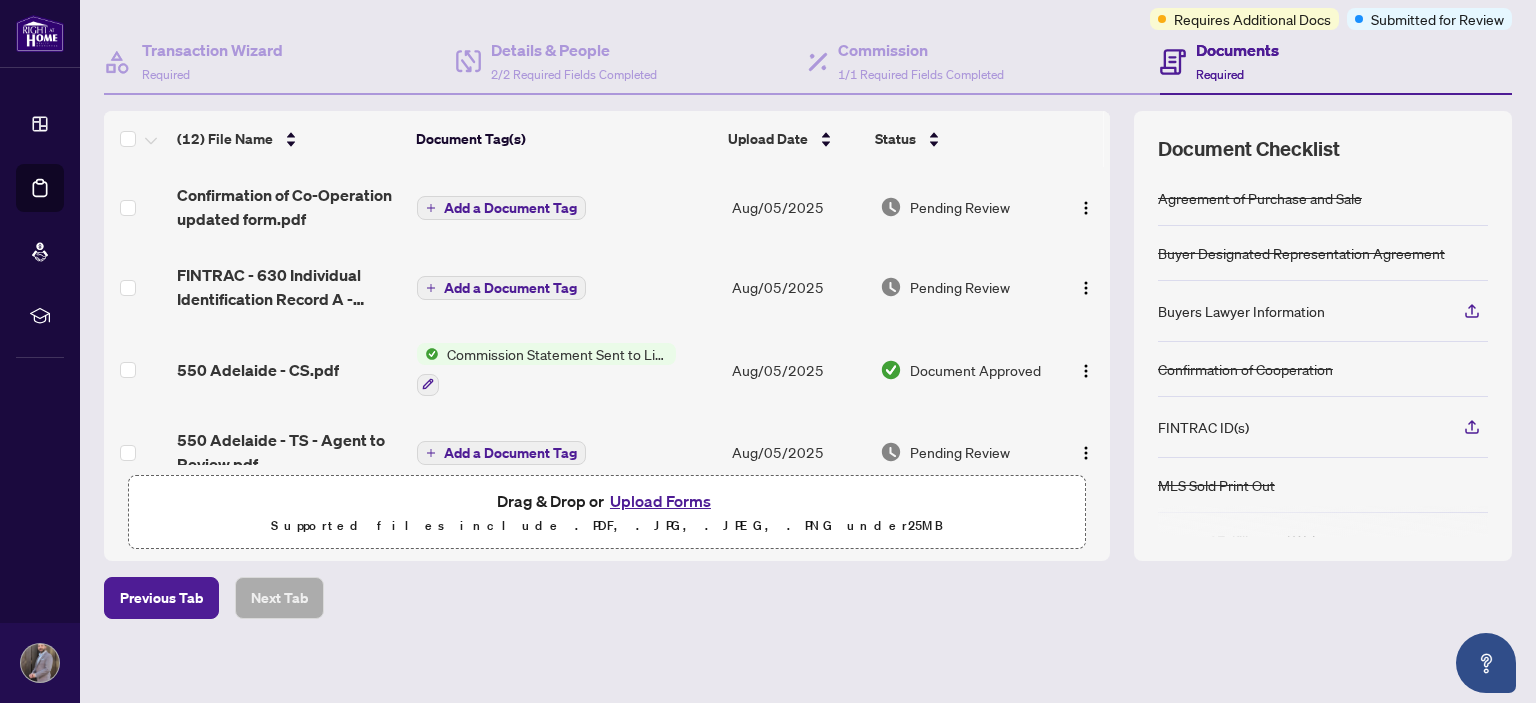 scroll, scrollTop: 162, scrollLeft: 0, axis: vertical 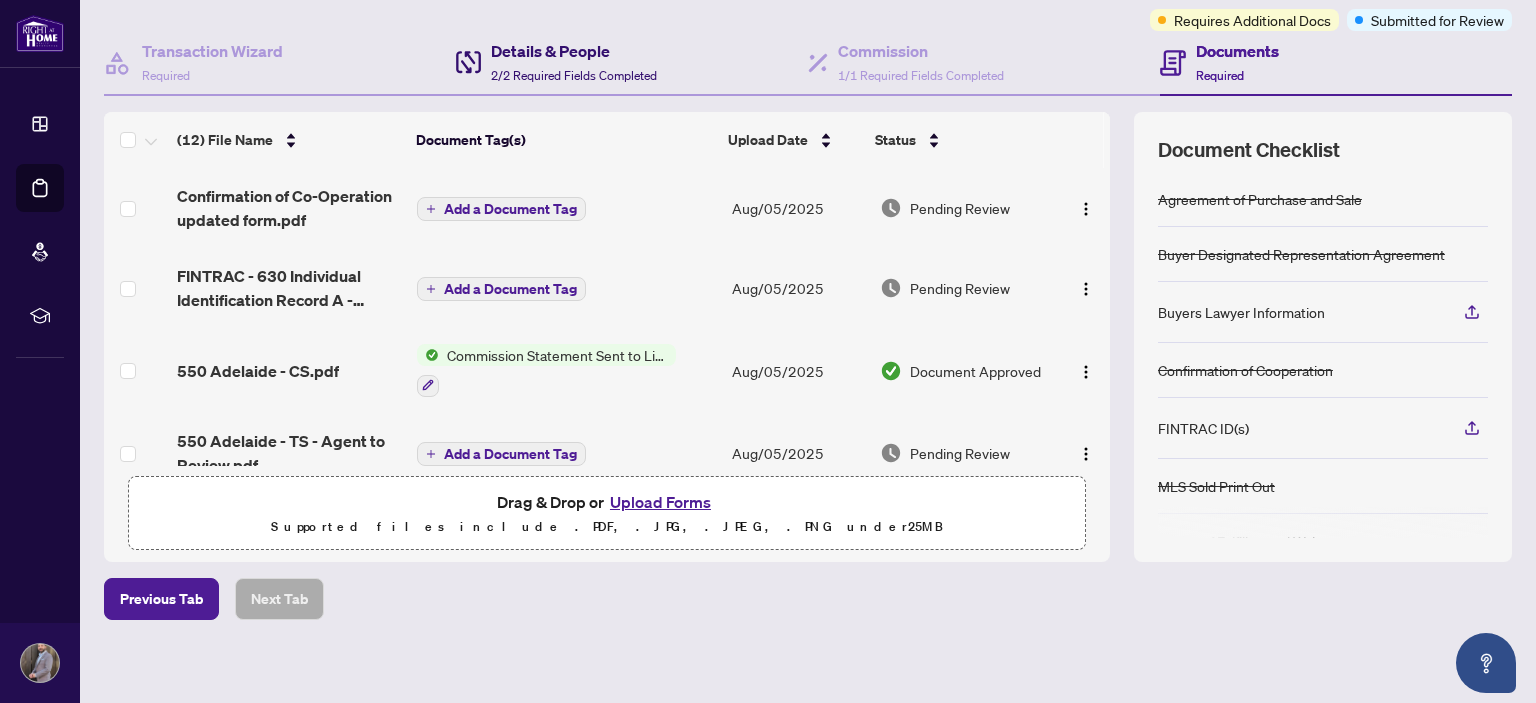 click on "Details & People" at bounding box center (574, 51) 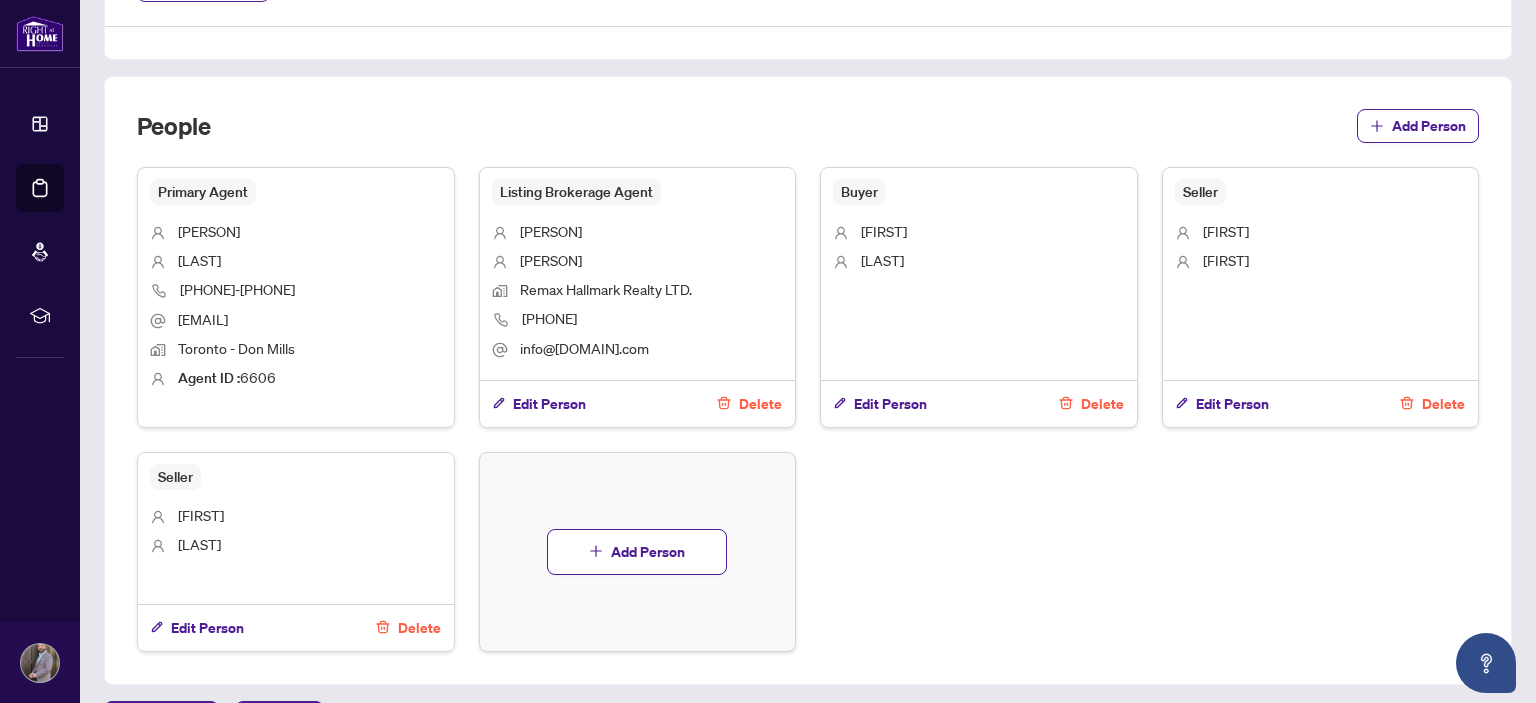 scroll, scrollTop: 1112, scrollLeft: 0, axis: vertical 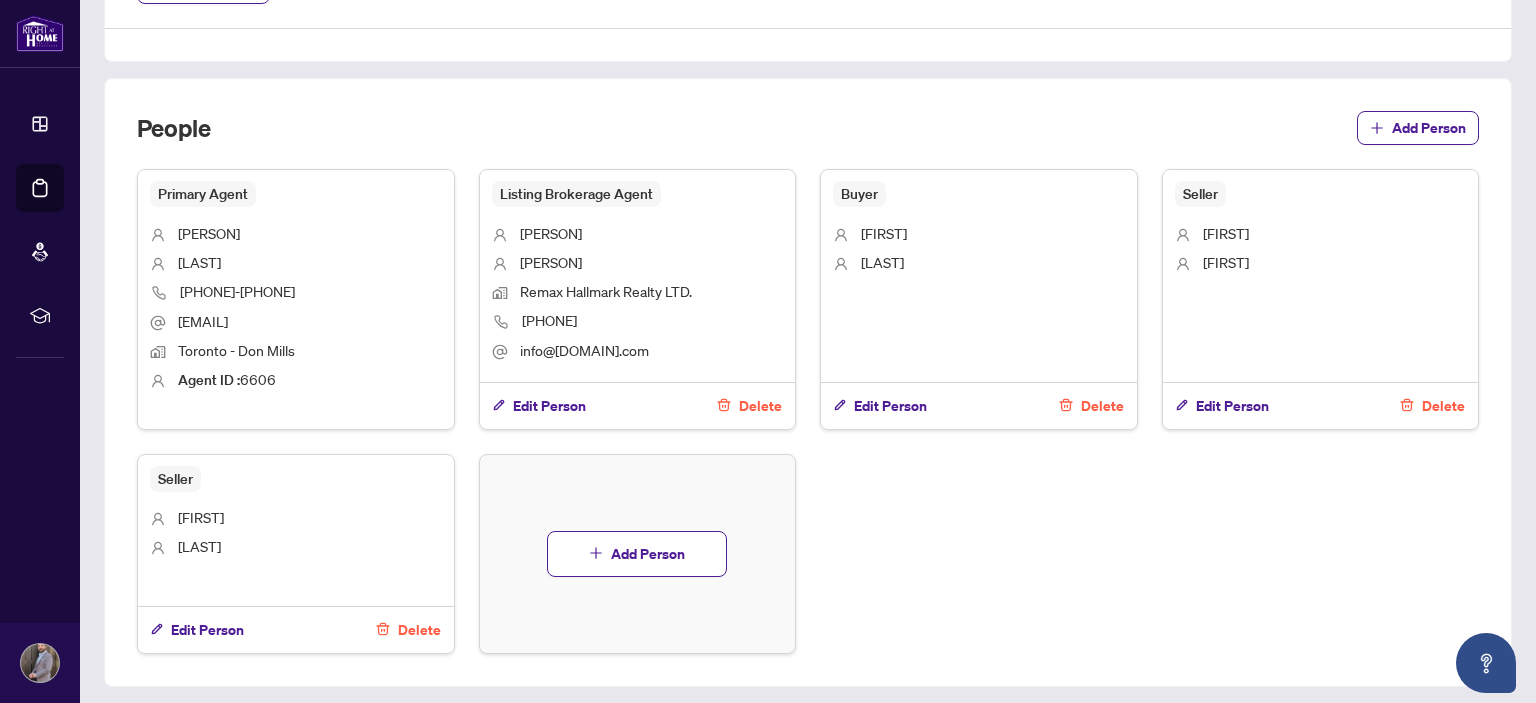 click on "Buyer [LAST] [FIRST] Edit Person Delete" at bounding box center [979, 299] 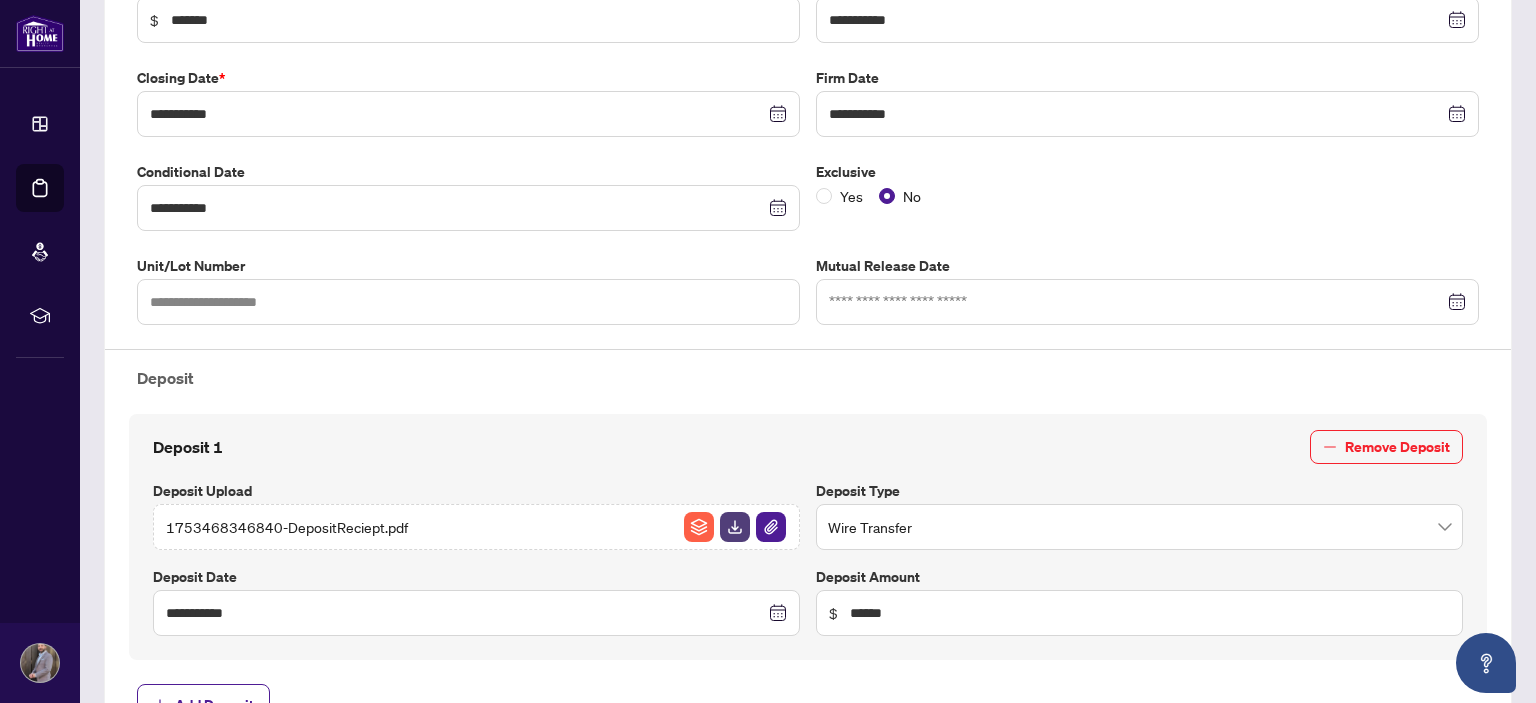 scroll, scrollTop: 355, scrollLeft: 0, axis: vertical 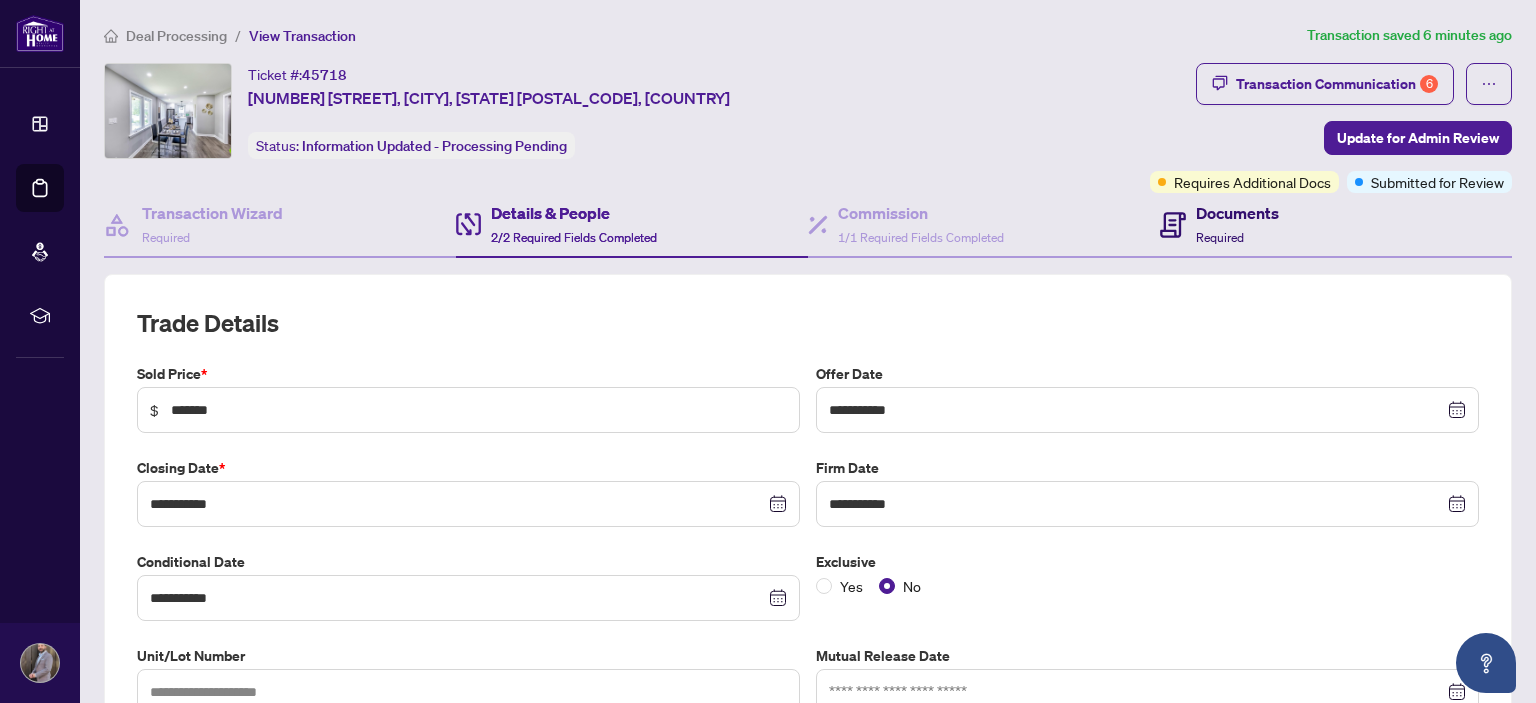 click on "Documents" at bounding box center (1237, 213) 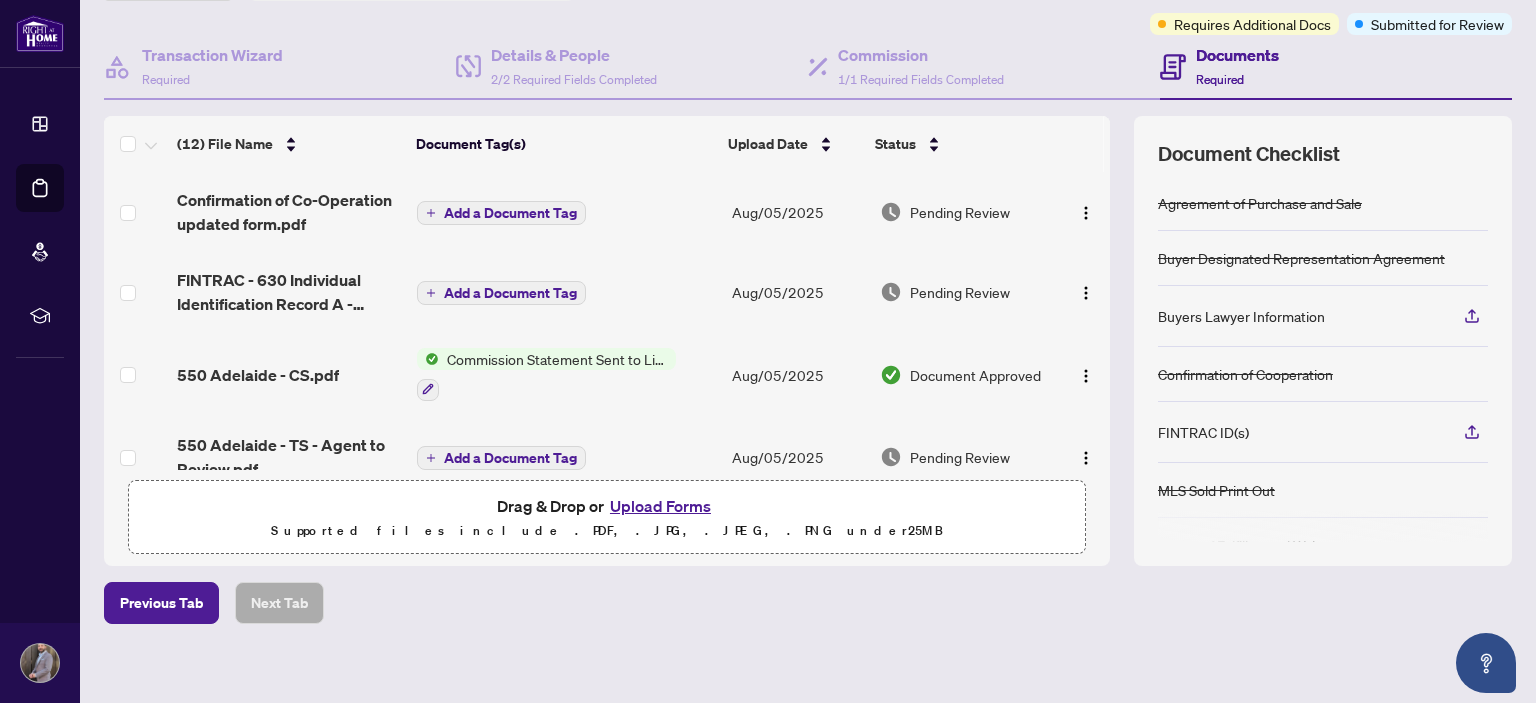 scroll, scrollTop: 169, scrollLeft: 0, axis: vertical 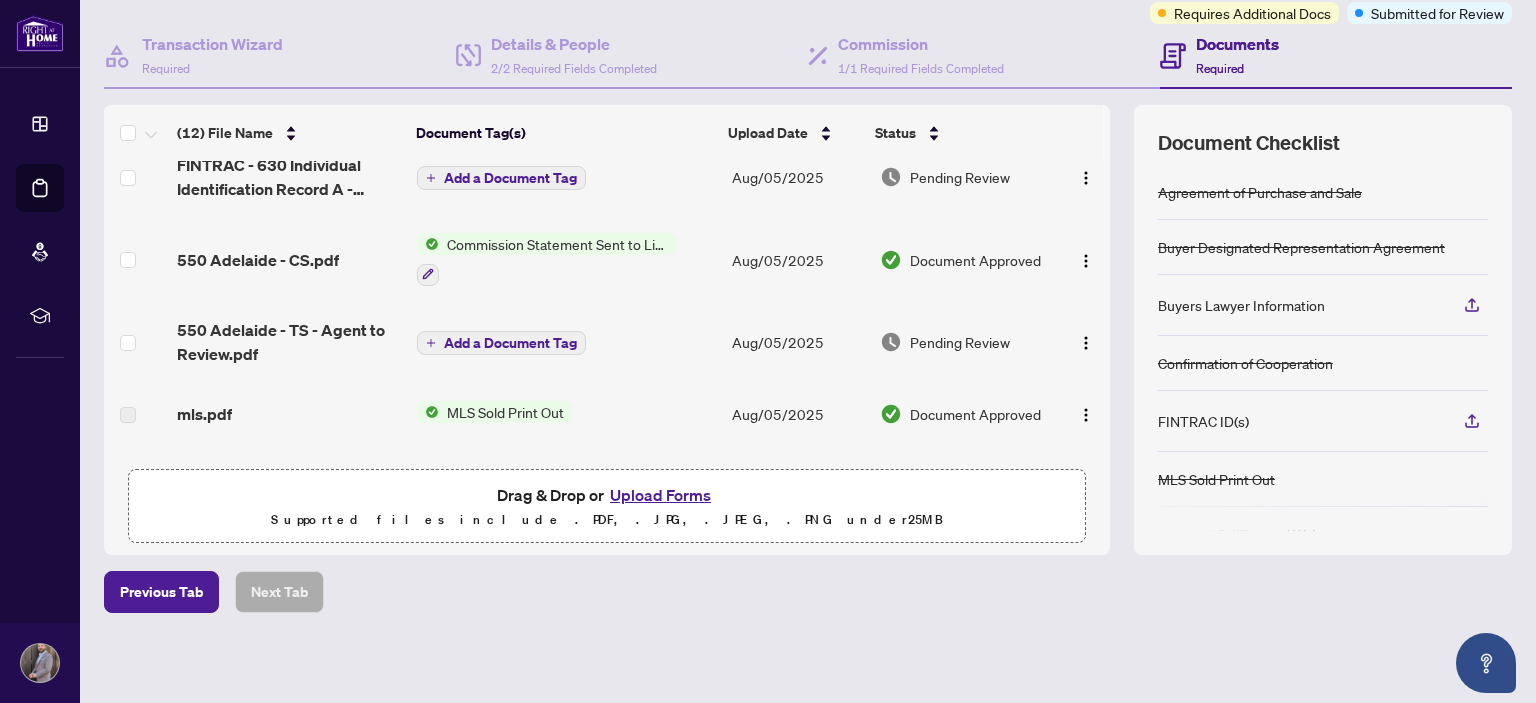 click on "Commission Statement Sent to Listing Brokerage" at bounding box center (557, 244) 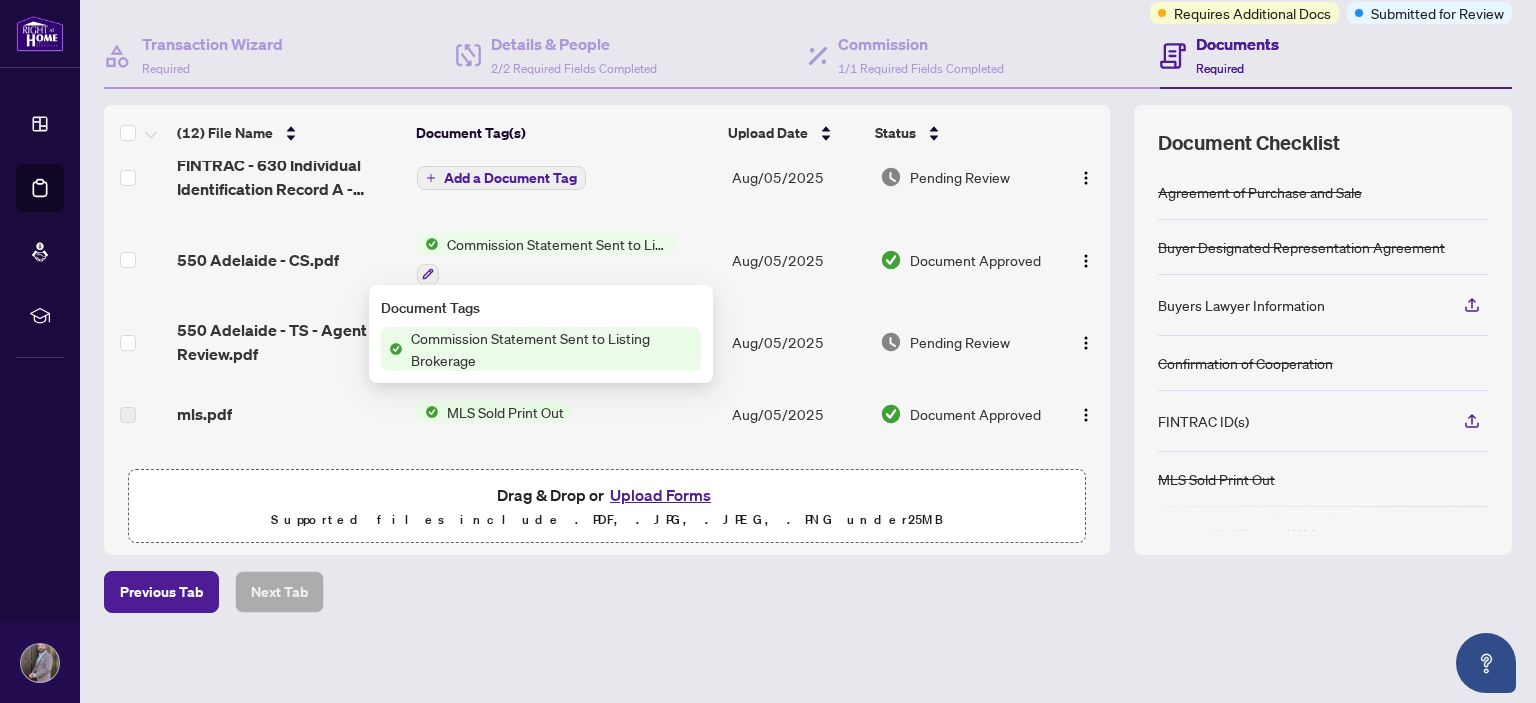 click on "Commission Statement Sent to Listing Brokerage" at bounding box center (552, 349) 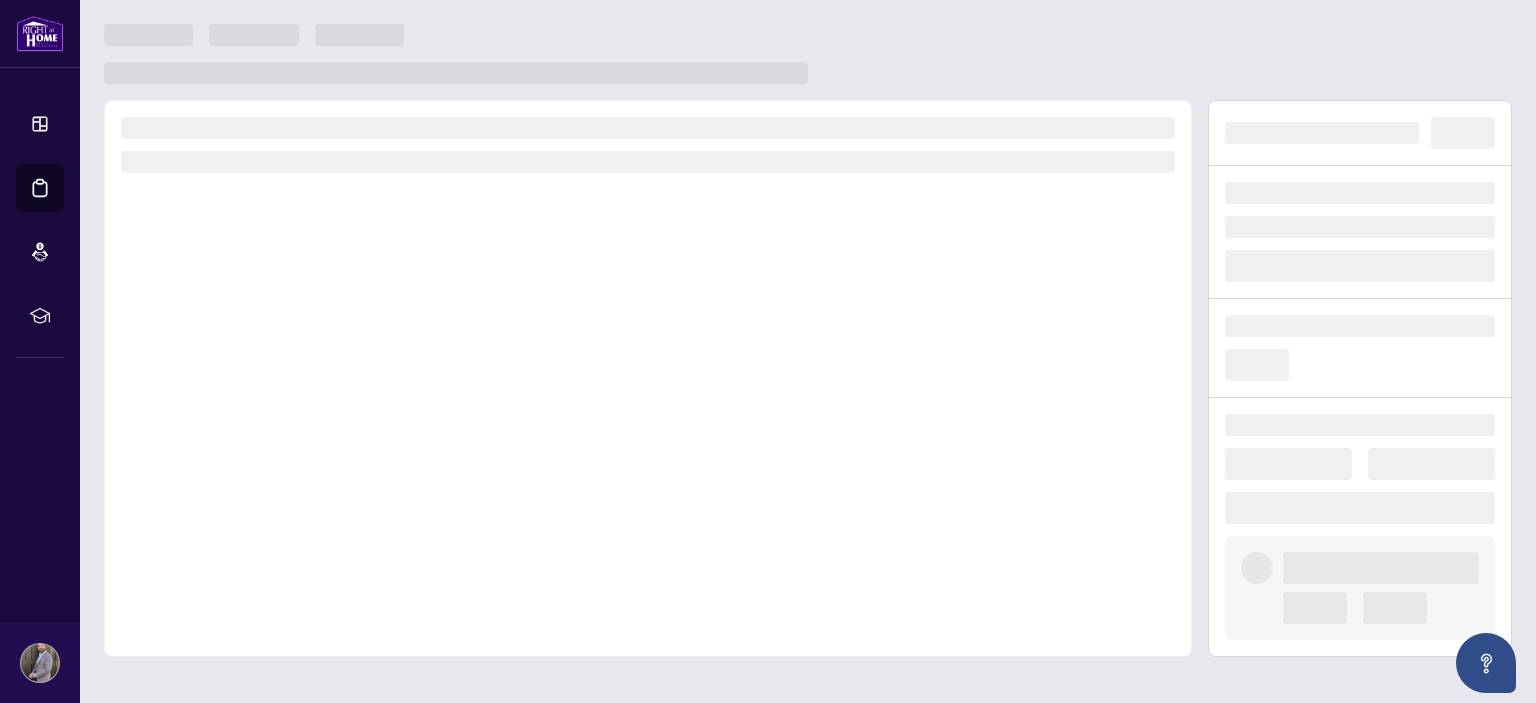 scroll, scrollTop: 0, scrollLeft: 0, axis: both 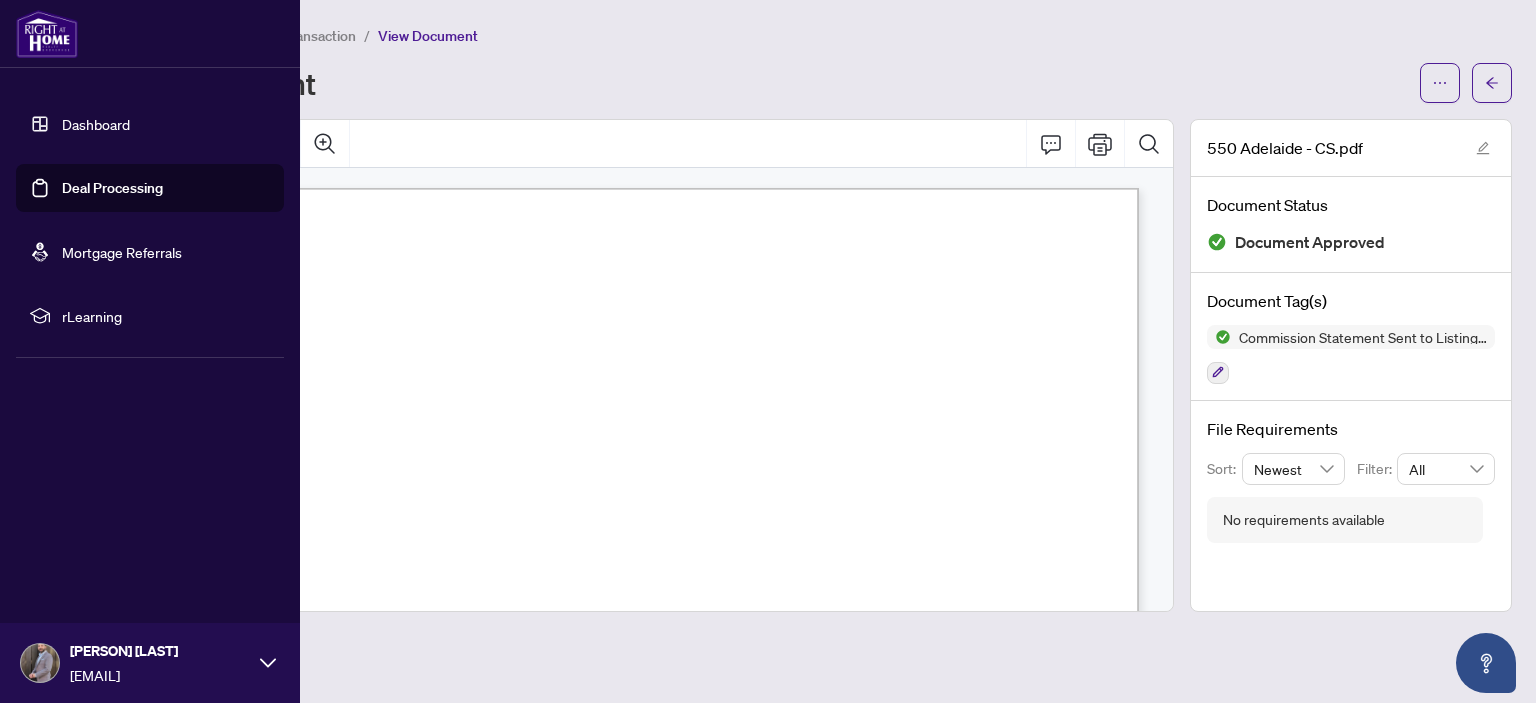 click on "Dashboard" at bounding box center (96, 124) 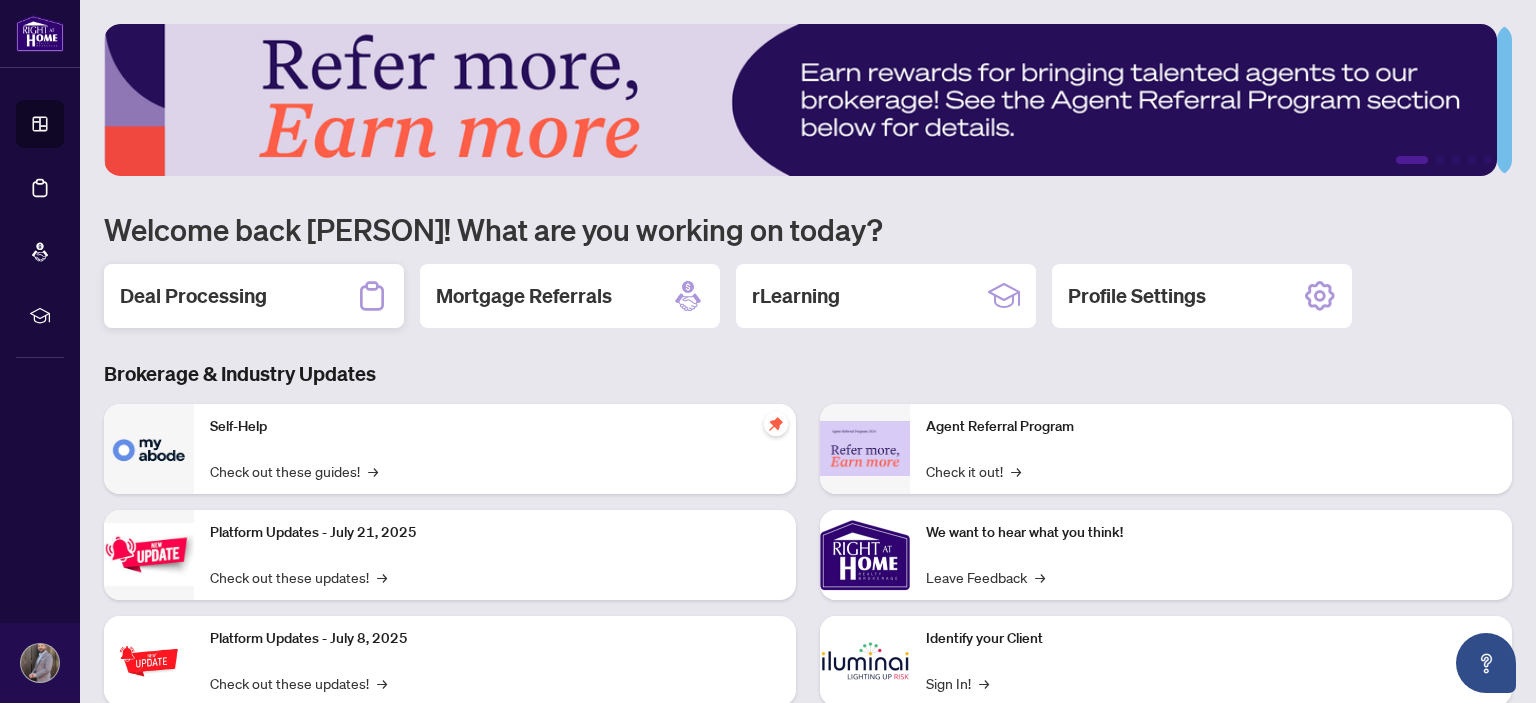 click on "Deal Processing" at bounding box center (254, 296) 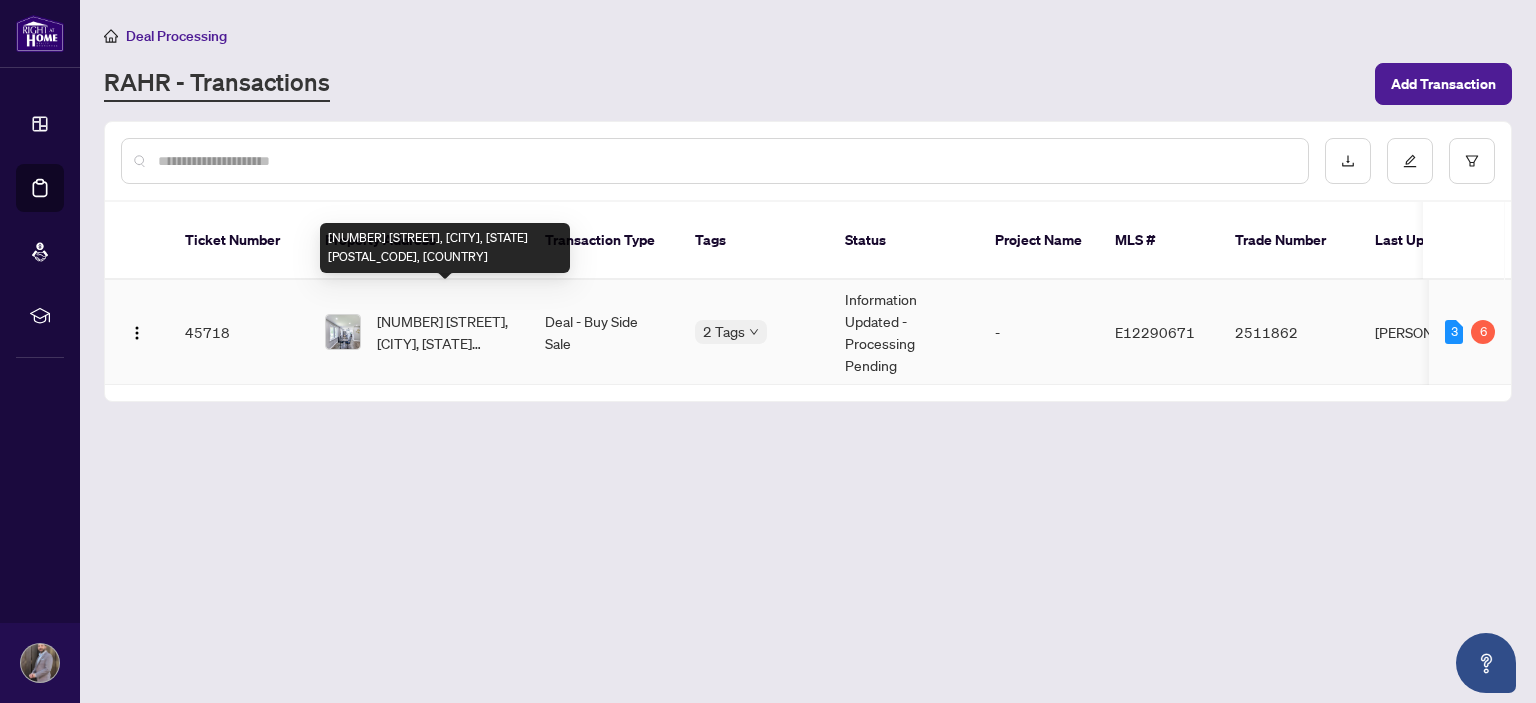 click on "[NUMBER] [STREET], [CITY], [STATE] [POSTAL_CODE], [COUNTRY]" at bounding box center (445, 332) 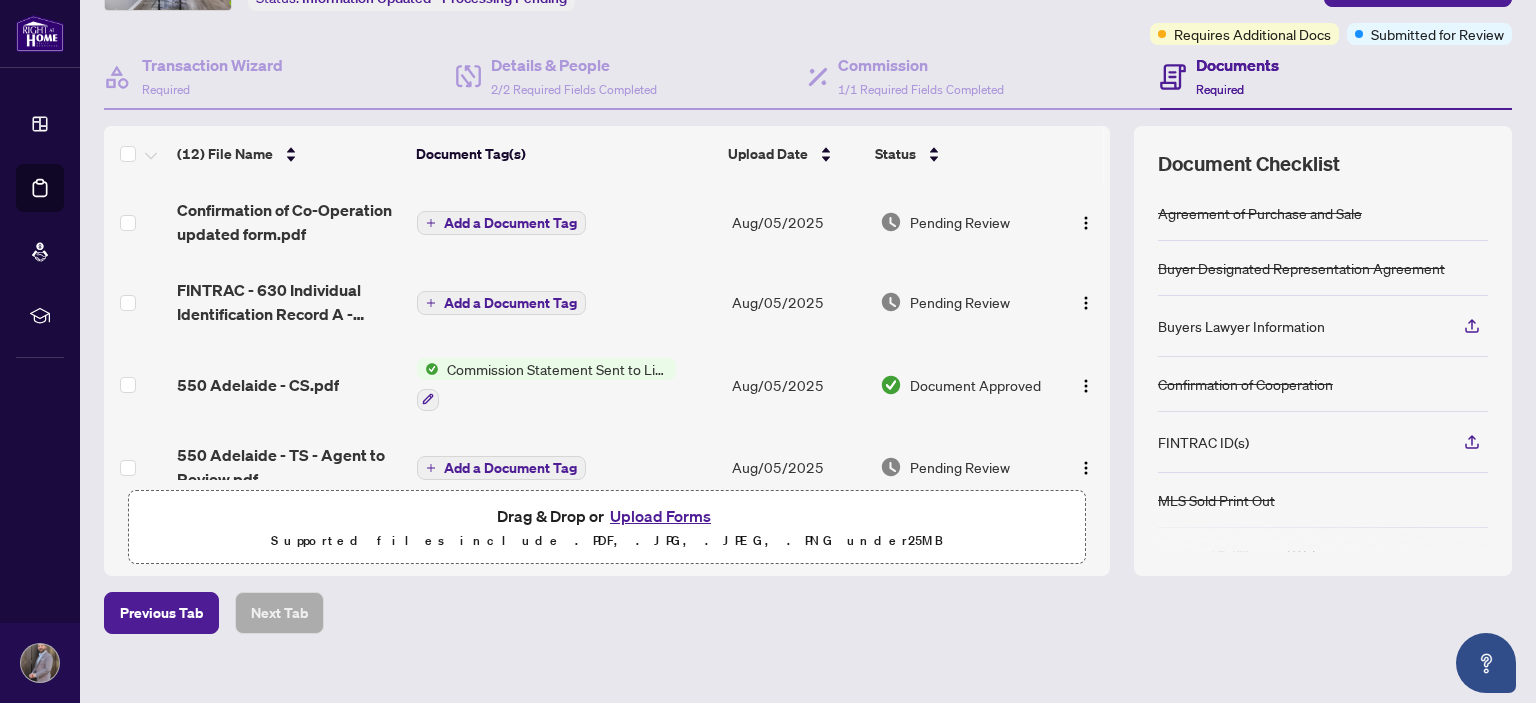 scroll, scrollTop: 169, scrollLeft: 0, axis: vertical 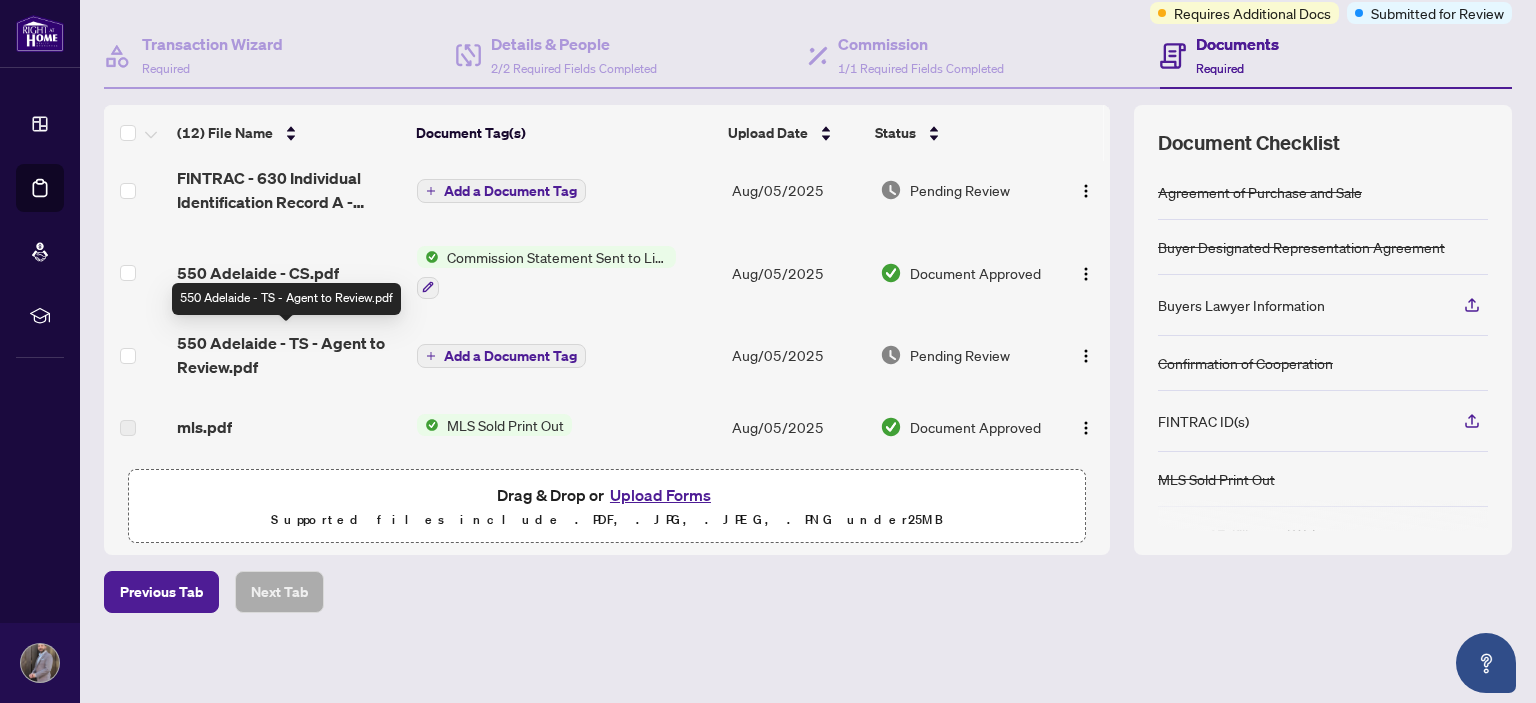 click on "550 Adelaide - TS - Agent to Review.pdf" at bounding box center [289, 355] 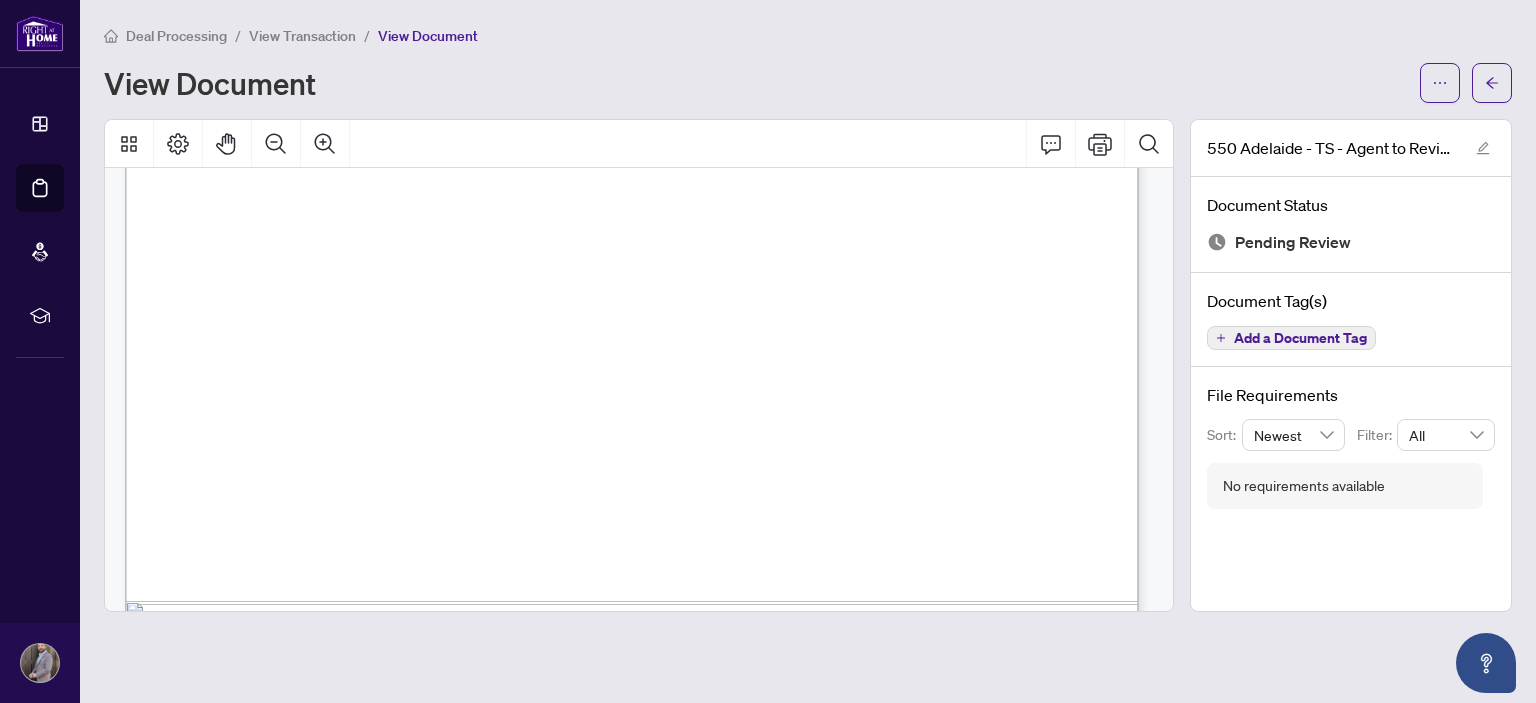 scroll, scrollTop: 908, scrollLeft: 0, axis: vertical 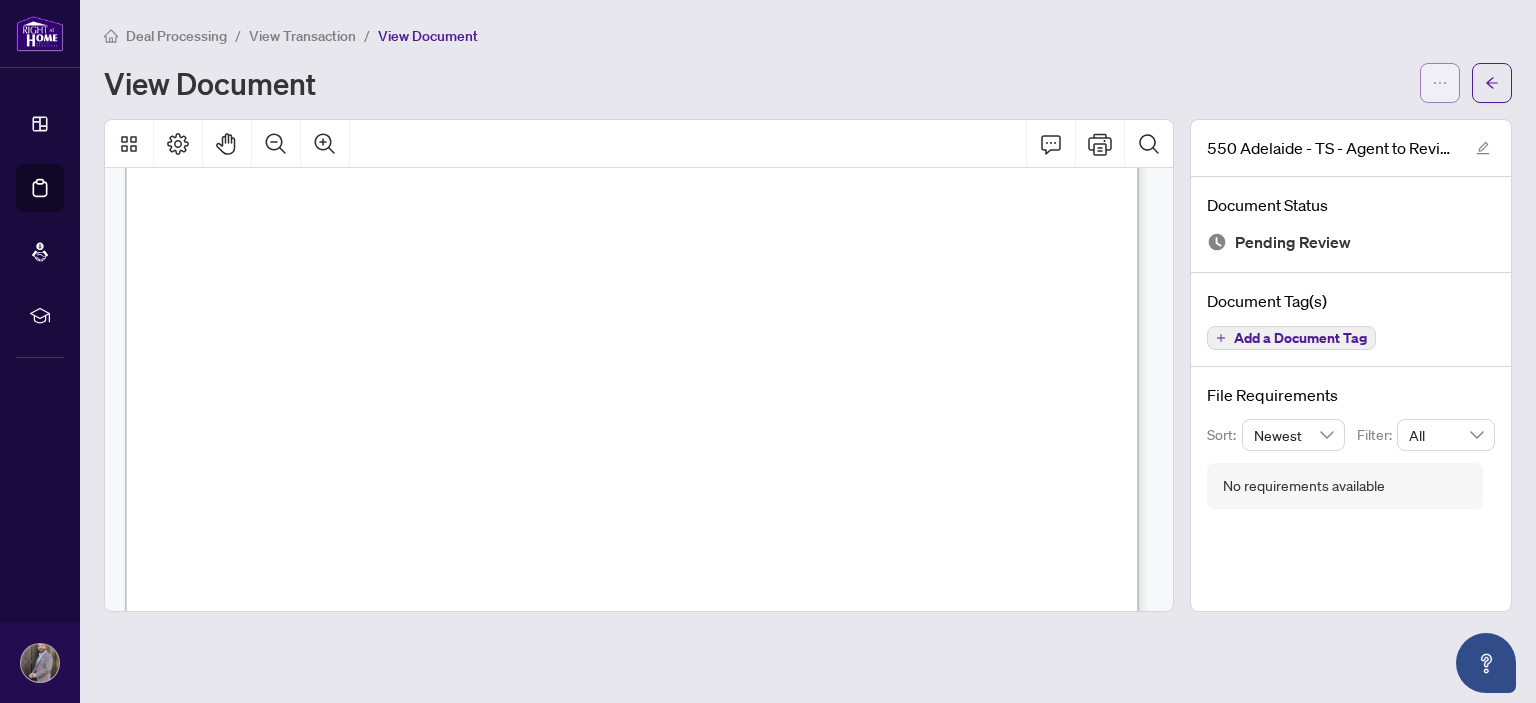 click at bounding box center (1440, 83) 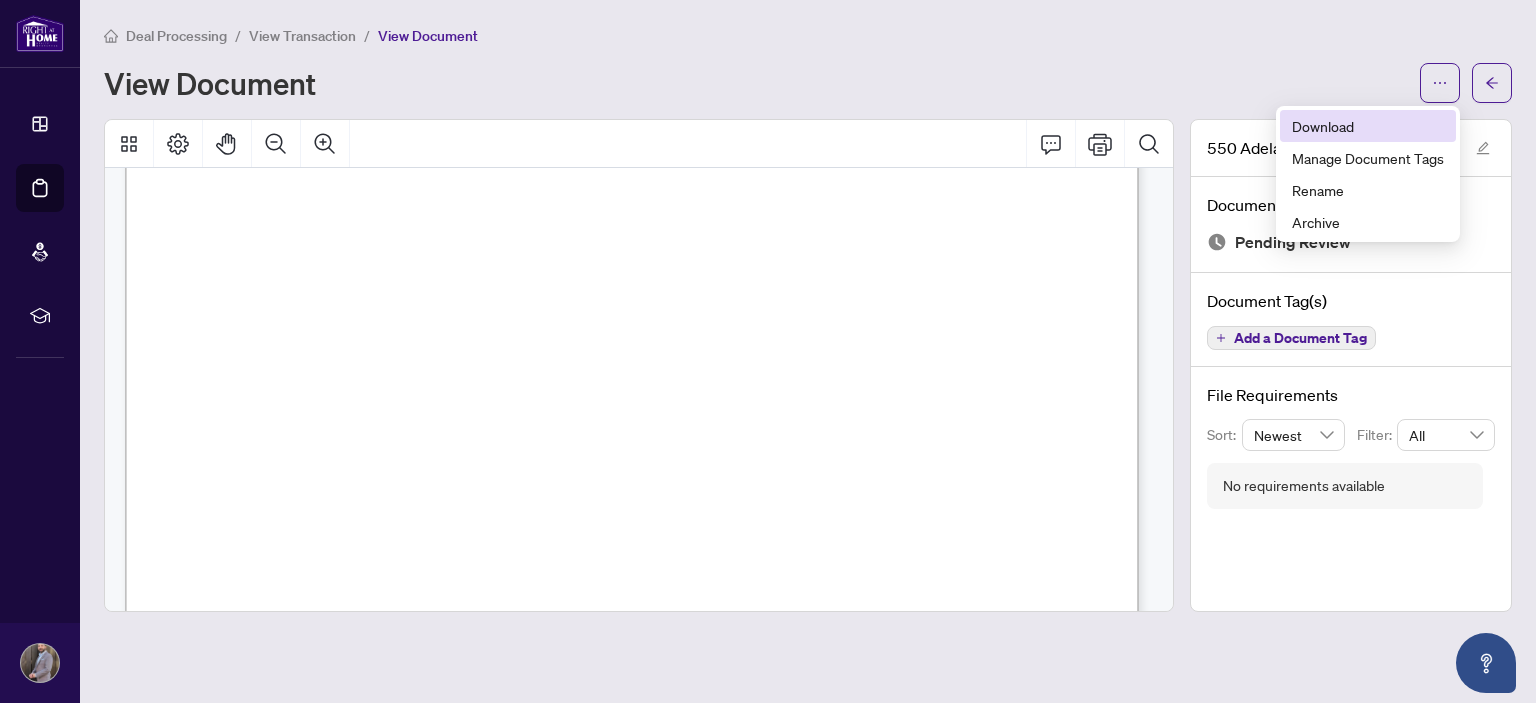 click on "Download" at bounding box center (1368, 126) 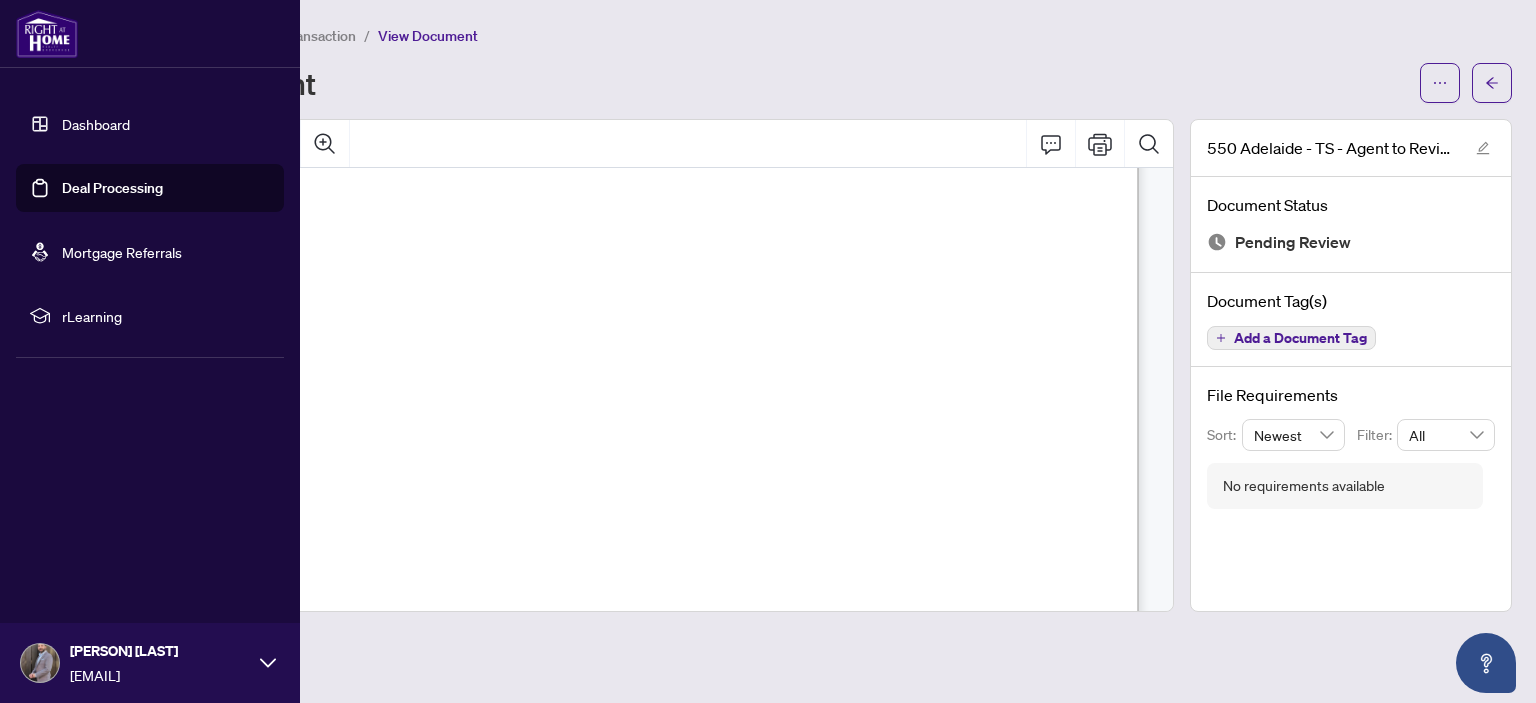 click on "Dashboard" at bounding box center (96, 124) 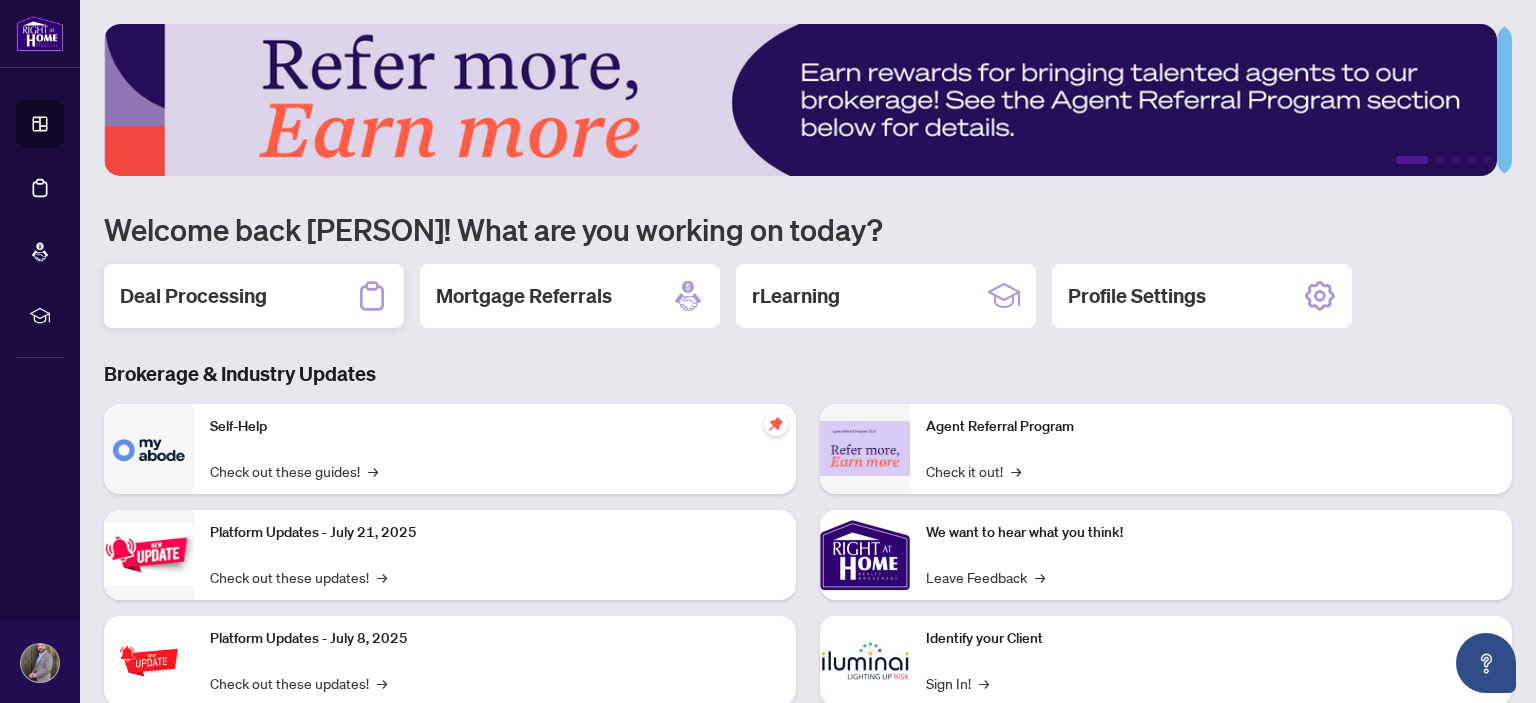 click on "Deal Processing" at bounding box center (193, 296) 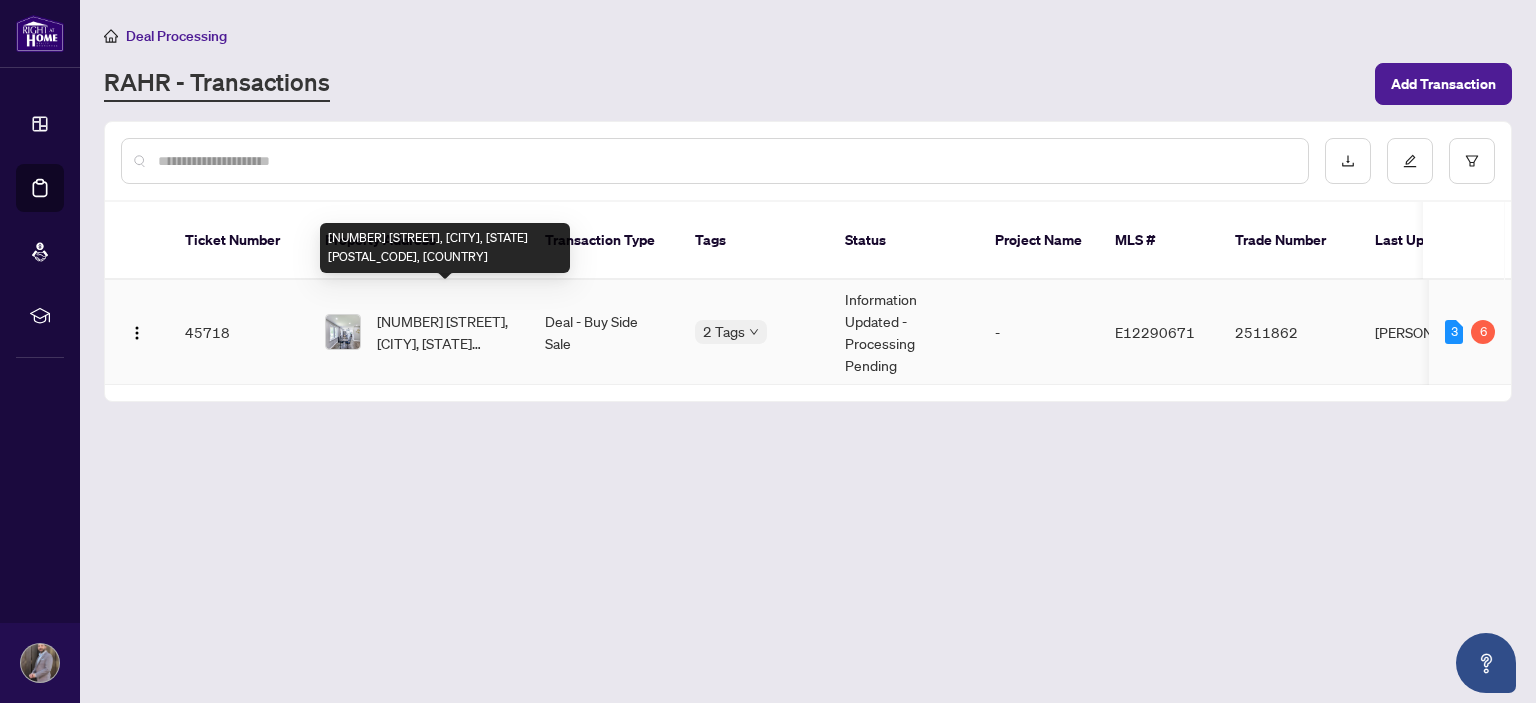 click on "[NUMBER] [STREET], [CITY], [STATE] [POSTAL_CODE], [COUNTRY]" at bounding box center (445, 332) 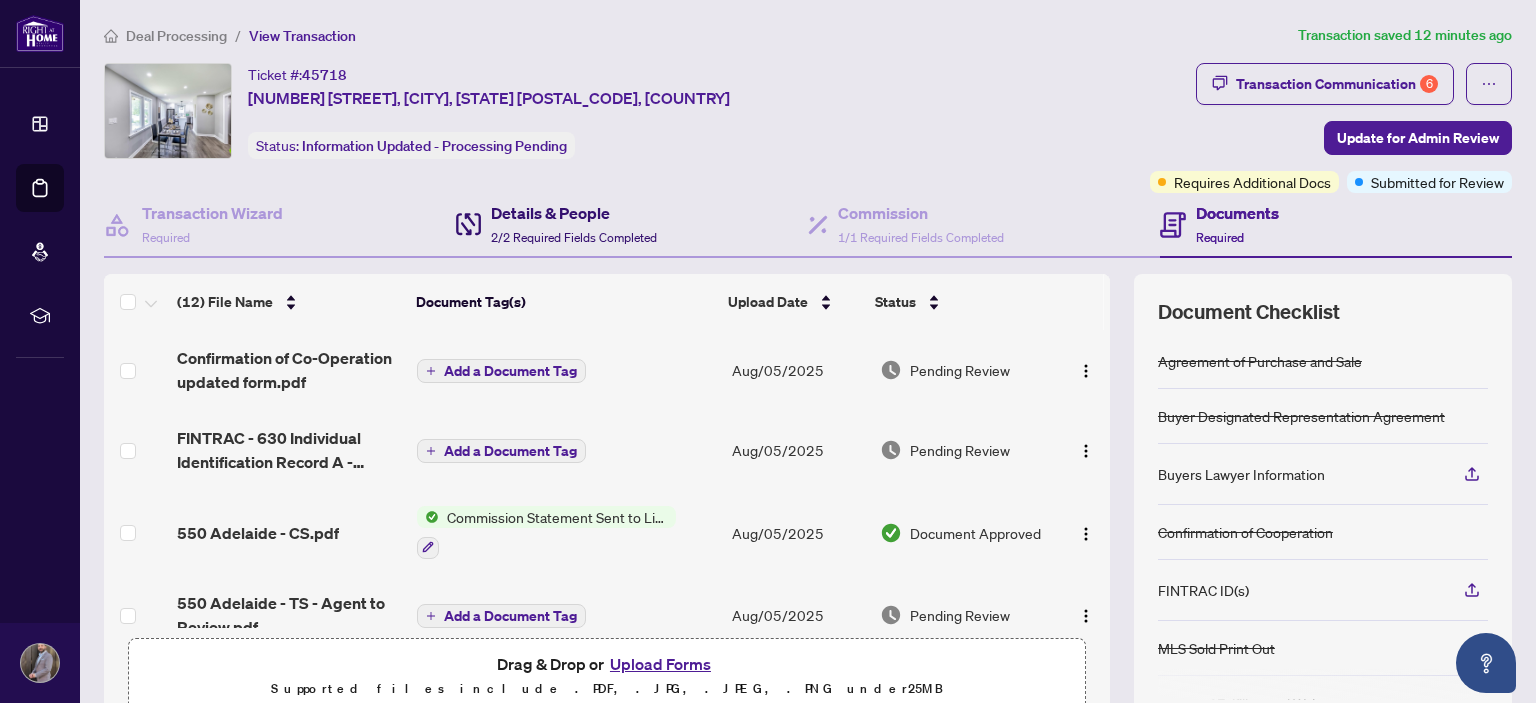click on "2/2 Required Fields Completed" at bounding box center [574, 237] 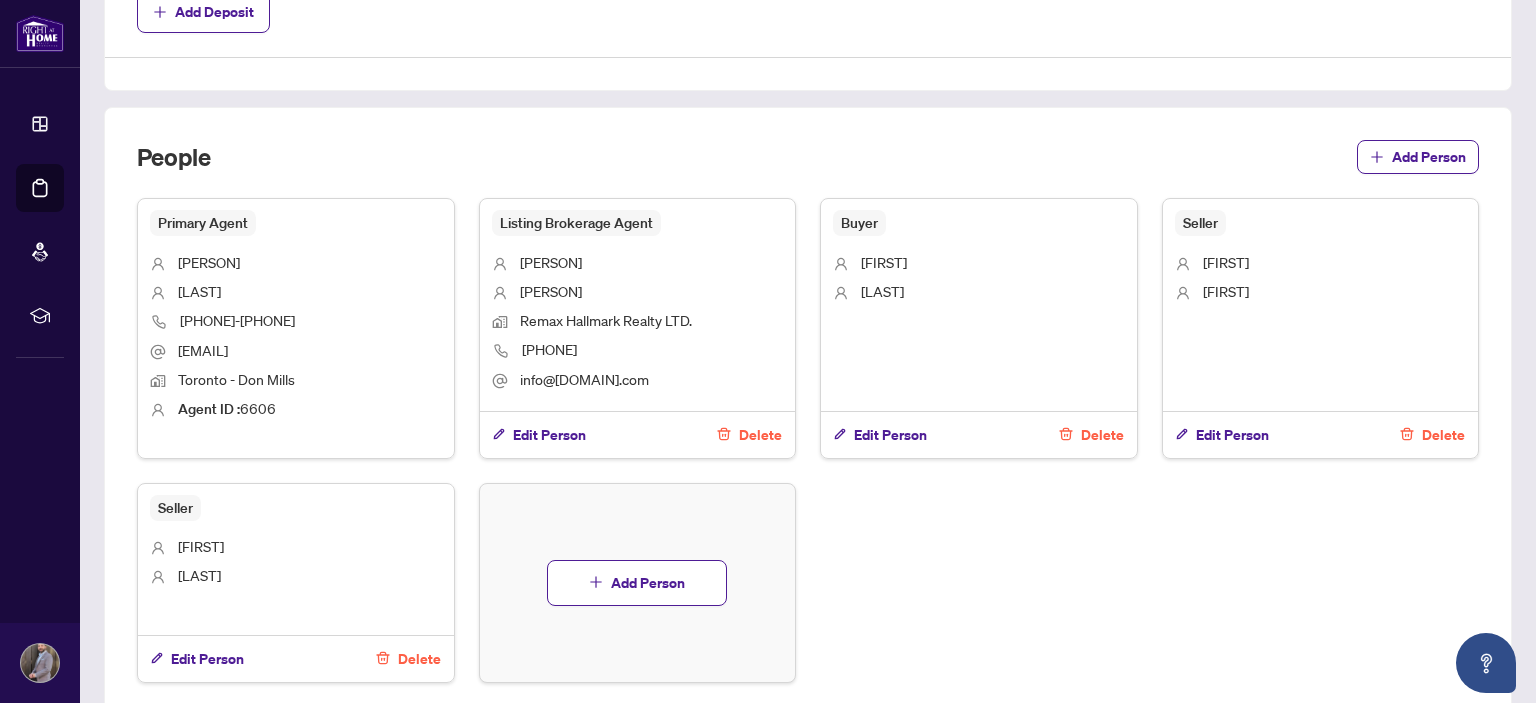 scroll, scrollTop: 1238, scrollLeft: 0, axis: vertical 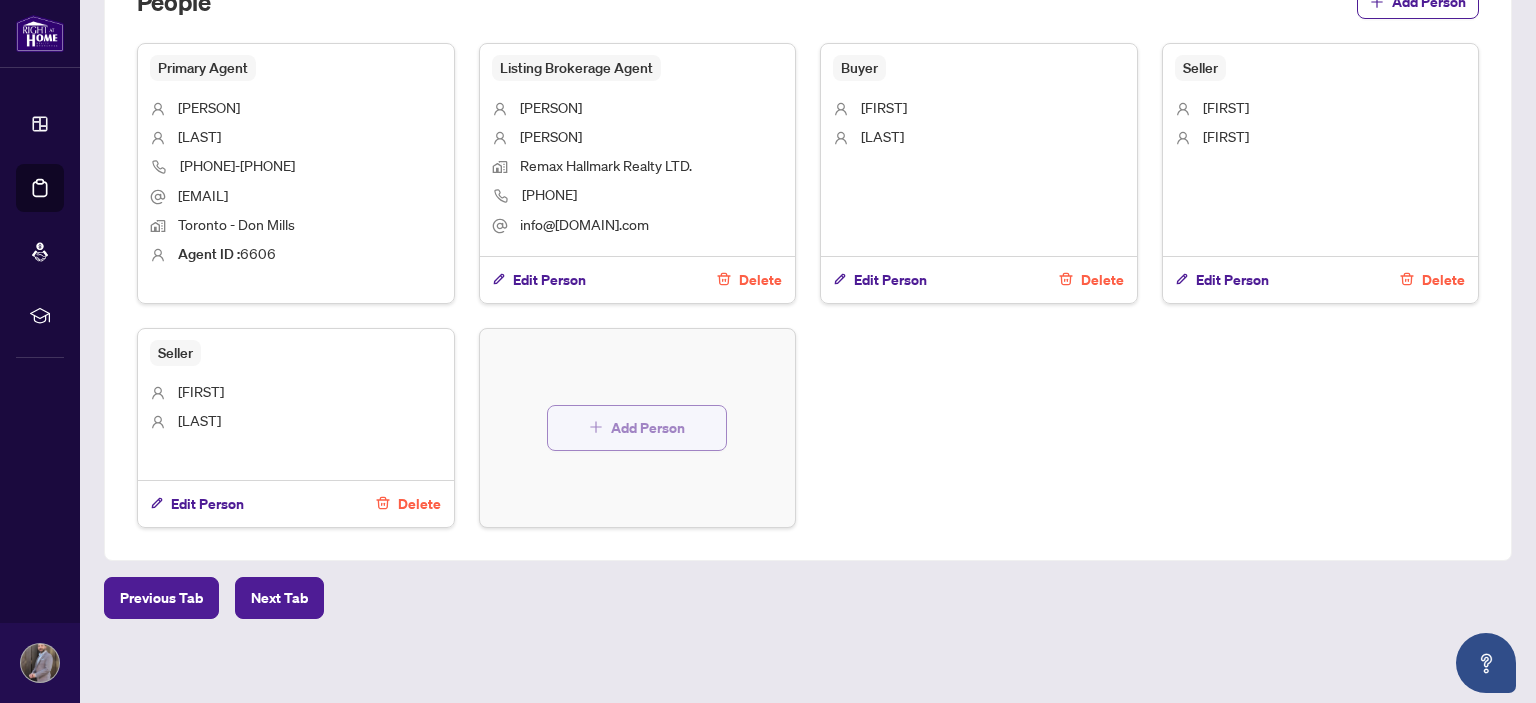 click on "Add Person" at bounding box center (648, 428) 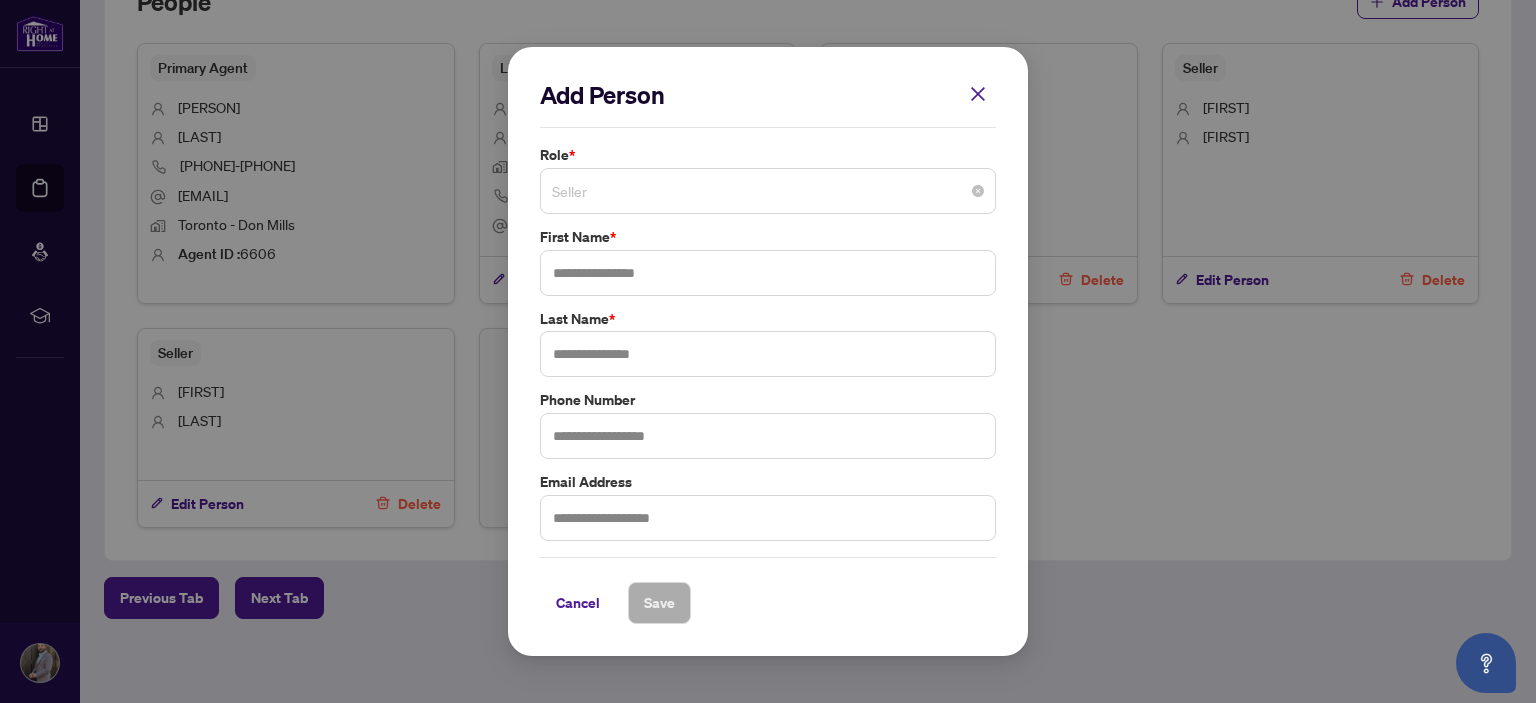 click on "Seller" at bounding box center (768, 191) 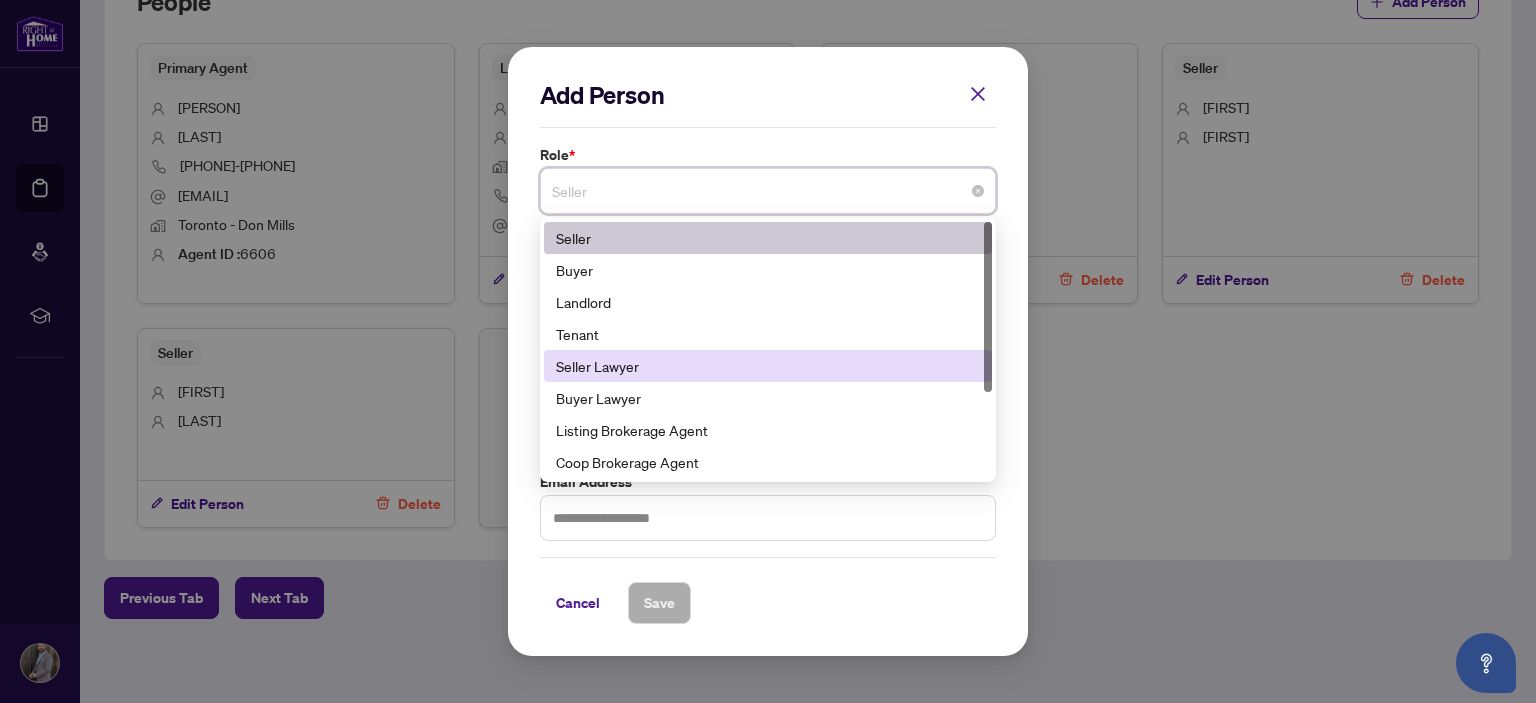 click on "Seller Lawyer" at bounding box center (768, 366) 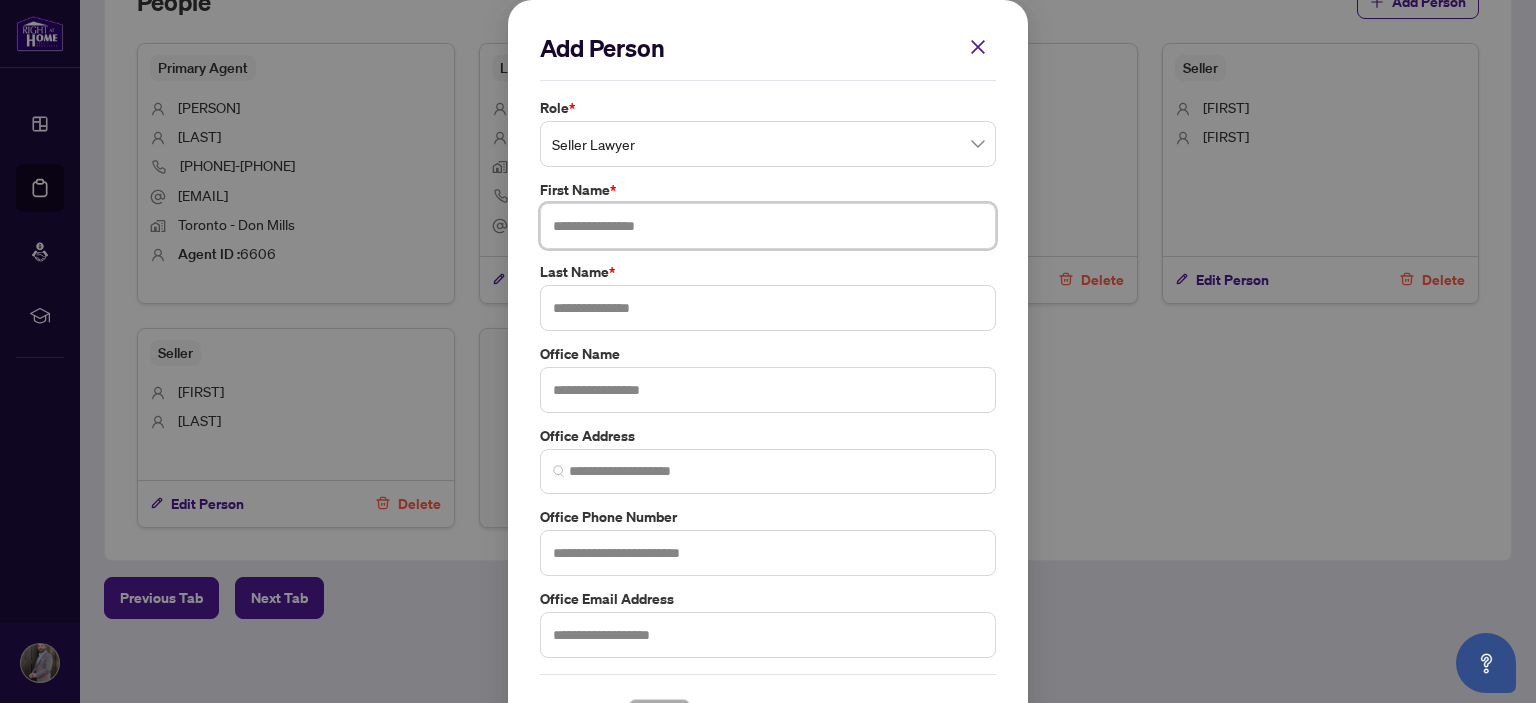 click at bounding box center [768, 226] 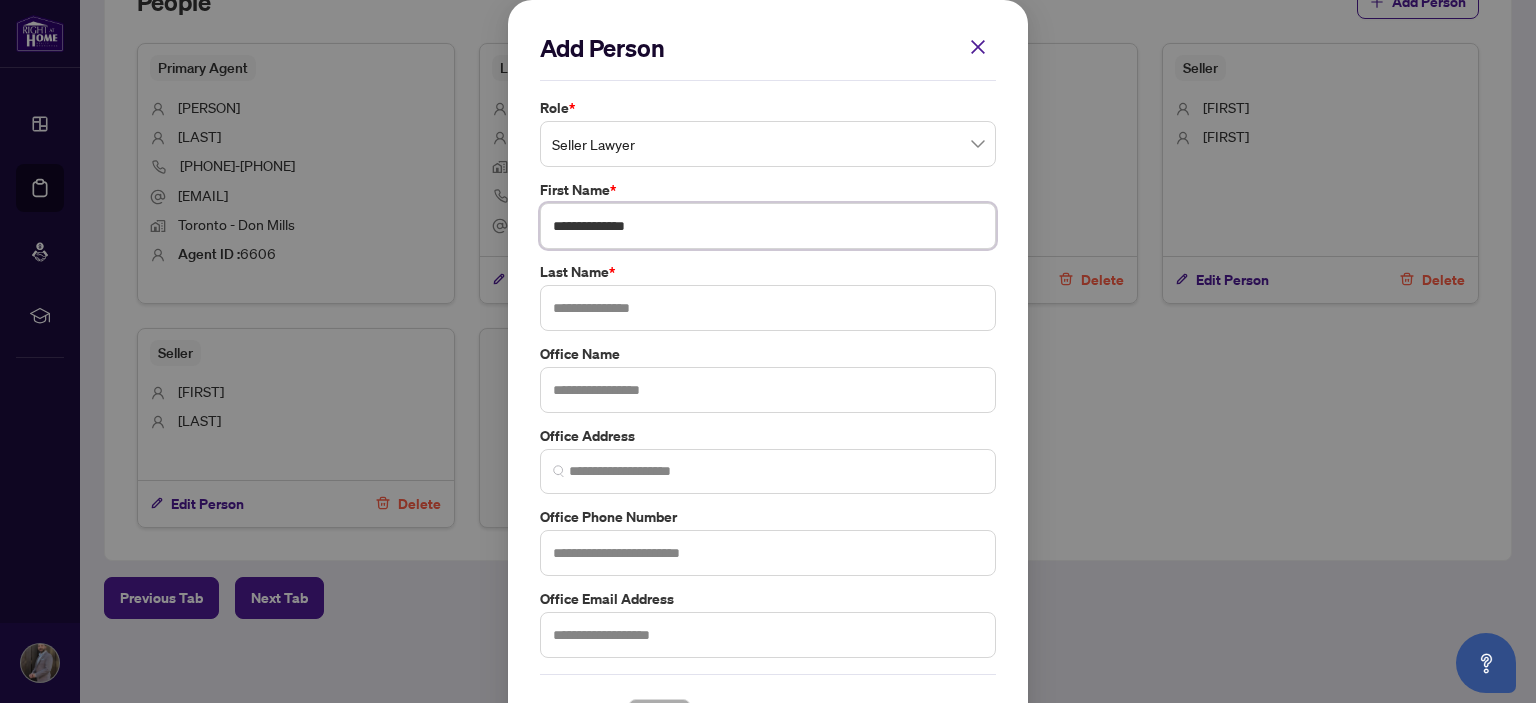type on "**********" 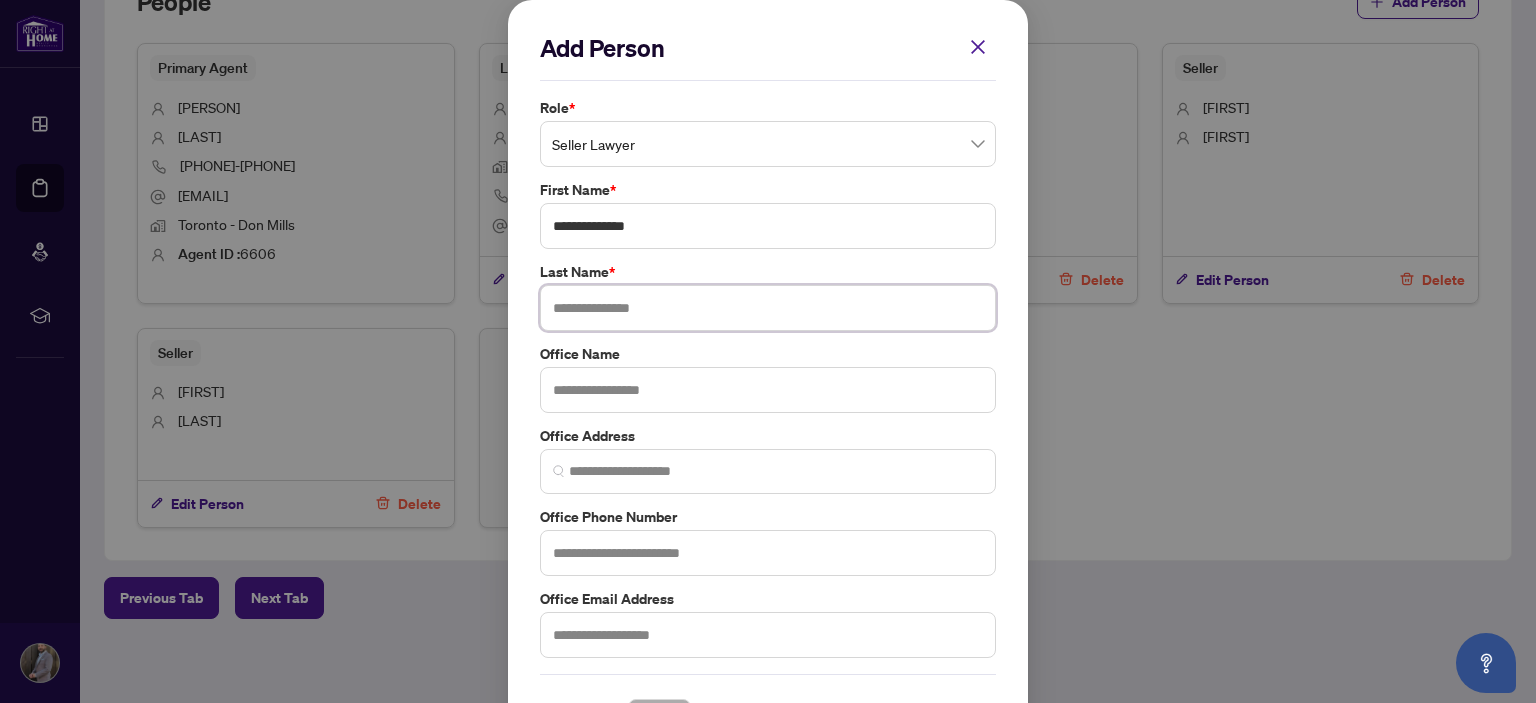 click at bounding box center [768, 308] 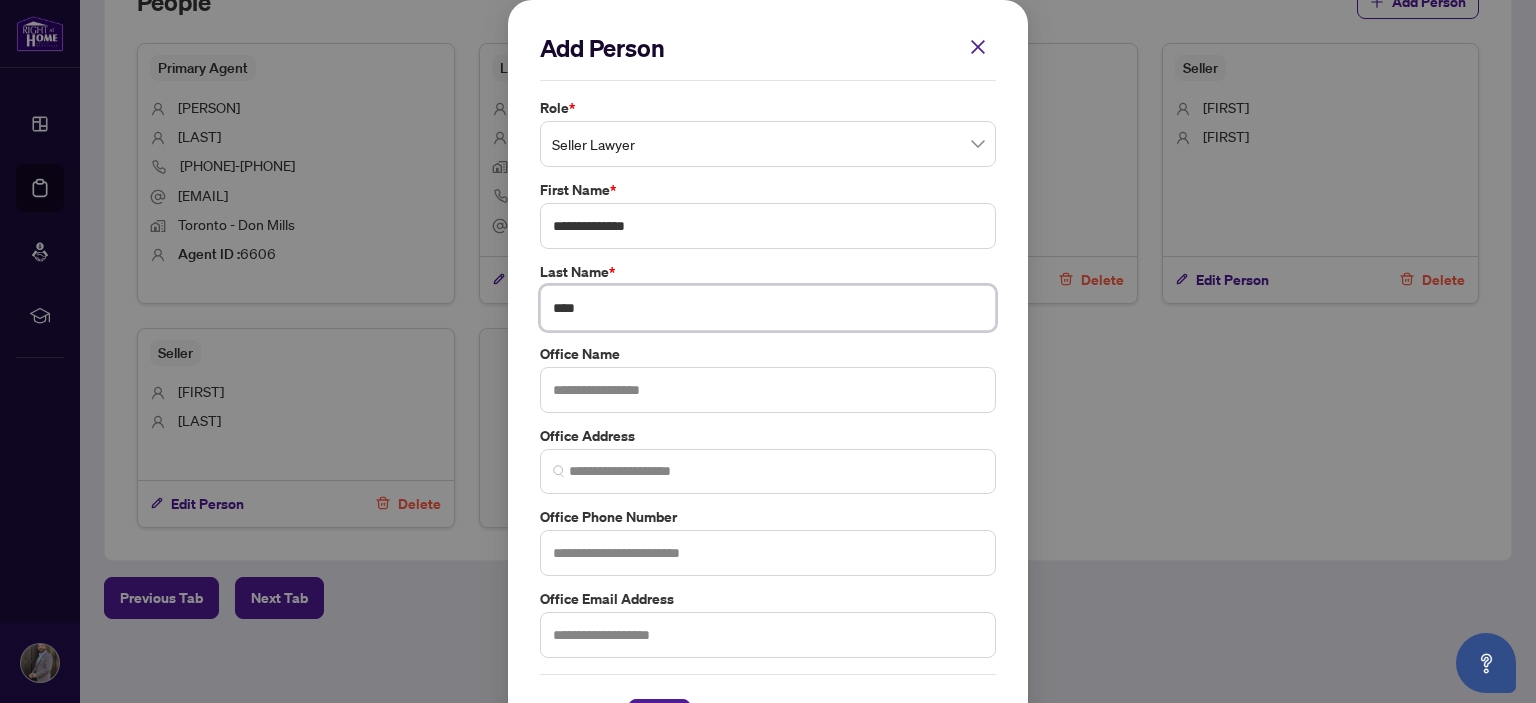 type on "****" 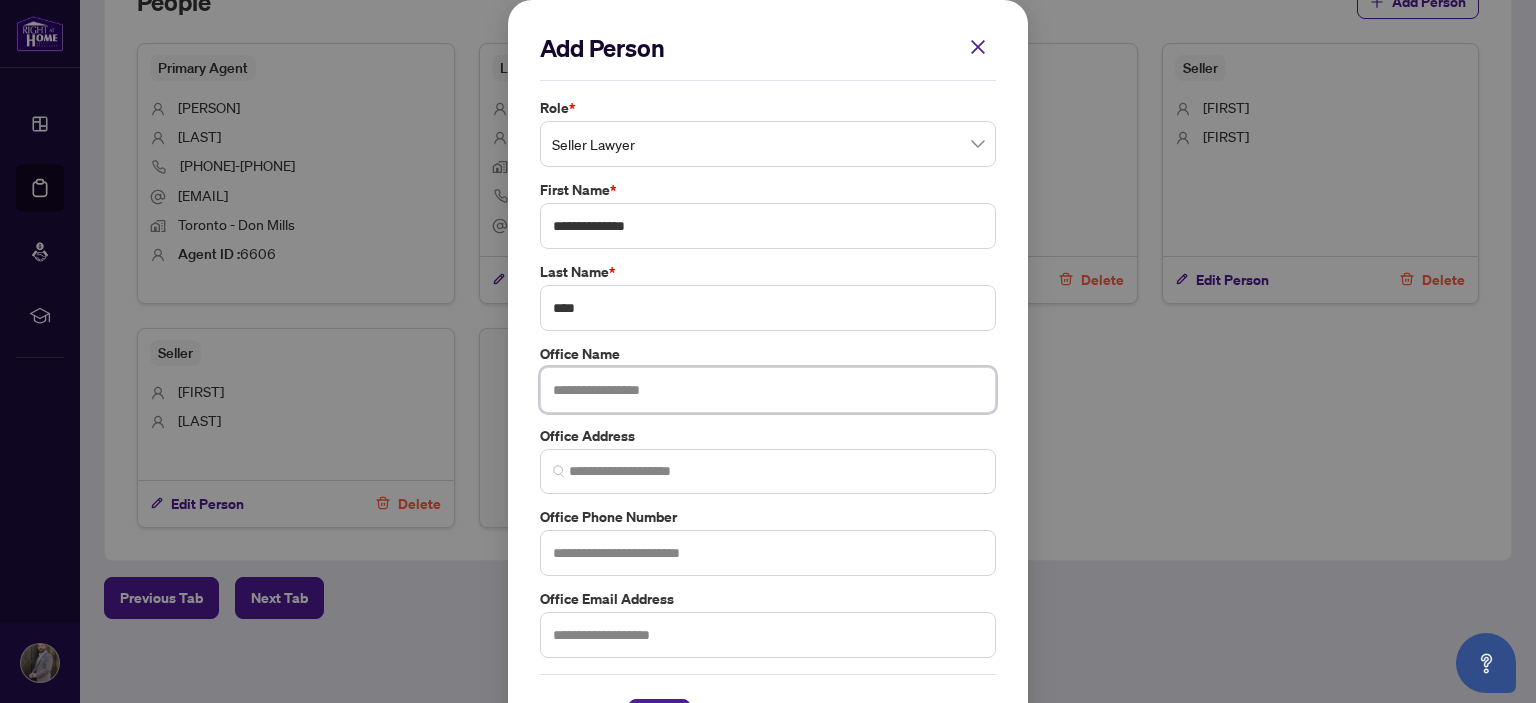 click at bounding box center (768, 390) 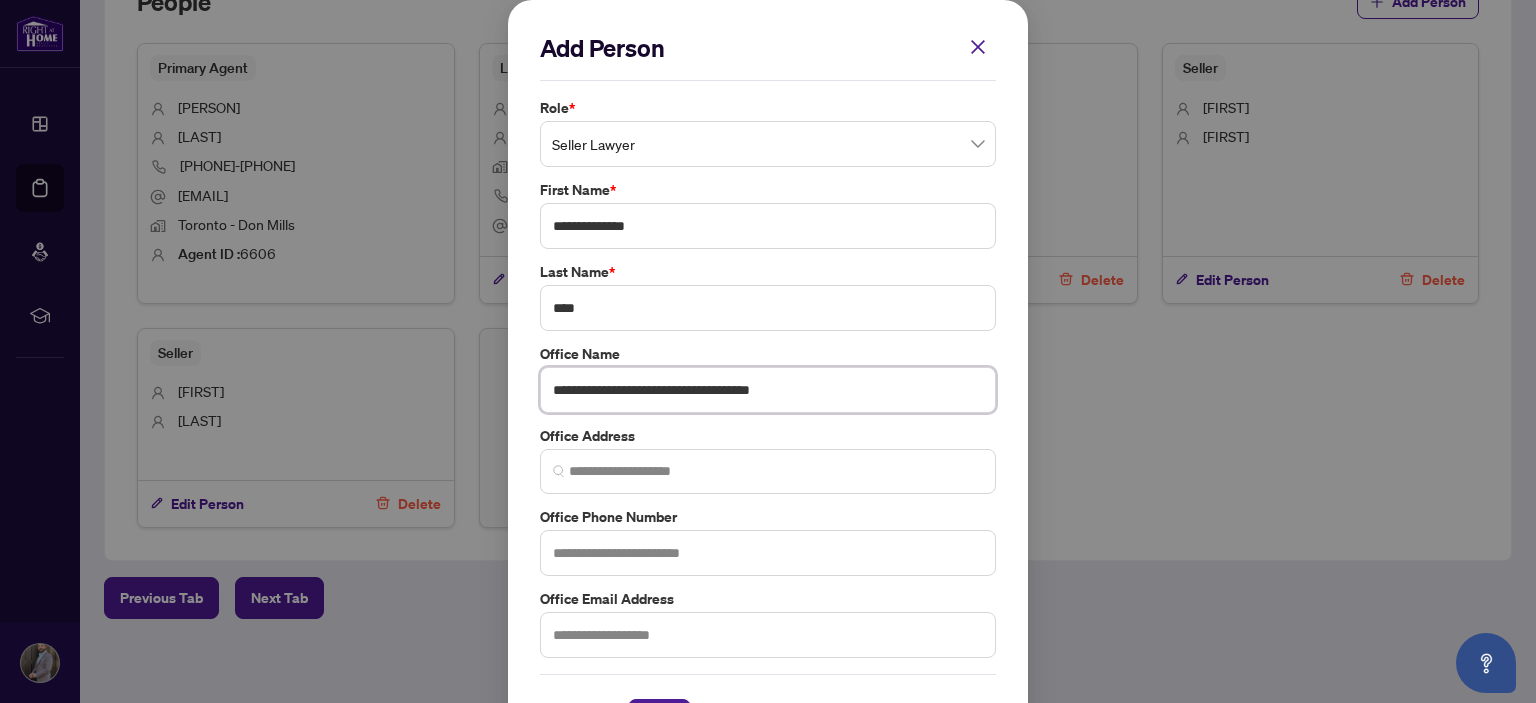 type on "**********" 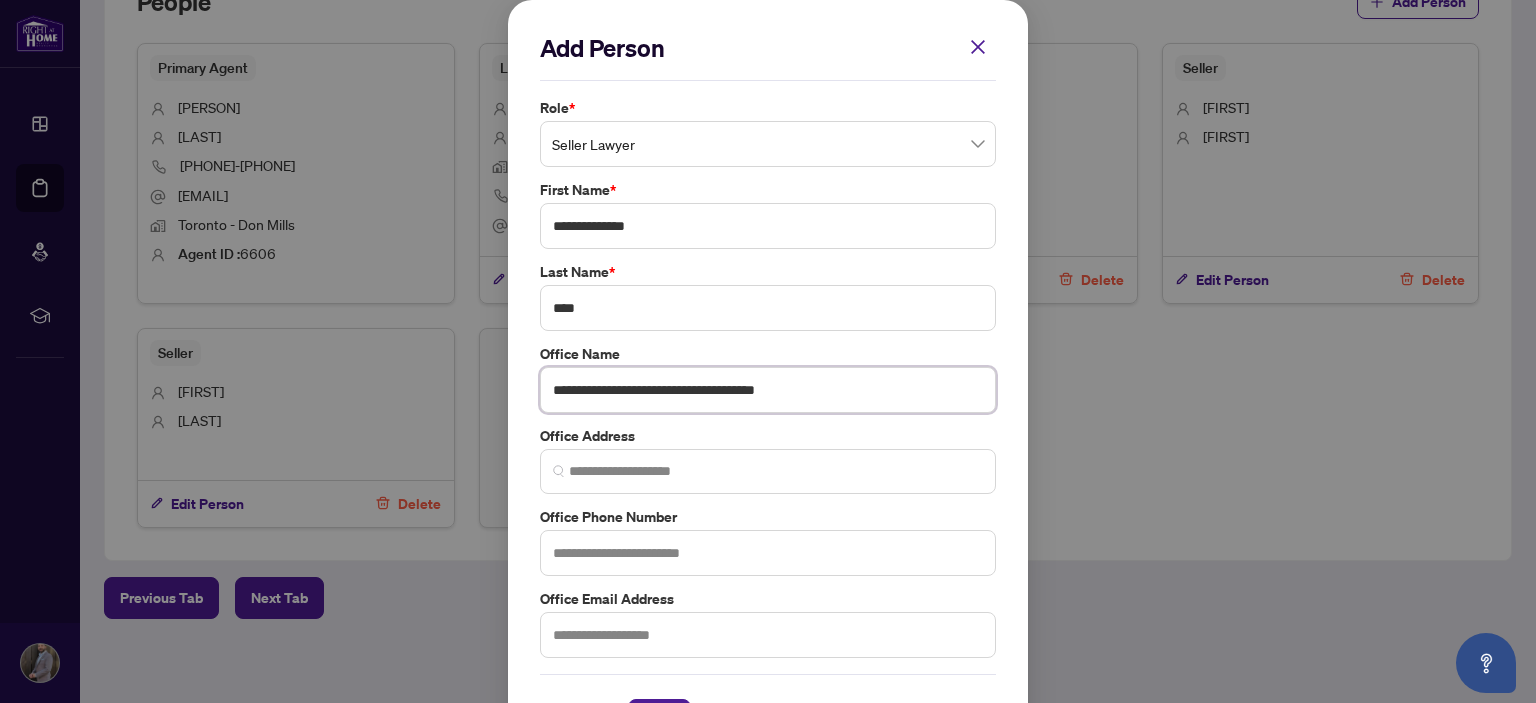 drag, startPoint x: 546, startPoint y: 386, endPoint x: 862, endPoint y: 359, distance: 317.1514 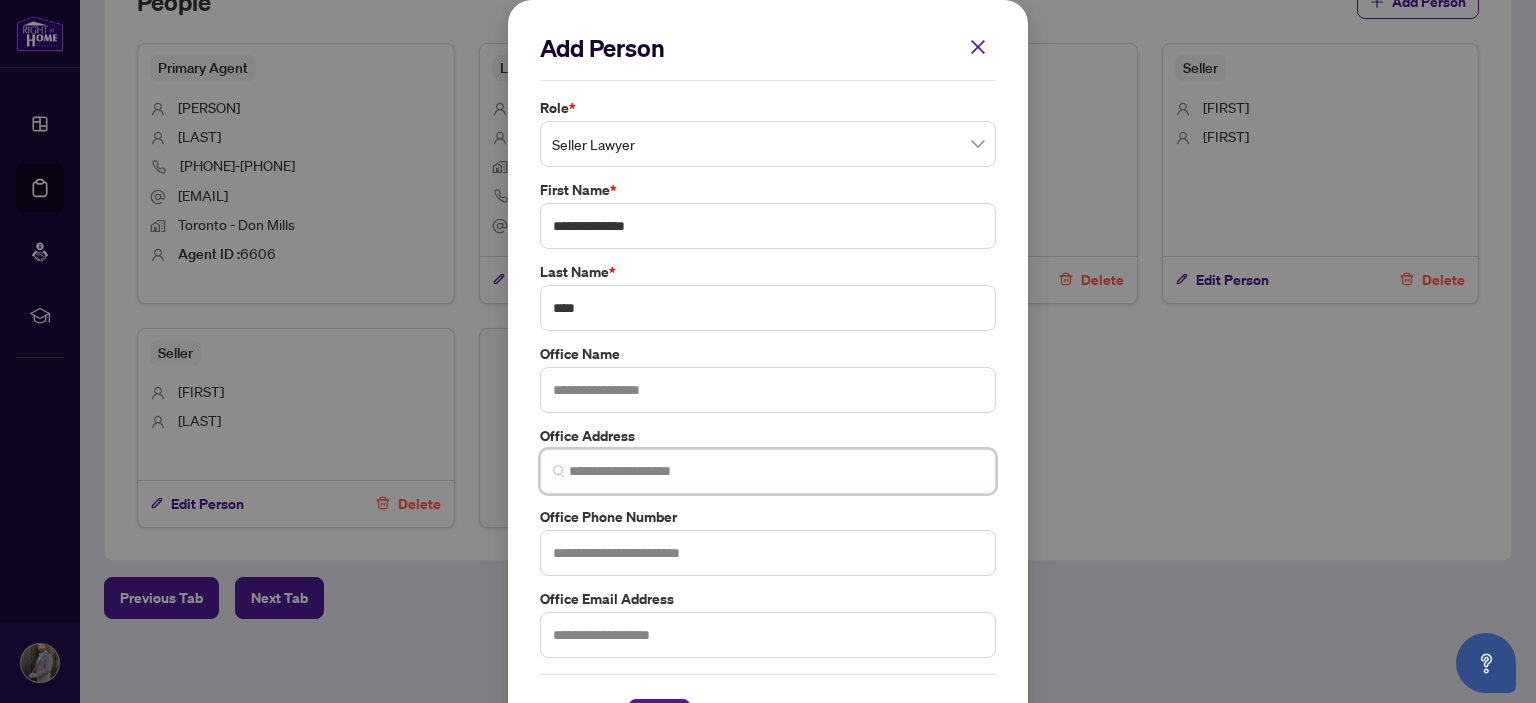 click at bounding box center [776, 471] 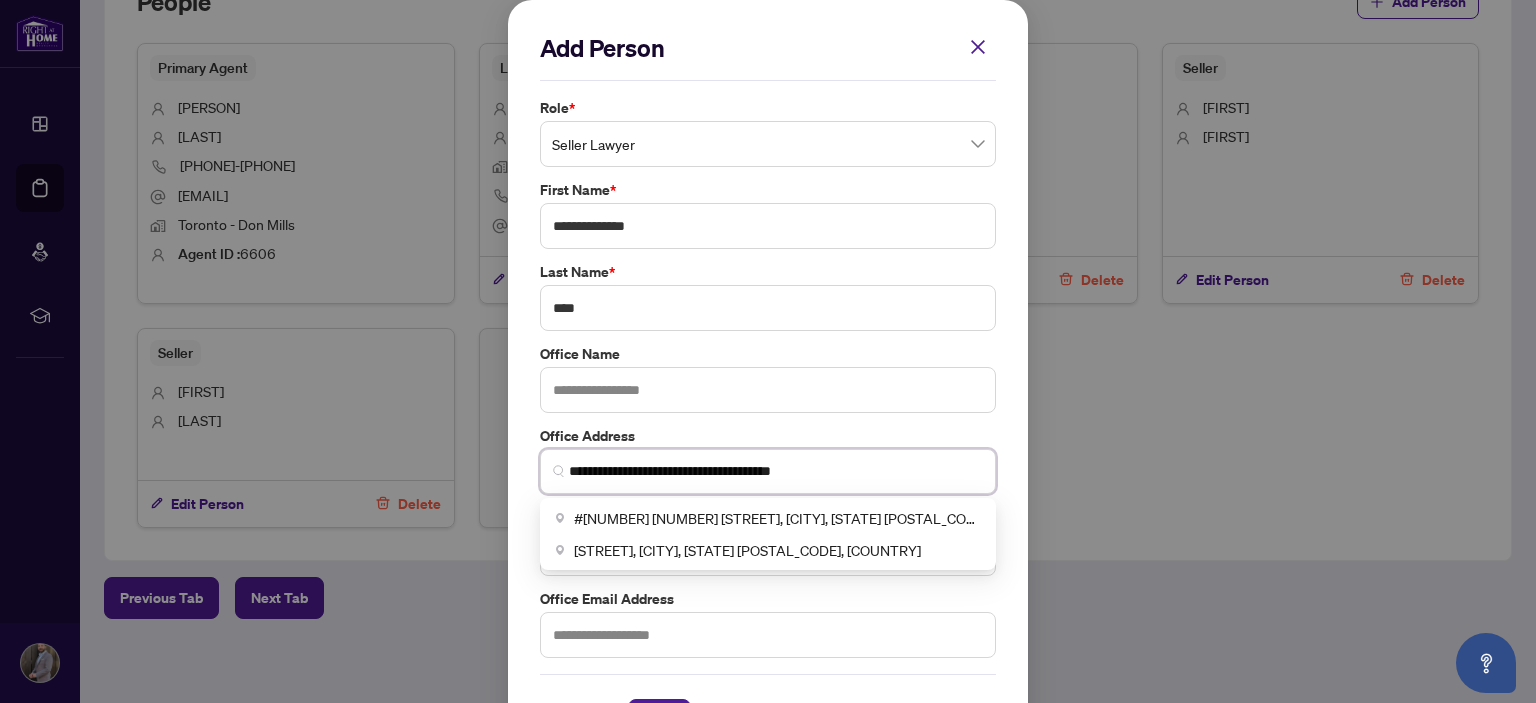 type on "**********" 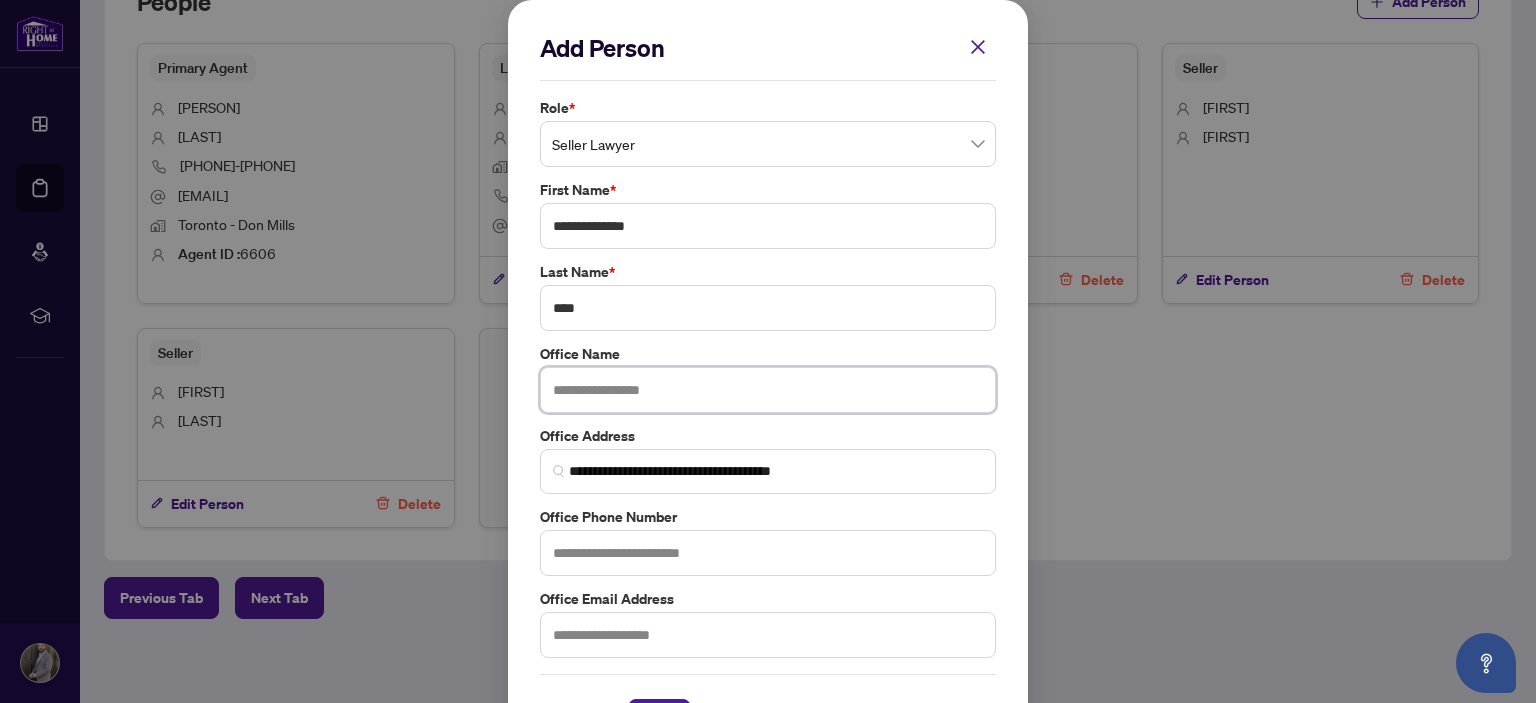click at bounding box center (768, 390) 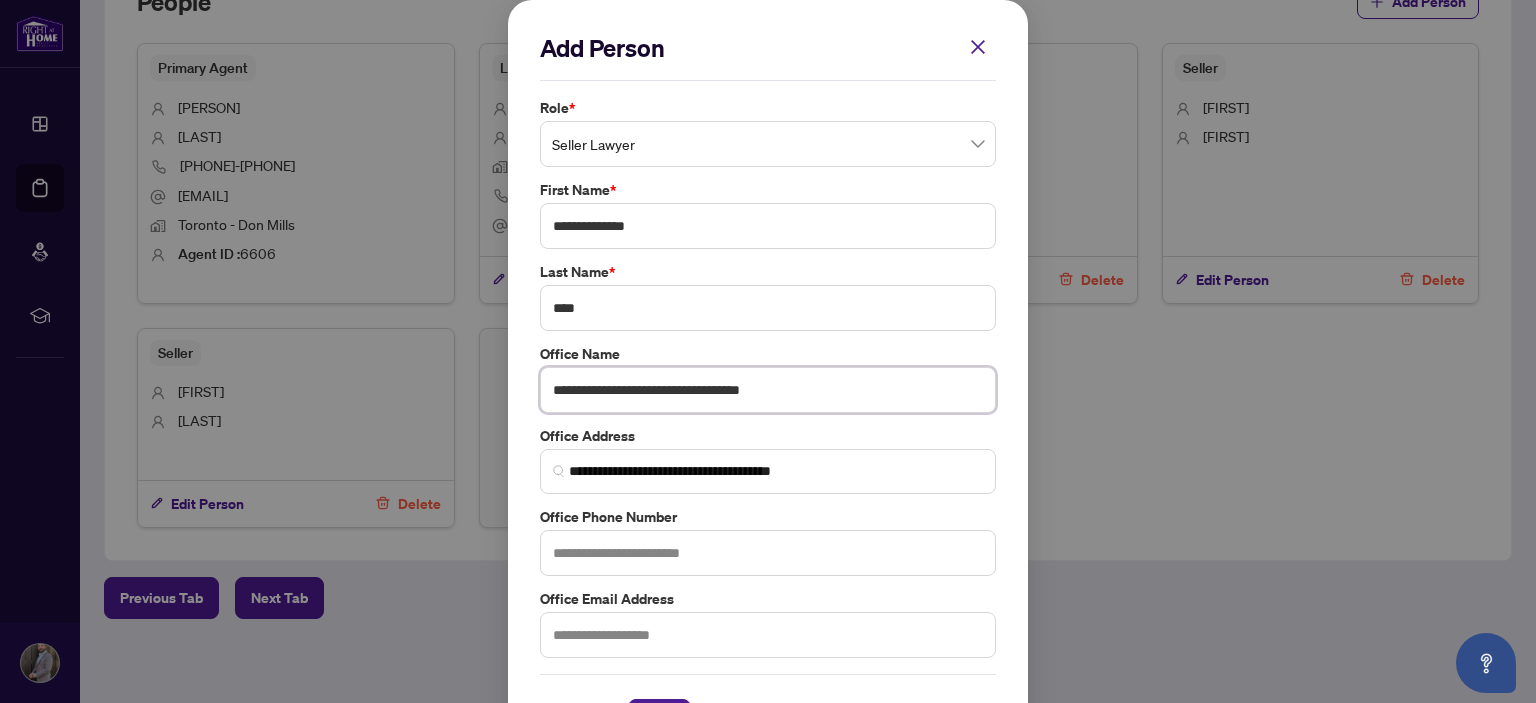 type on "**********" 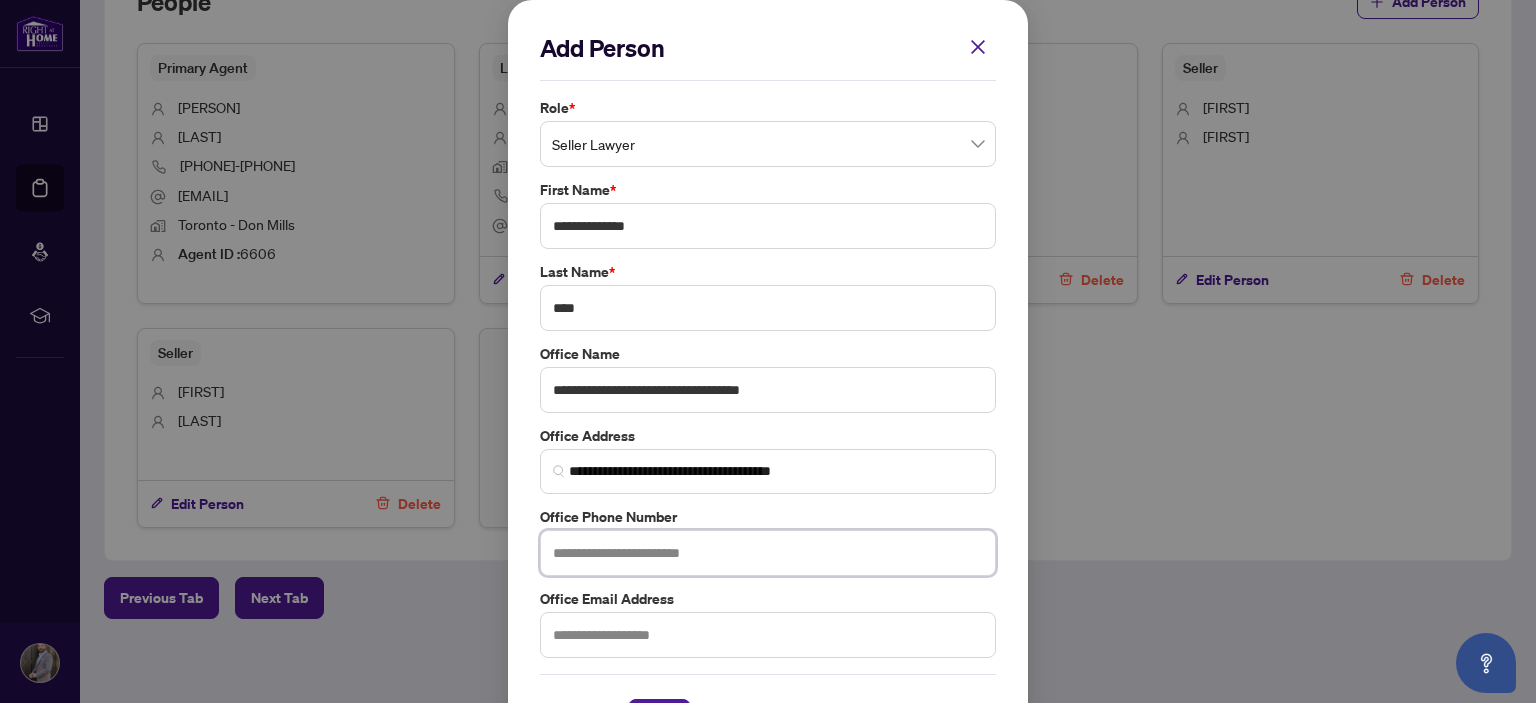 click at bounding box center (768, 553) 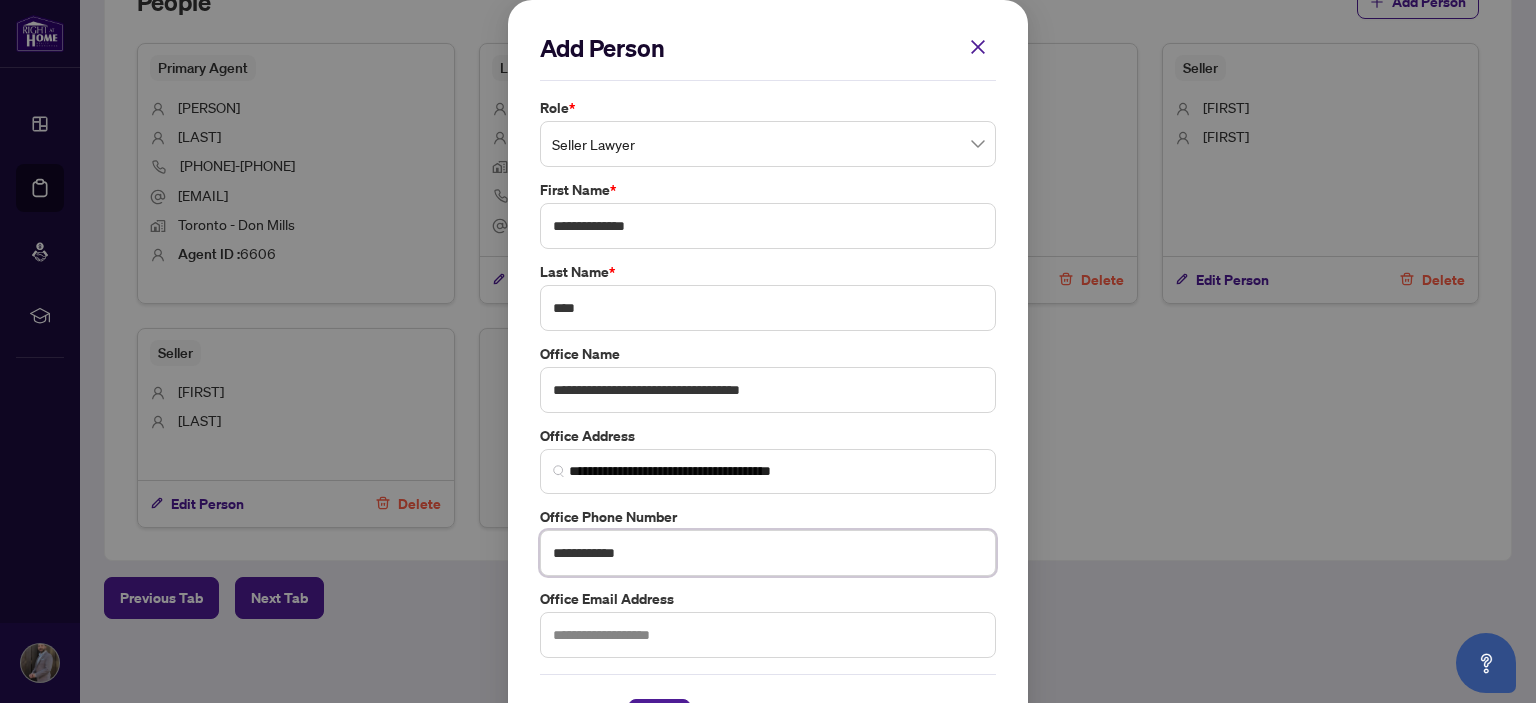 type on "**********" 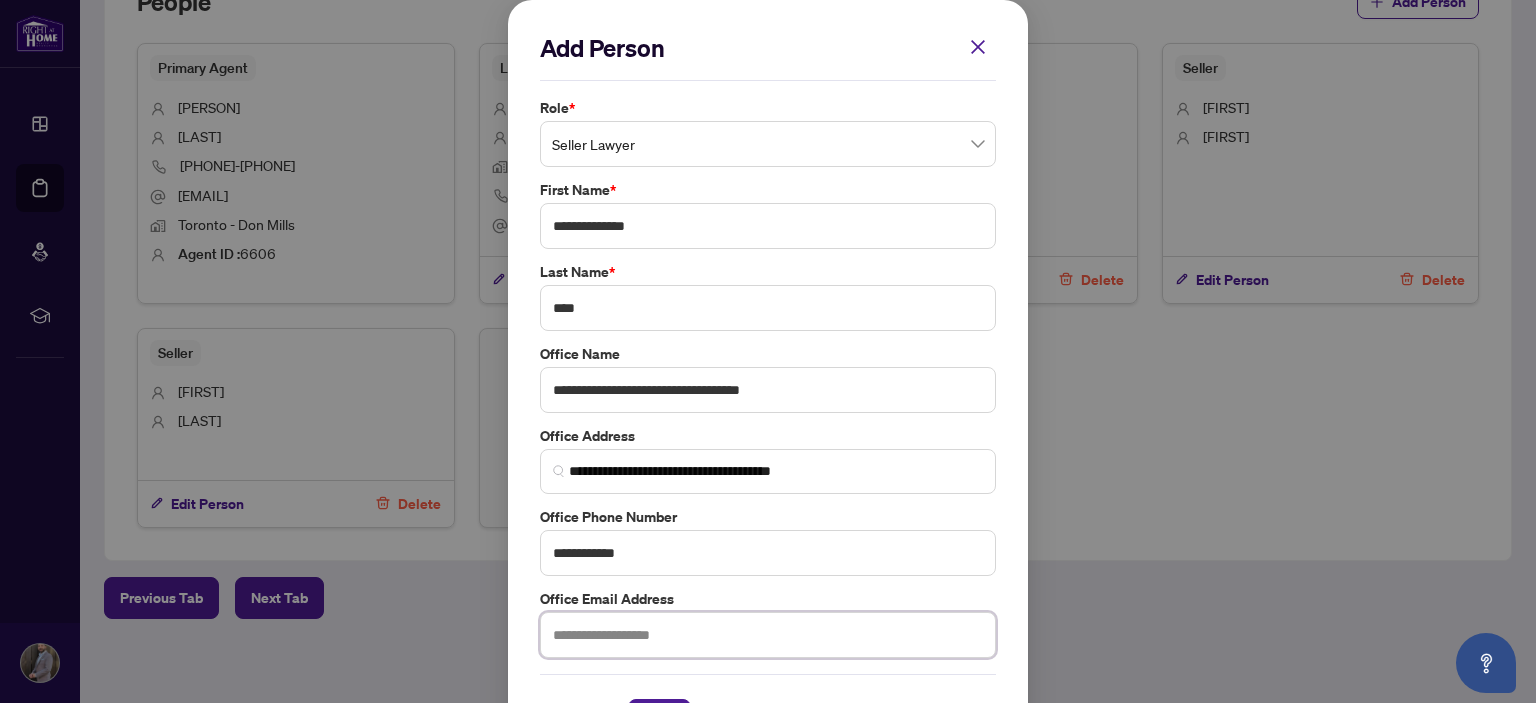 click at bounding box center (768, 635) 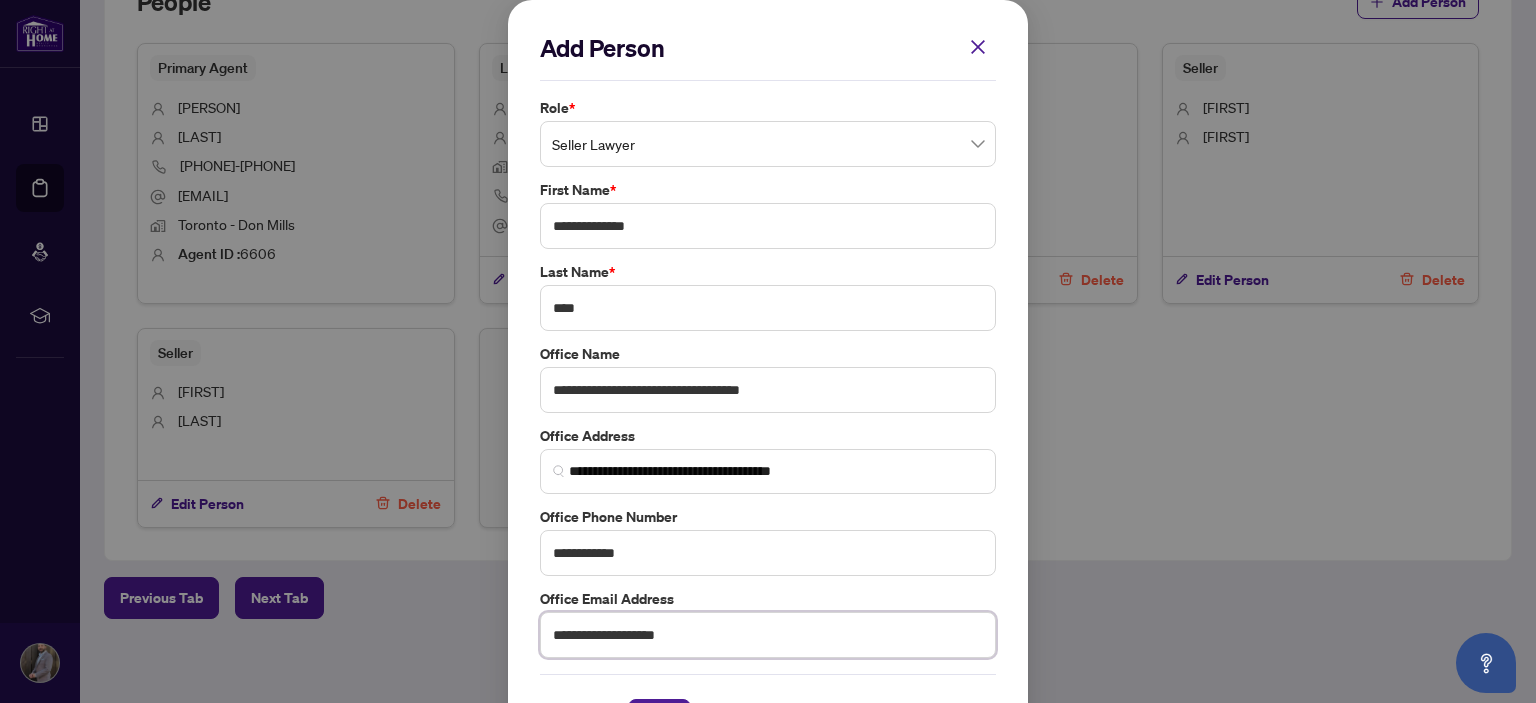type on "**********" 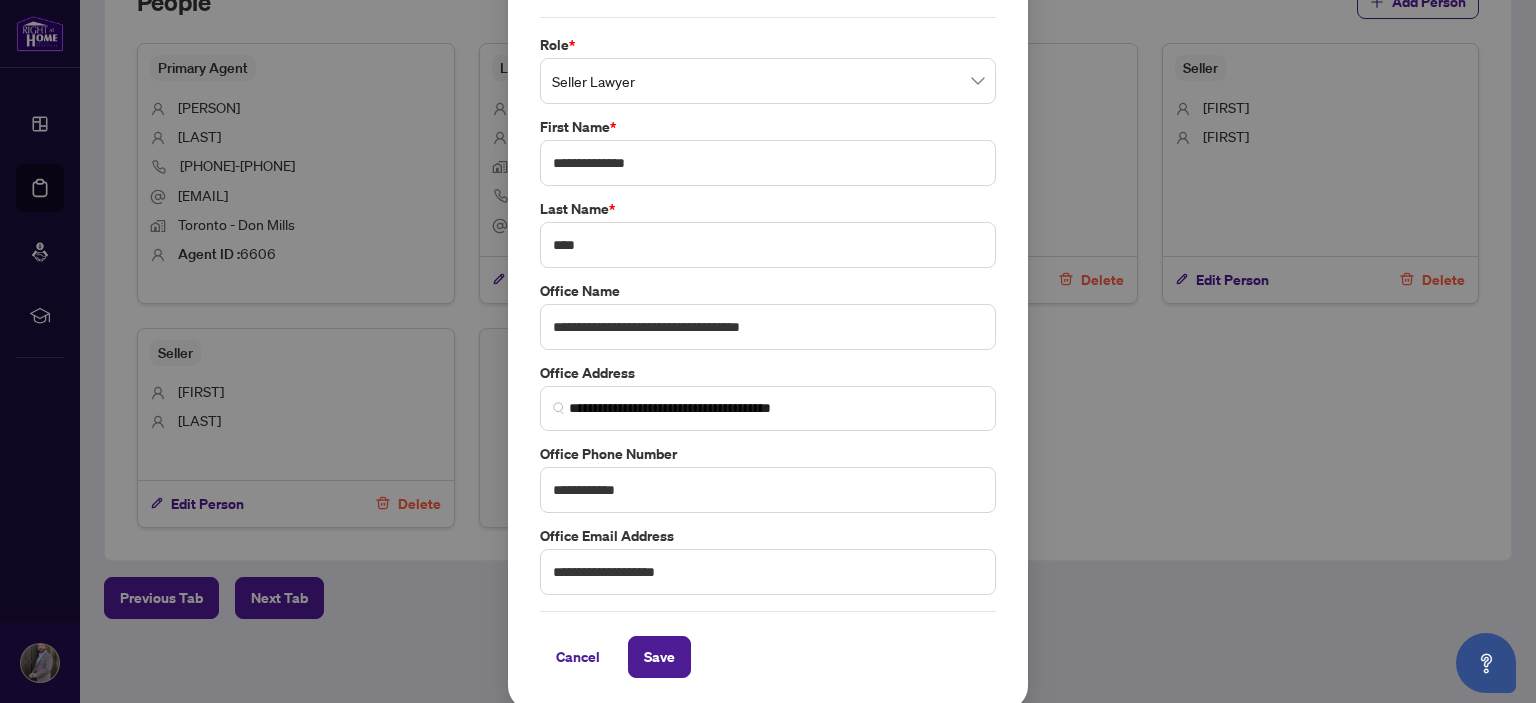 scroll, scrollTop: 64, scrollLeft: 0, axis: vertical 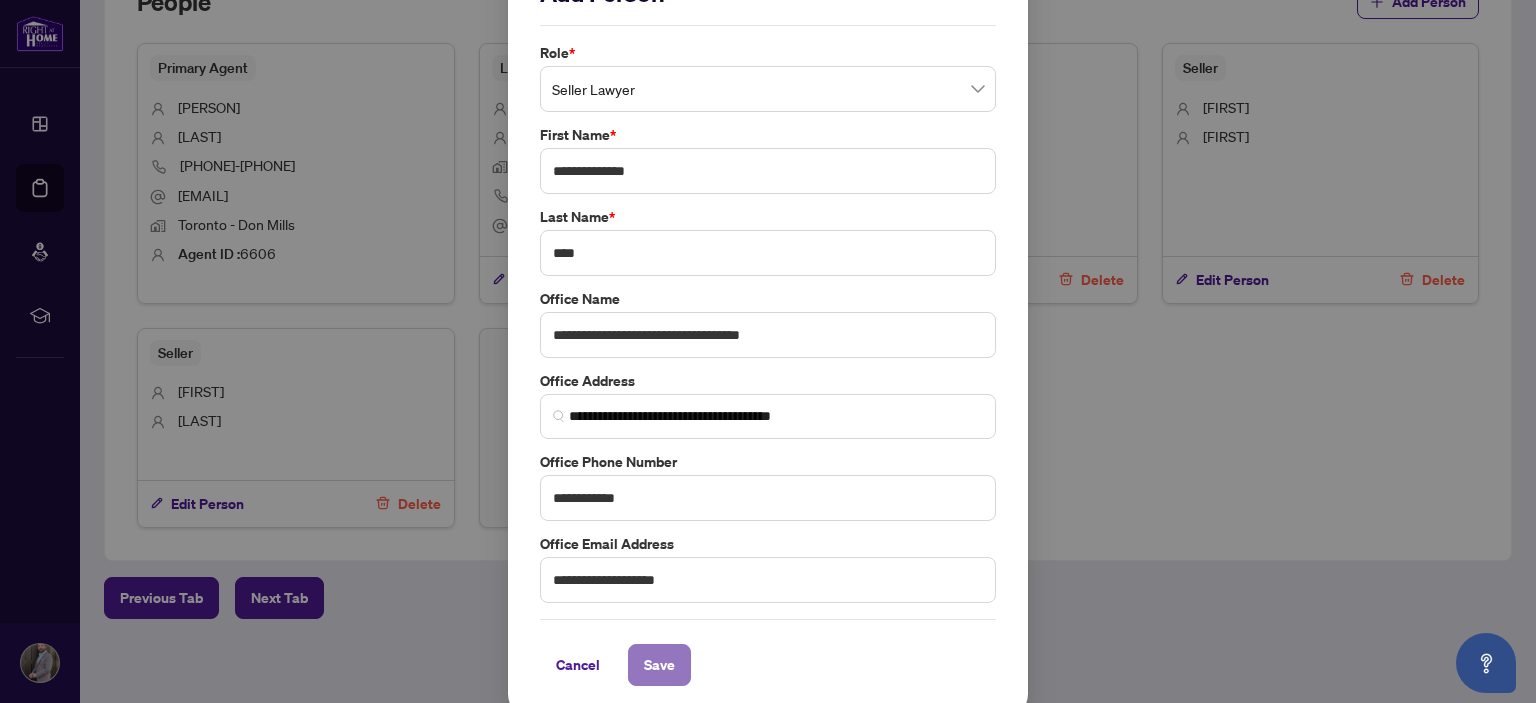 click on "Save" at bounding box center (659, 665) 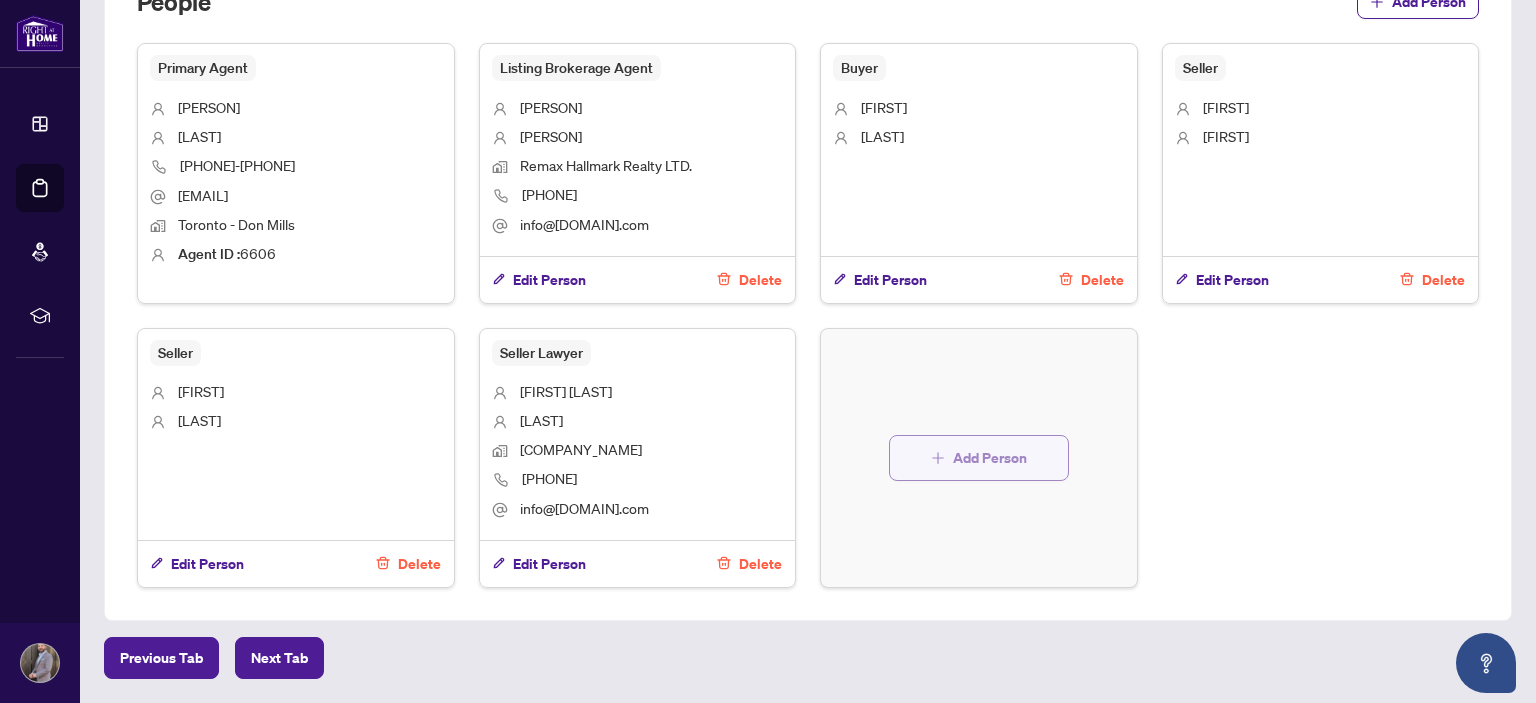 click on "Add Person" at bounding box center [990, 458] 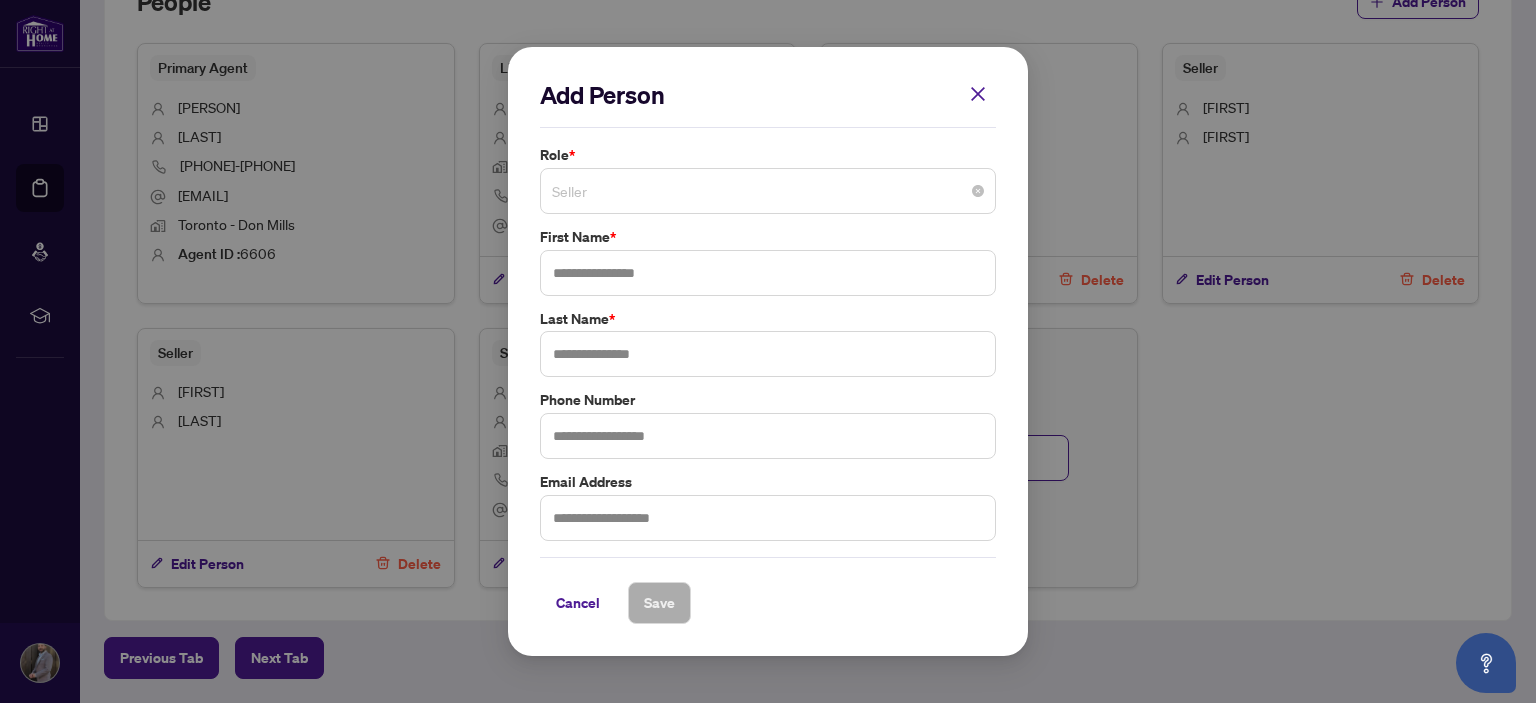 click on "Seller" at bounding box center [768, 191] 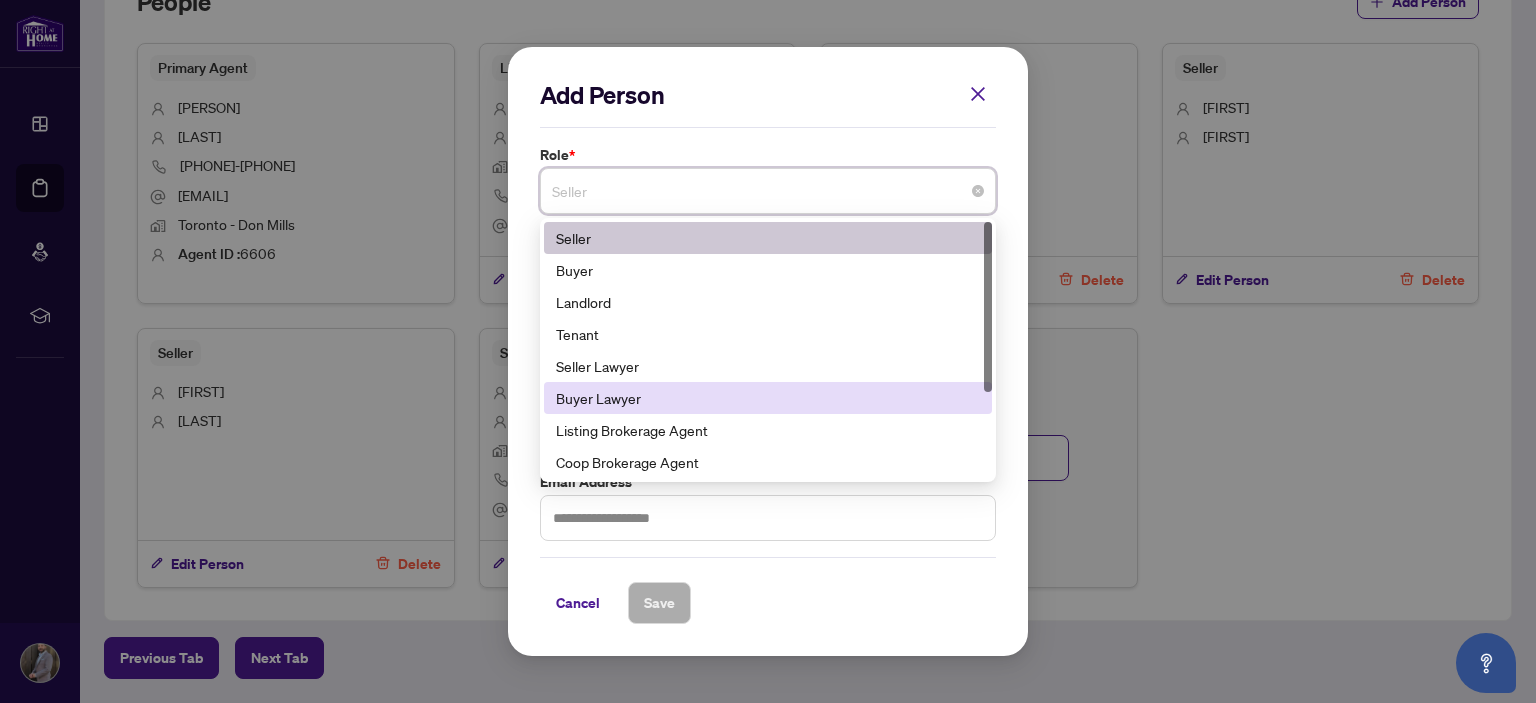 click on "Buyer Lawyer" at bounding box center (768, 398) 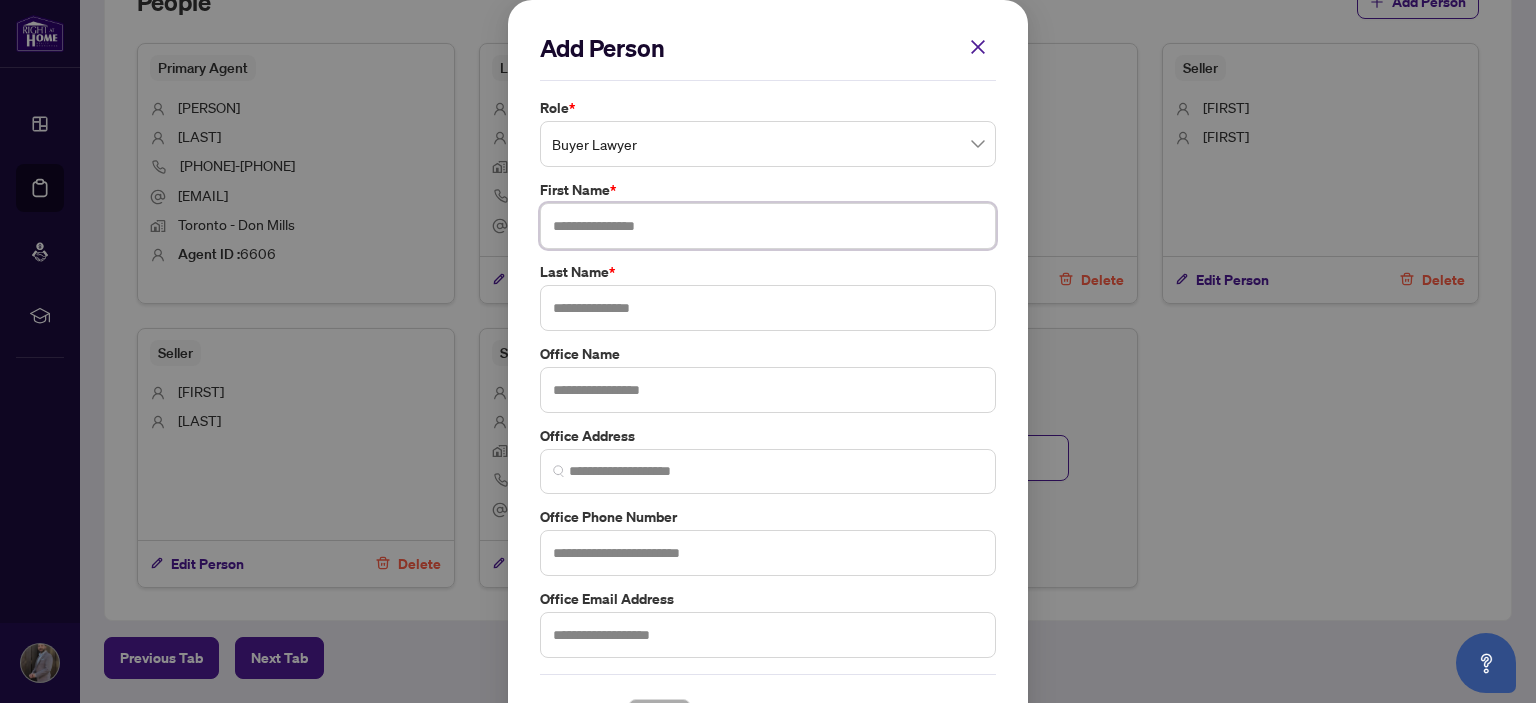 click at bounding box center (768, 226) 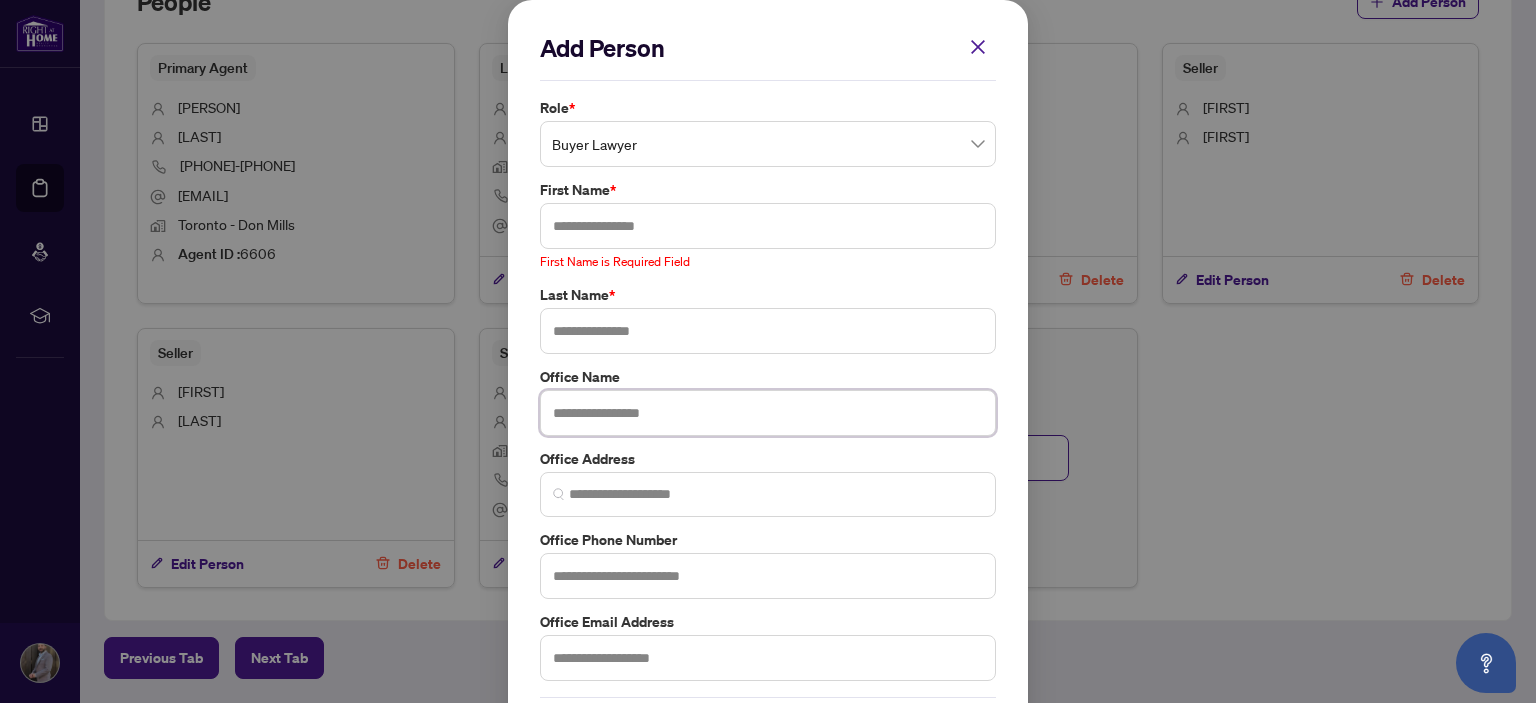 click on "Office Name" at bounding box center (768, 401) 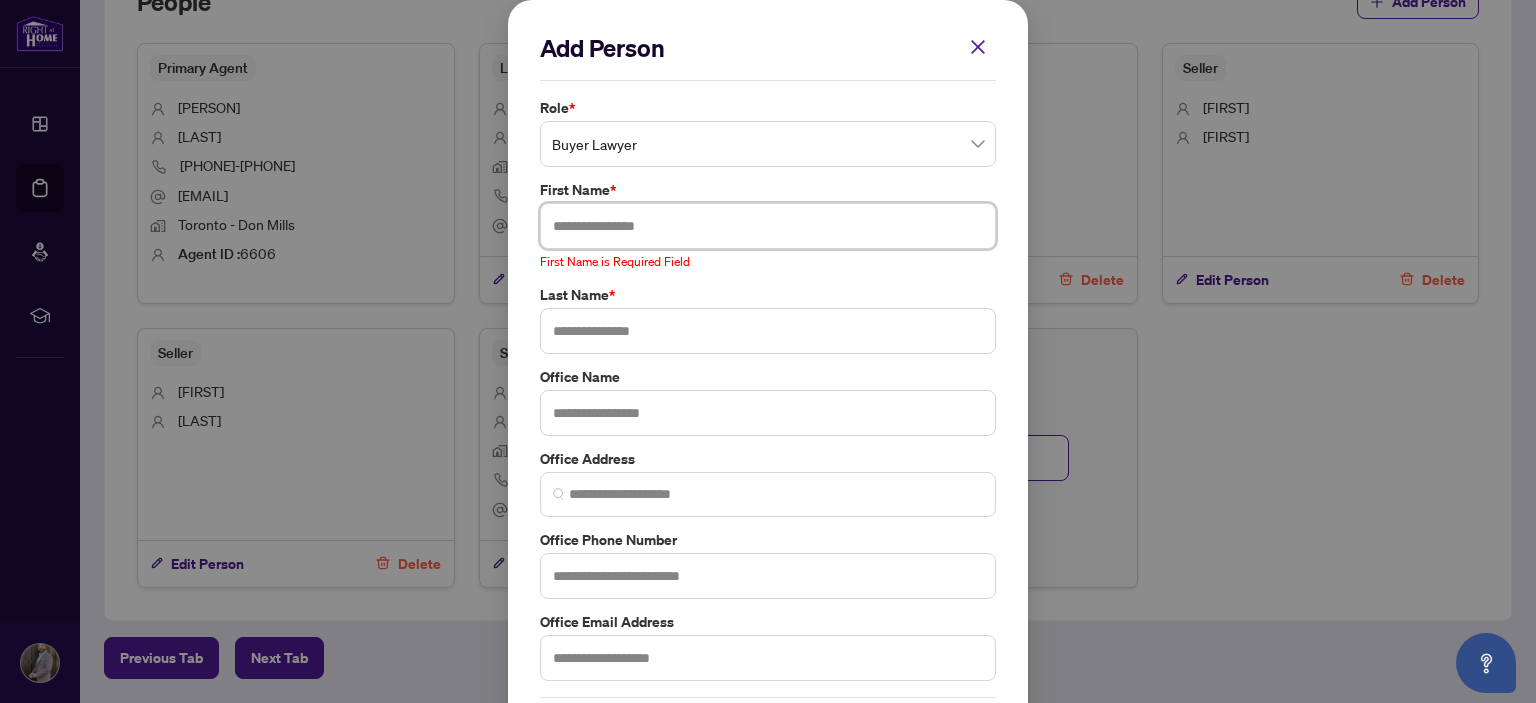 click at bounding box center (768, 226) 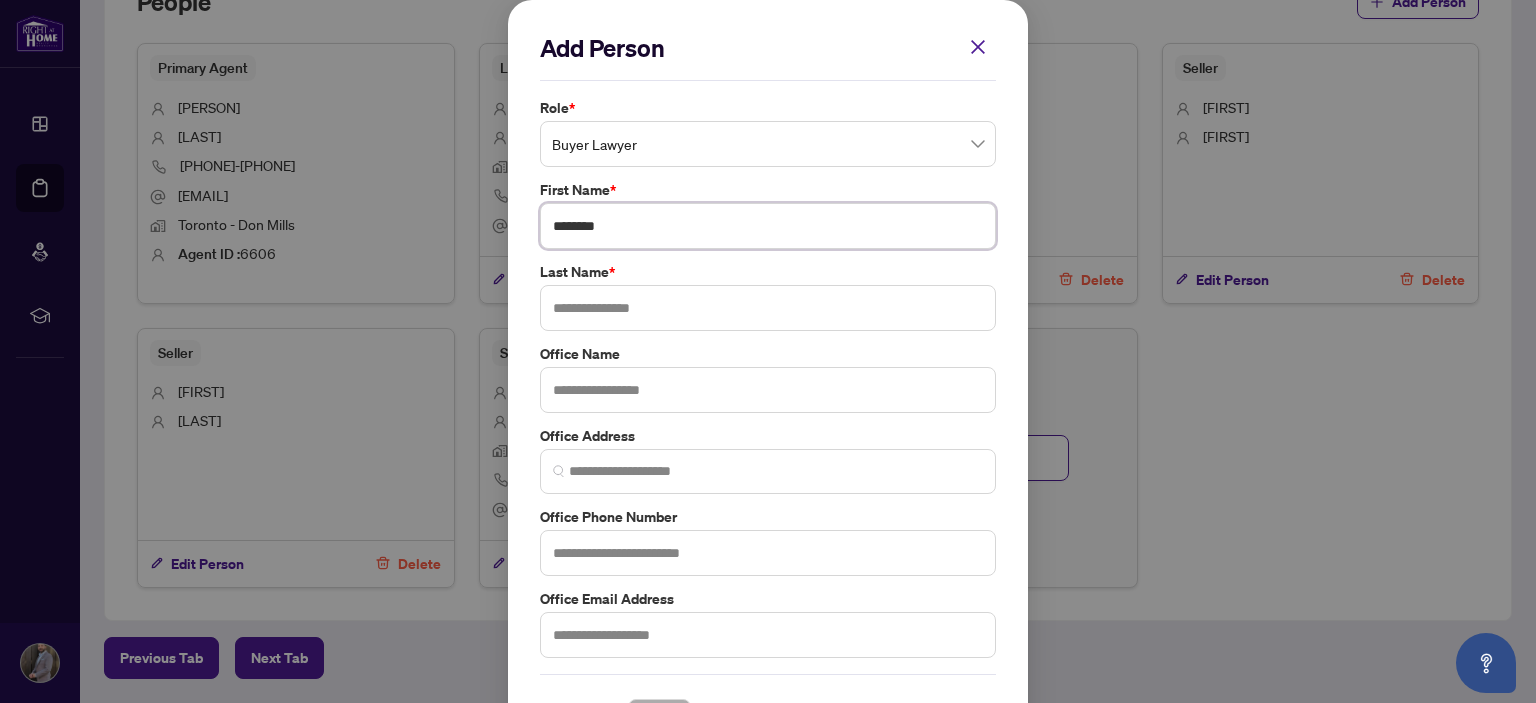 type on "*******" 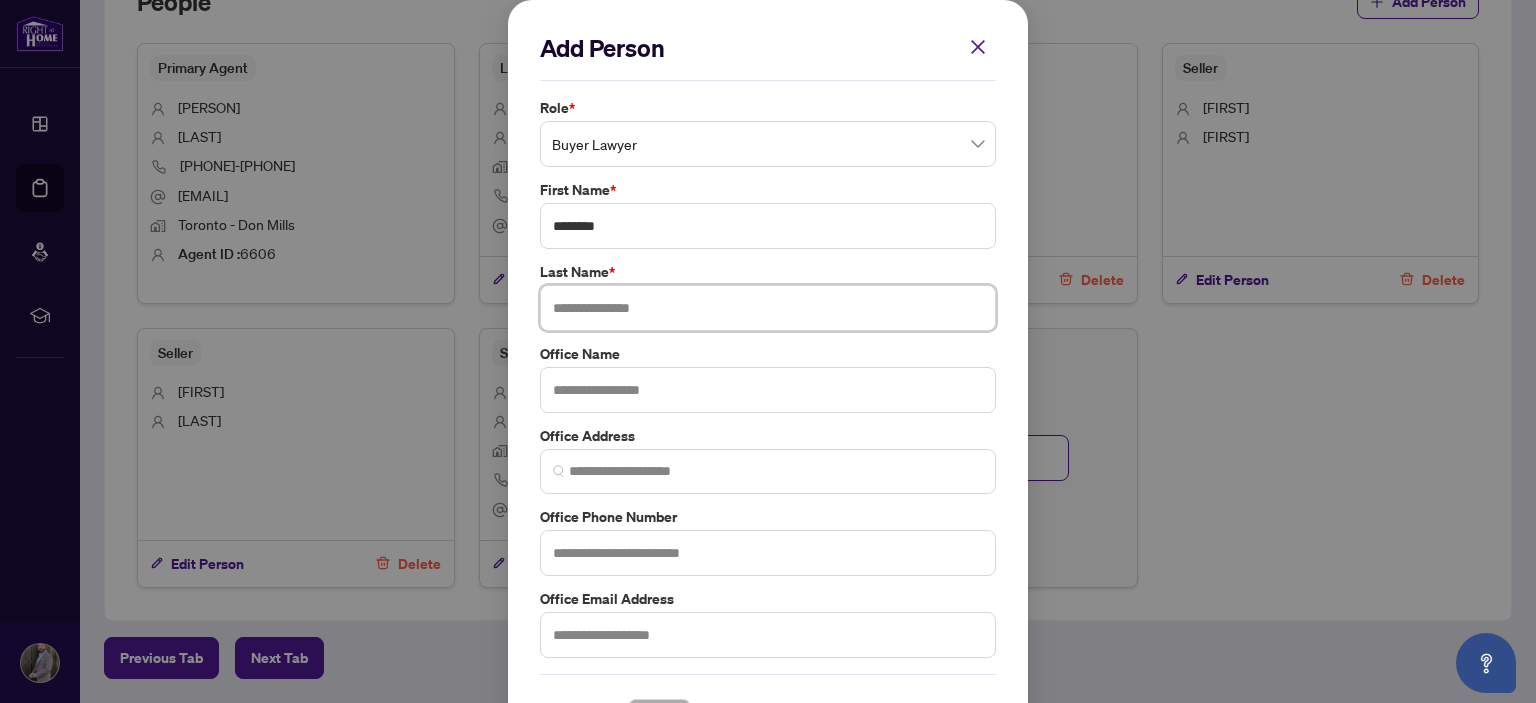 click at bounding box center (768, 308) 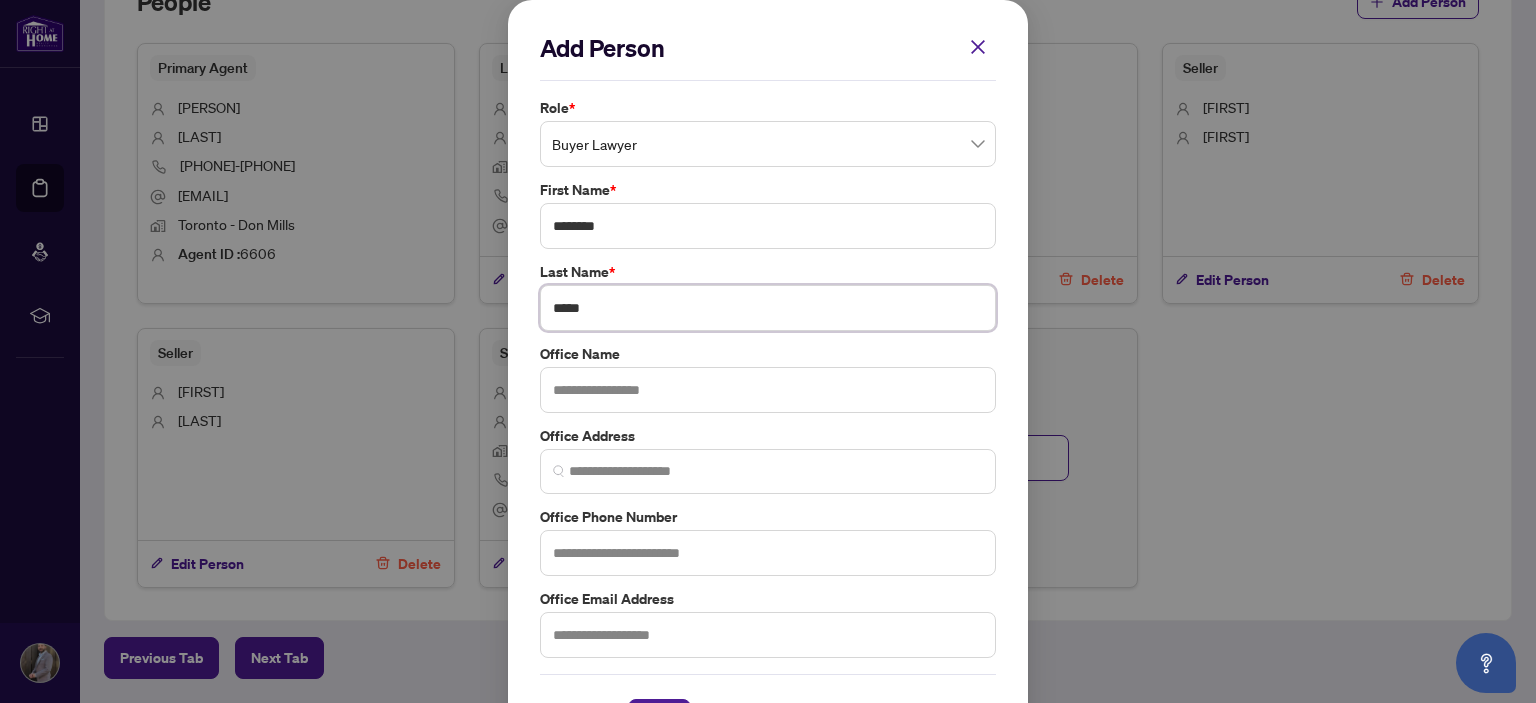 type on "*****" 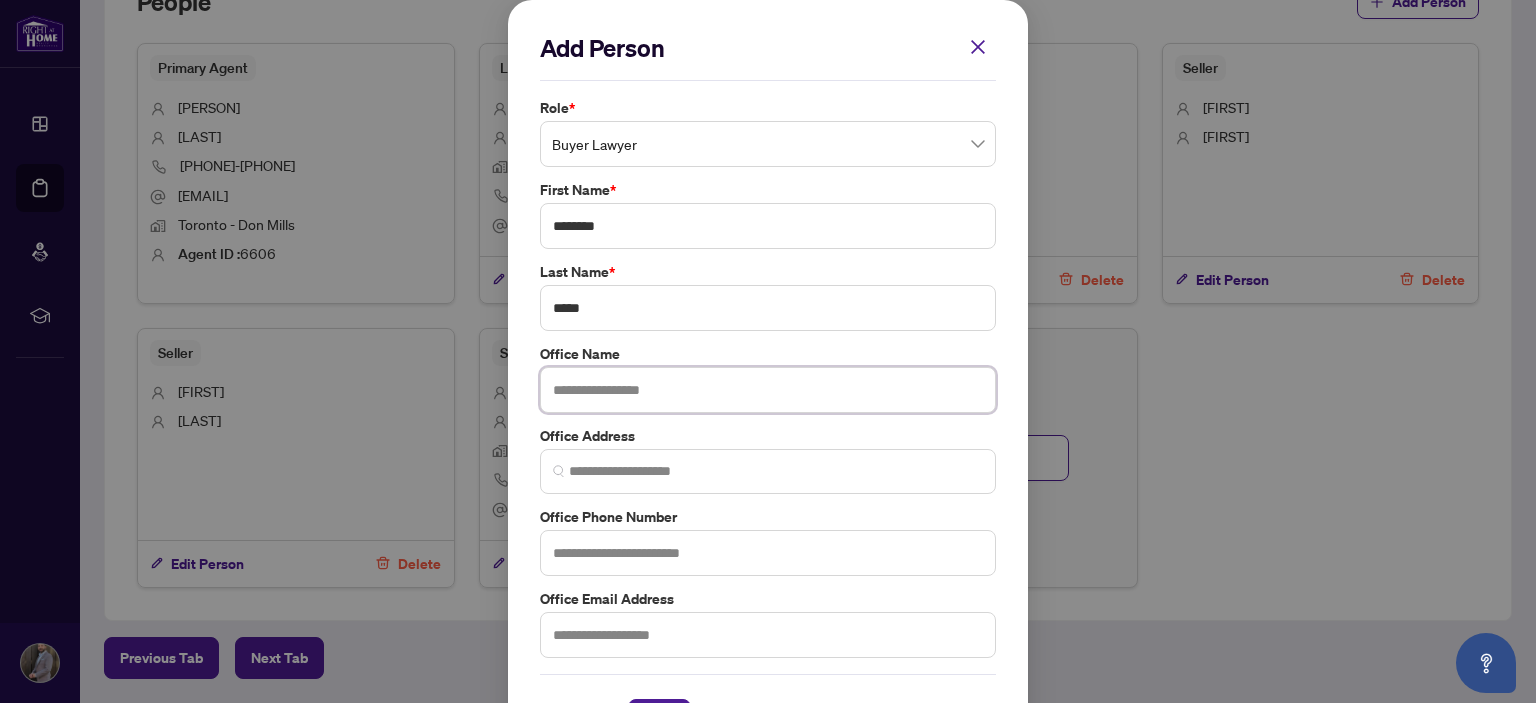 click at bounding box center [768, 390] 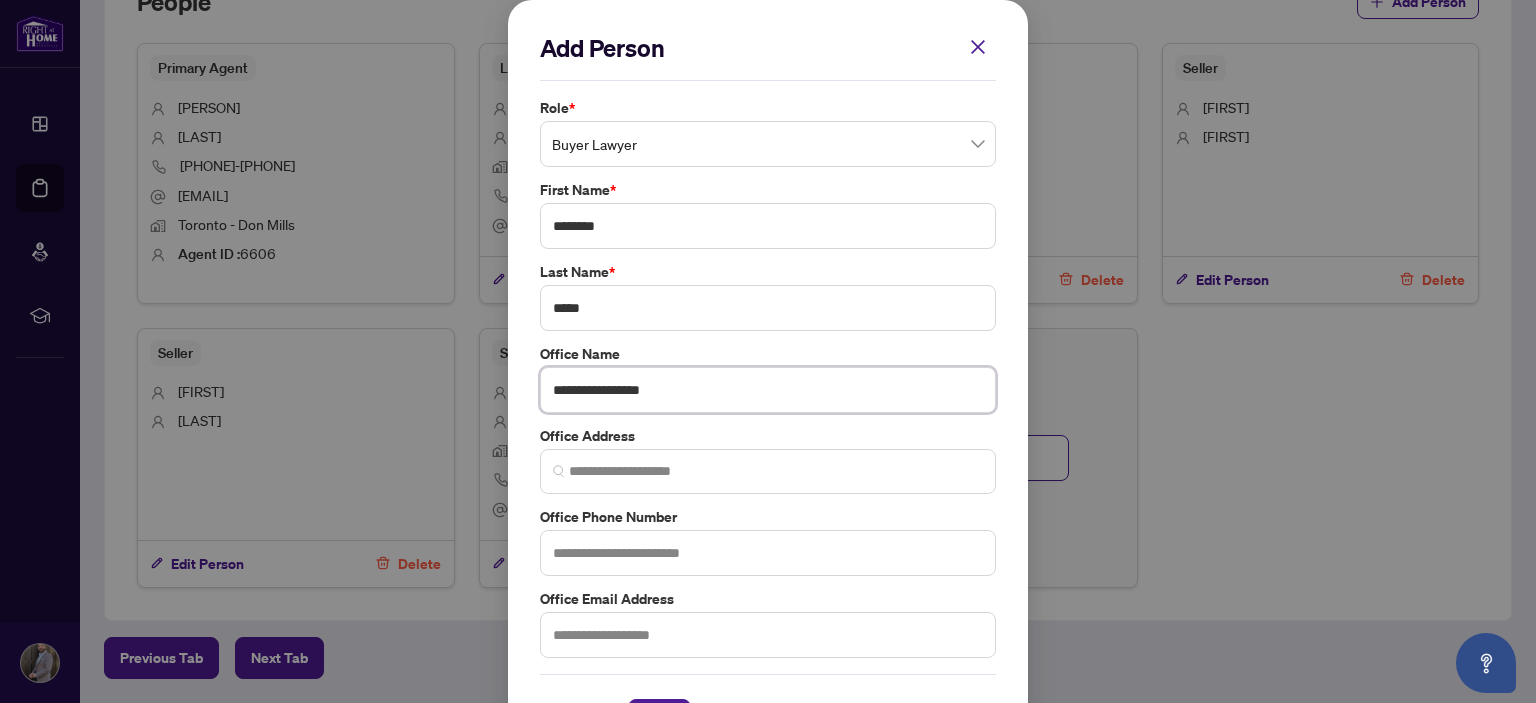 type on "**********" 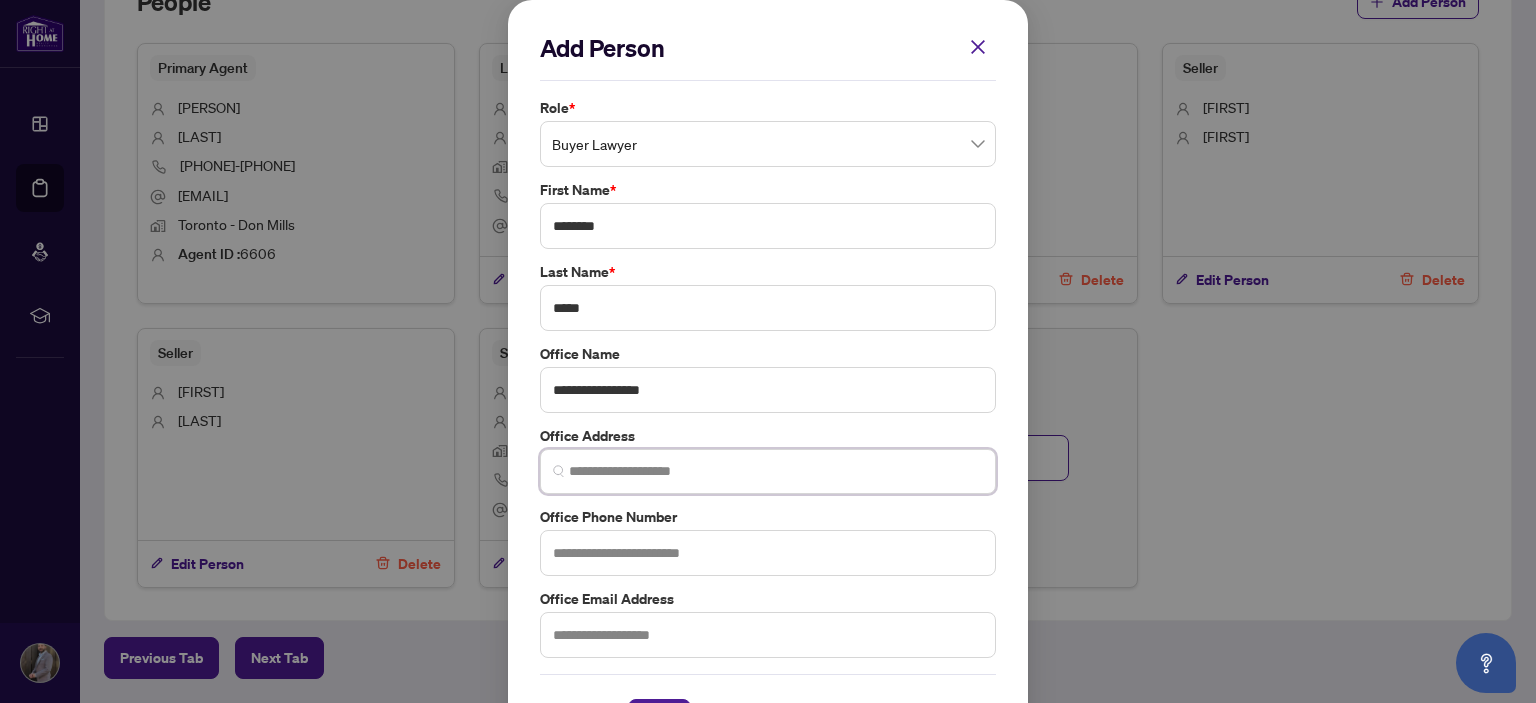 click at bounding box center (776, 471) 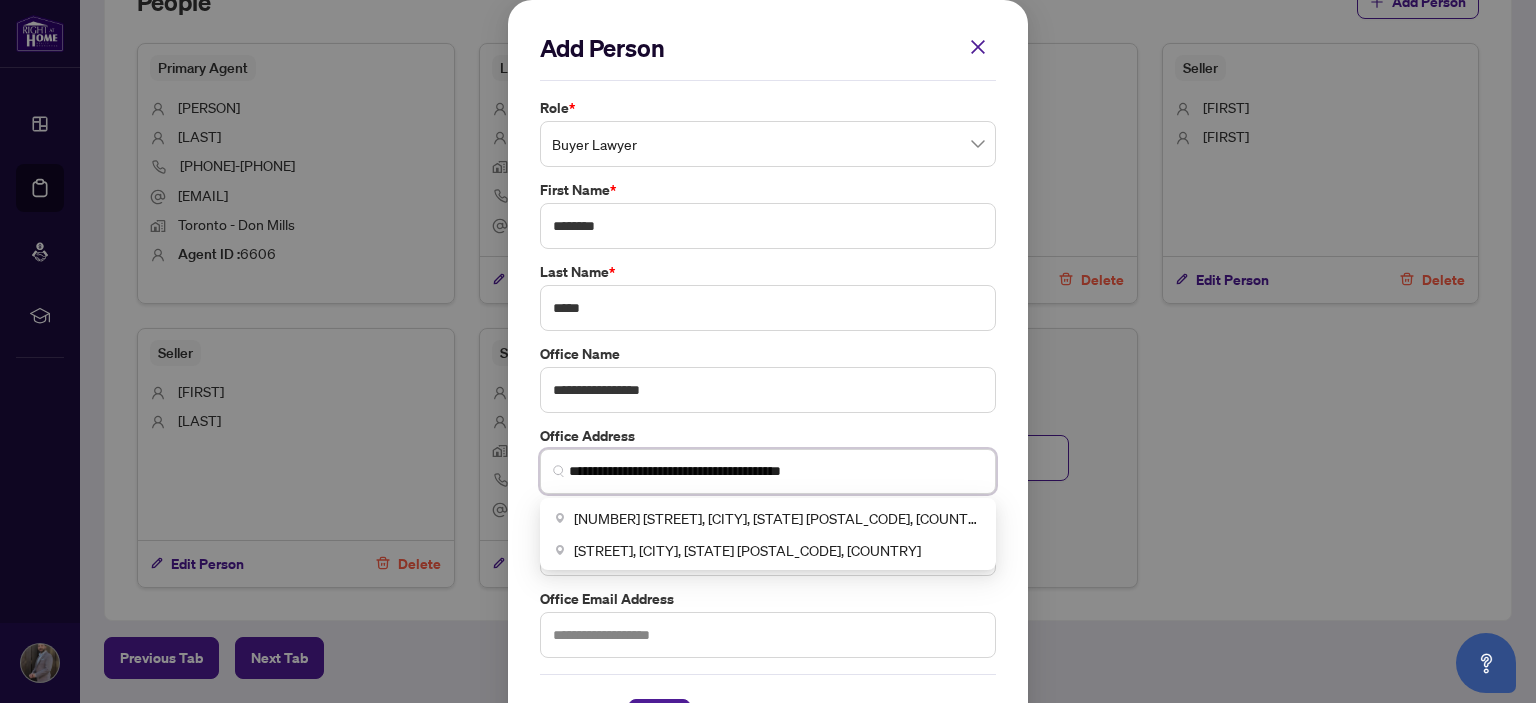type on "**********" 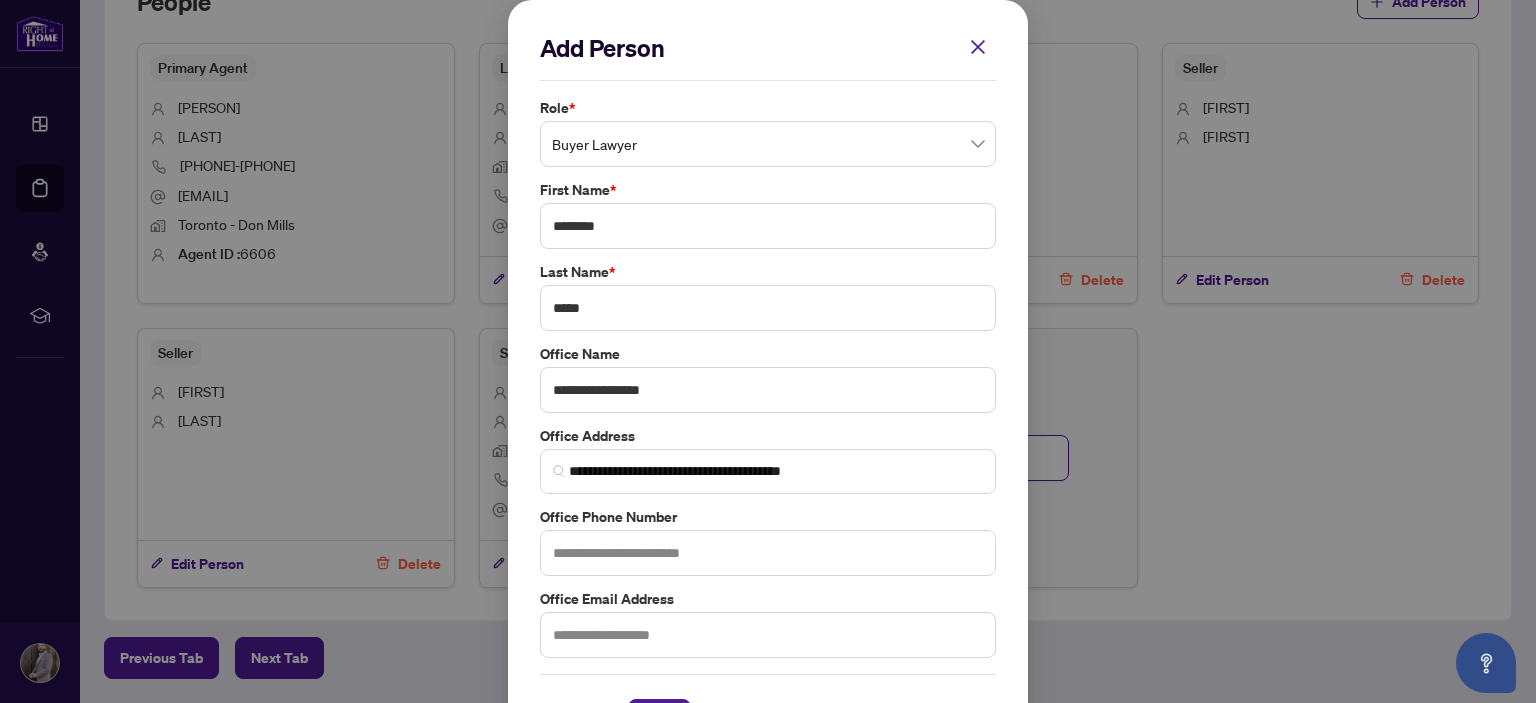 click on "Office Address" at bounding box center (768, 436) 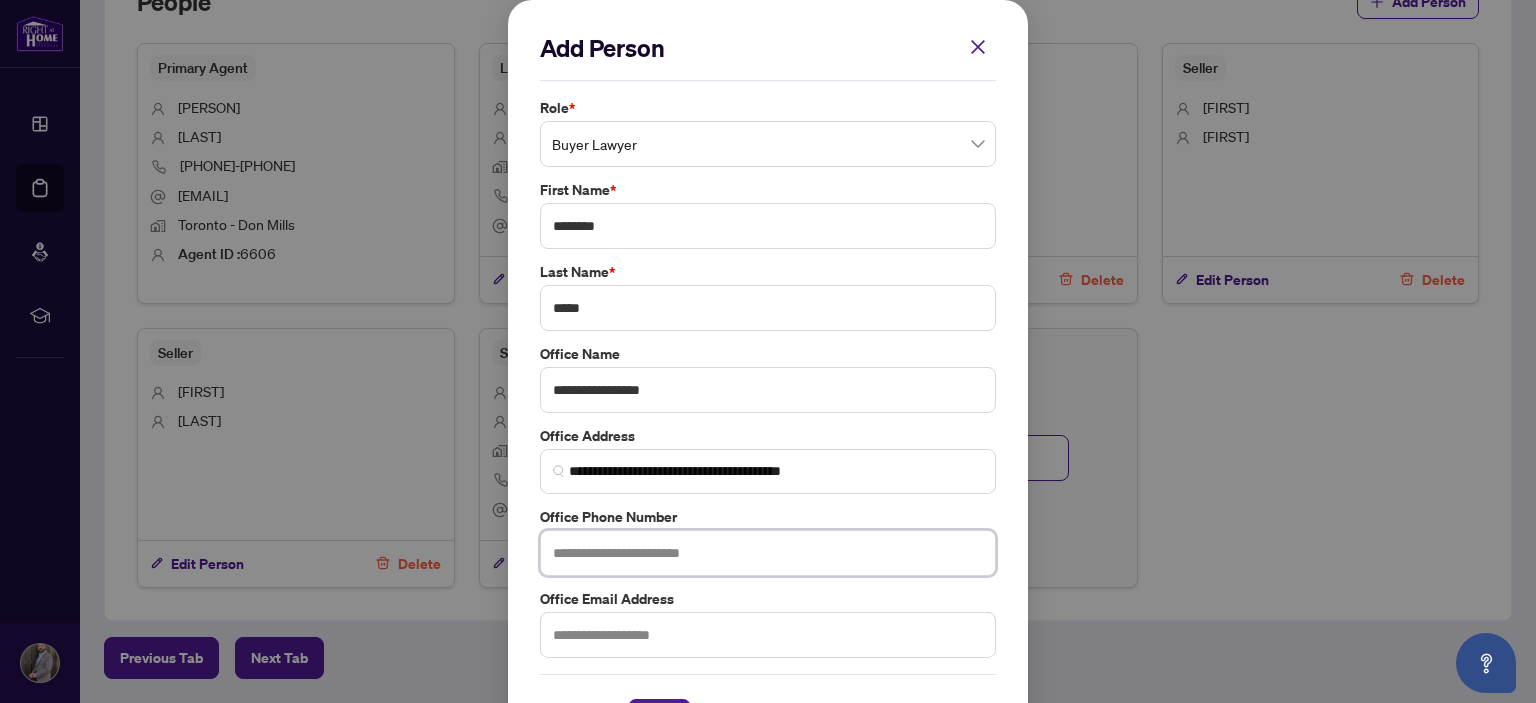 click at bounding box center (768, 553) 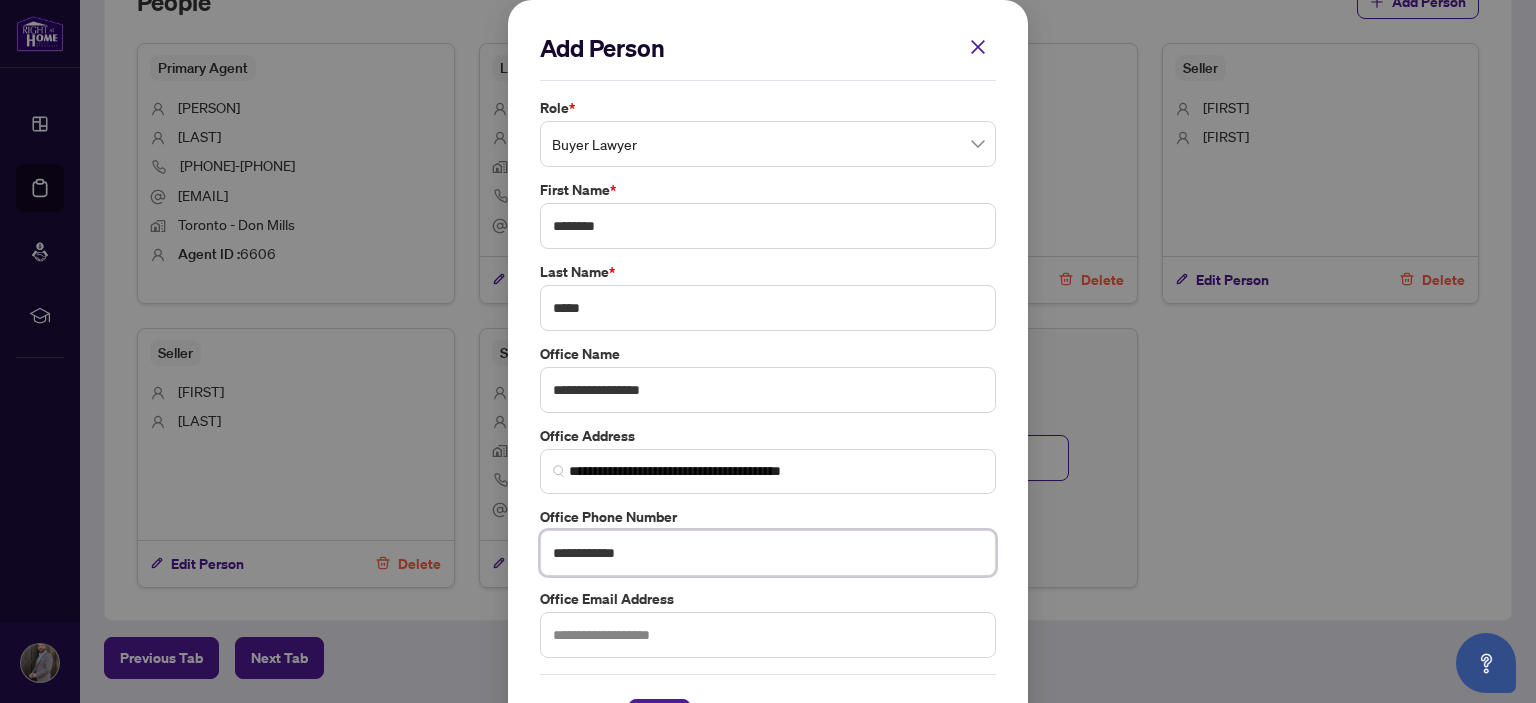 type on "**********" 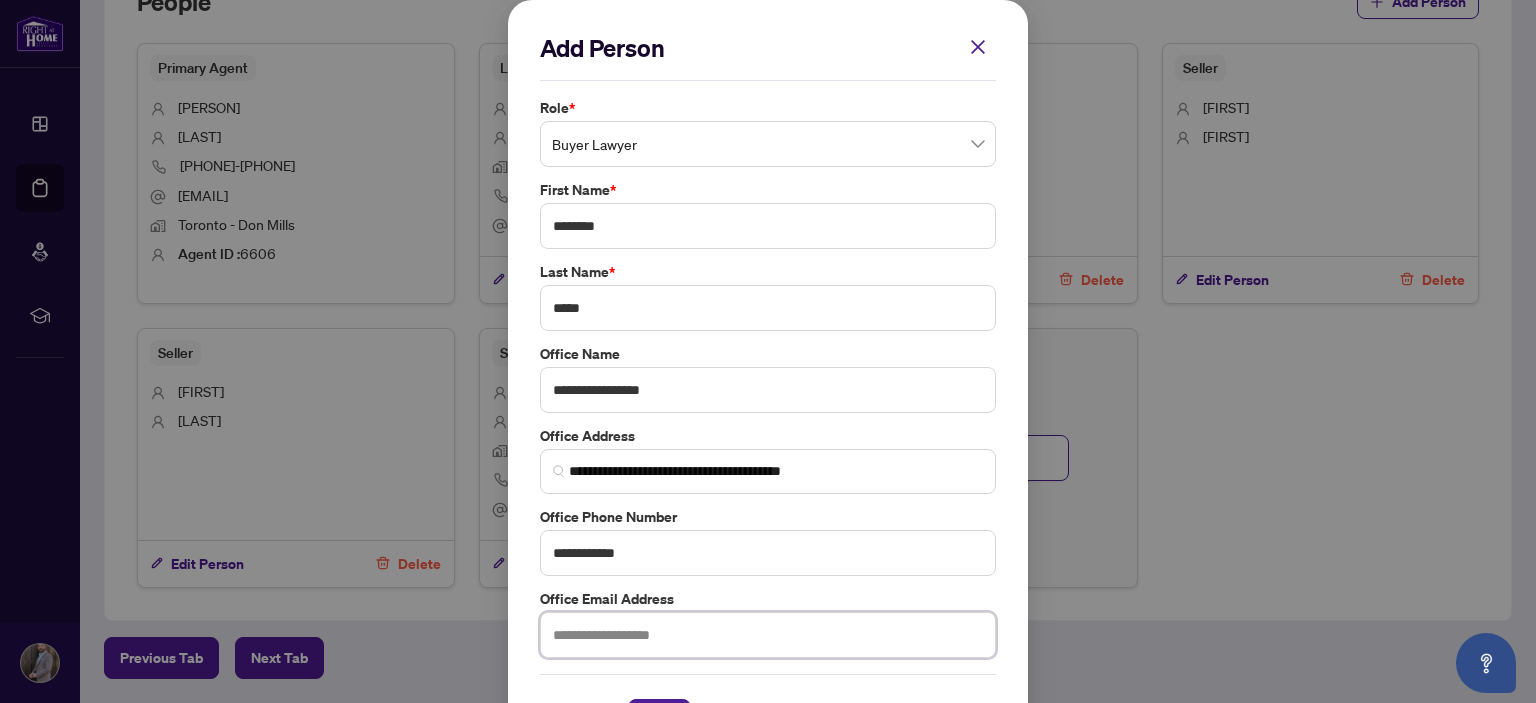 click at bounding box center (768, 635) 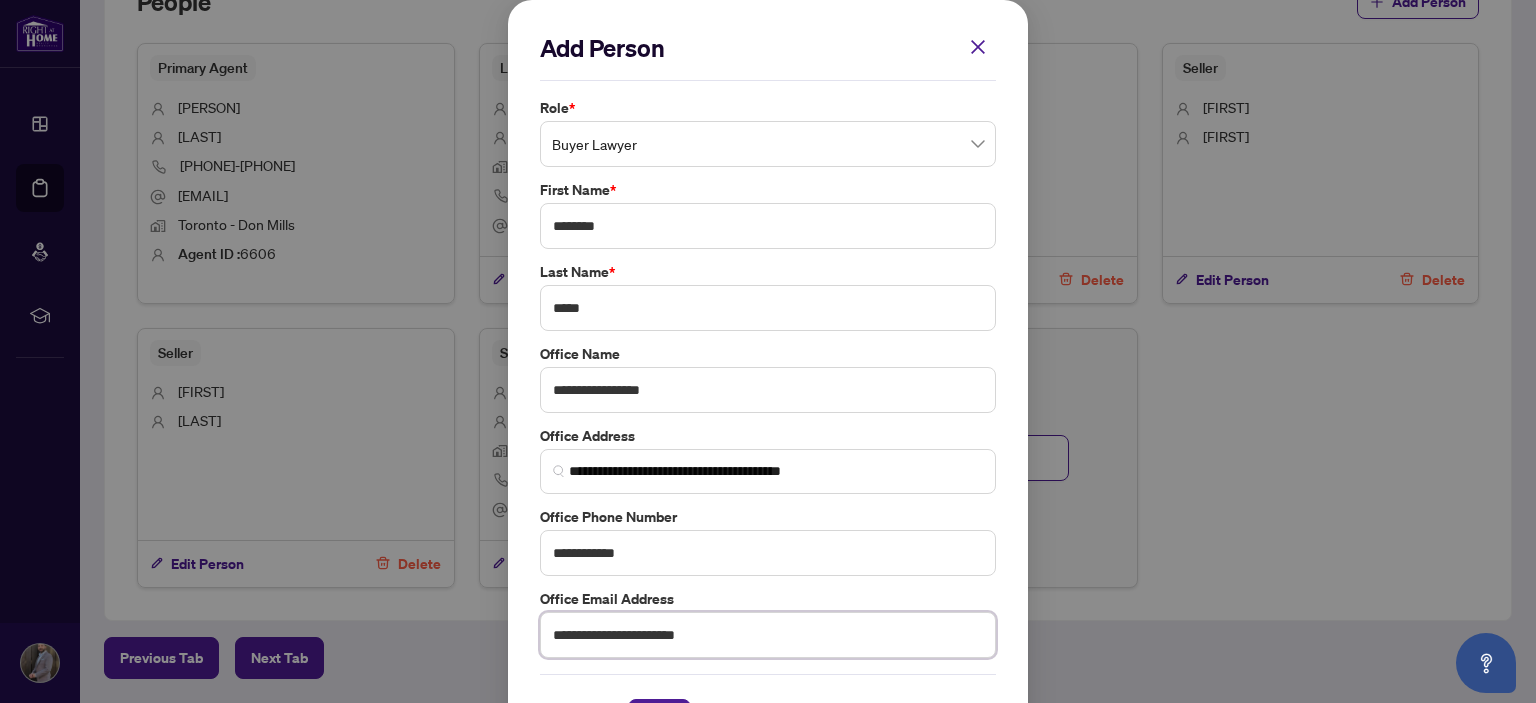 type on "**********" 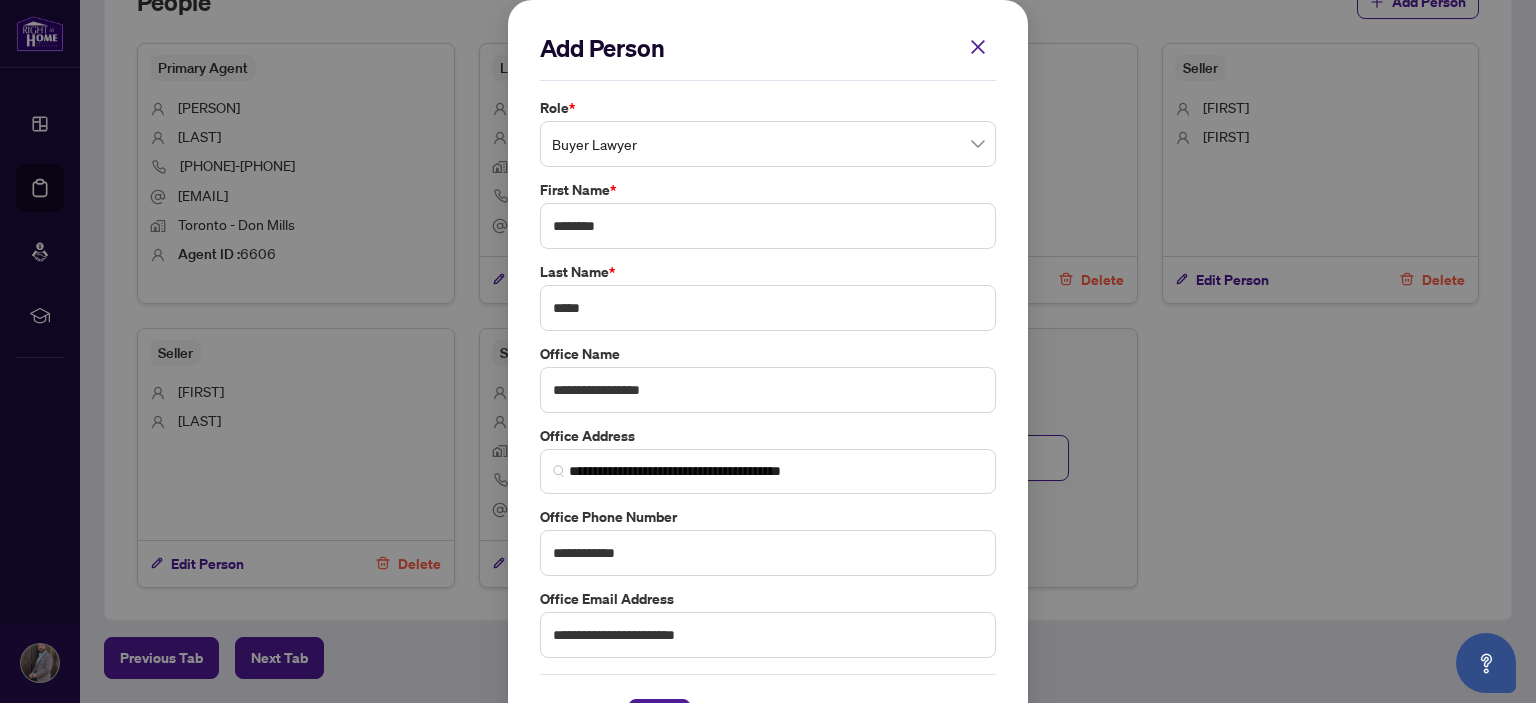 scroll, scrollTop: 66, scrollLeft: 0, axis: vertical 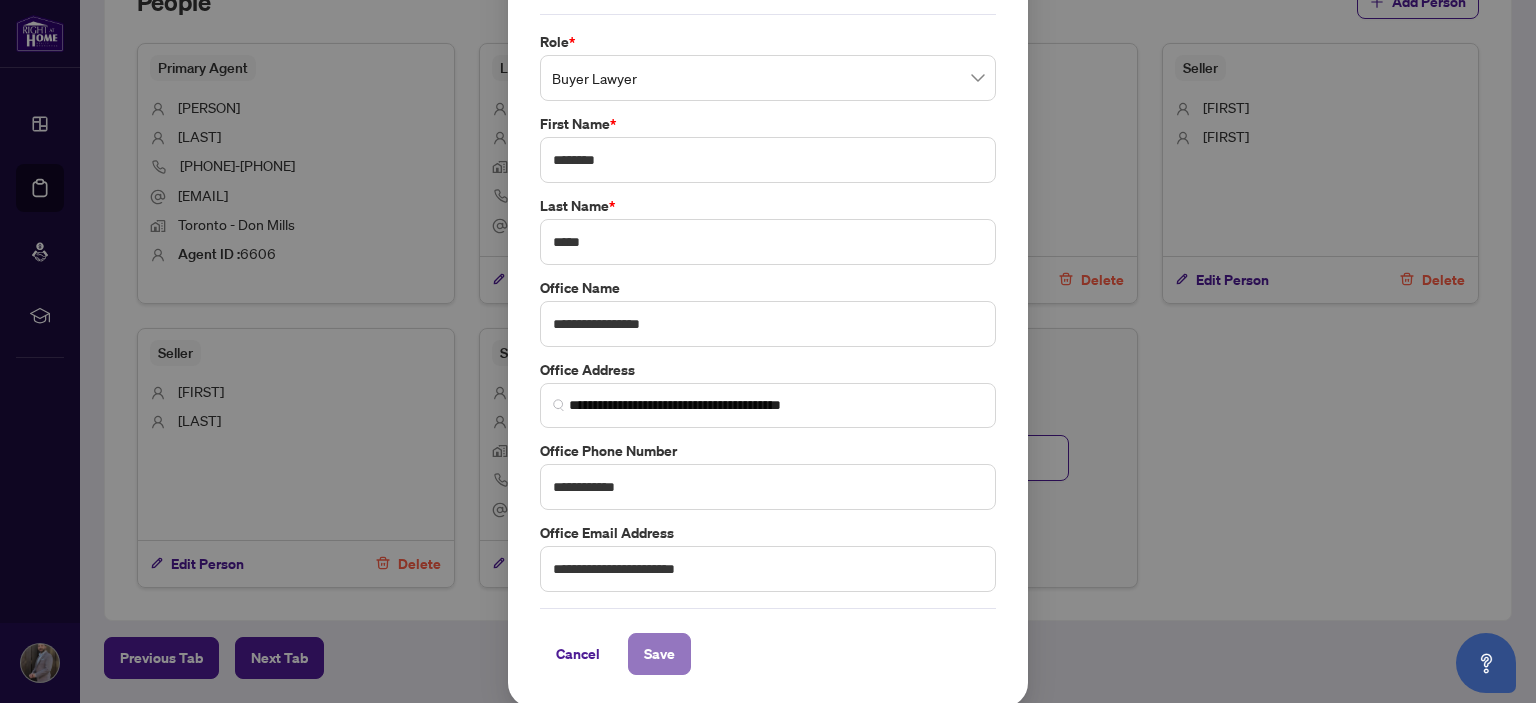 click on "Save" at bounding box center (659, 654) 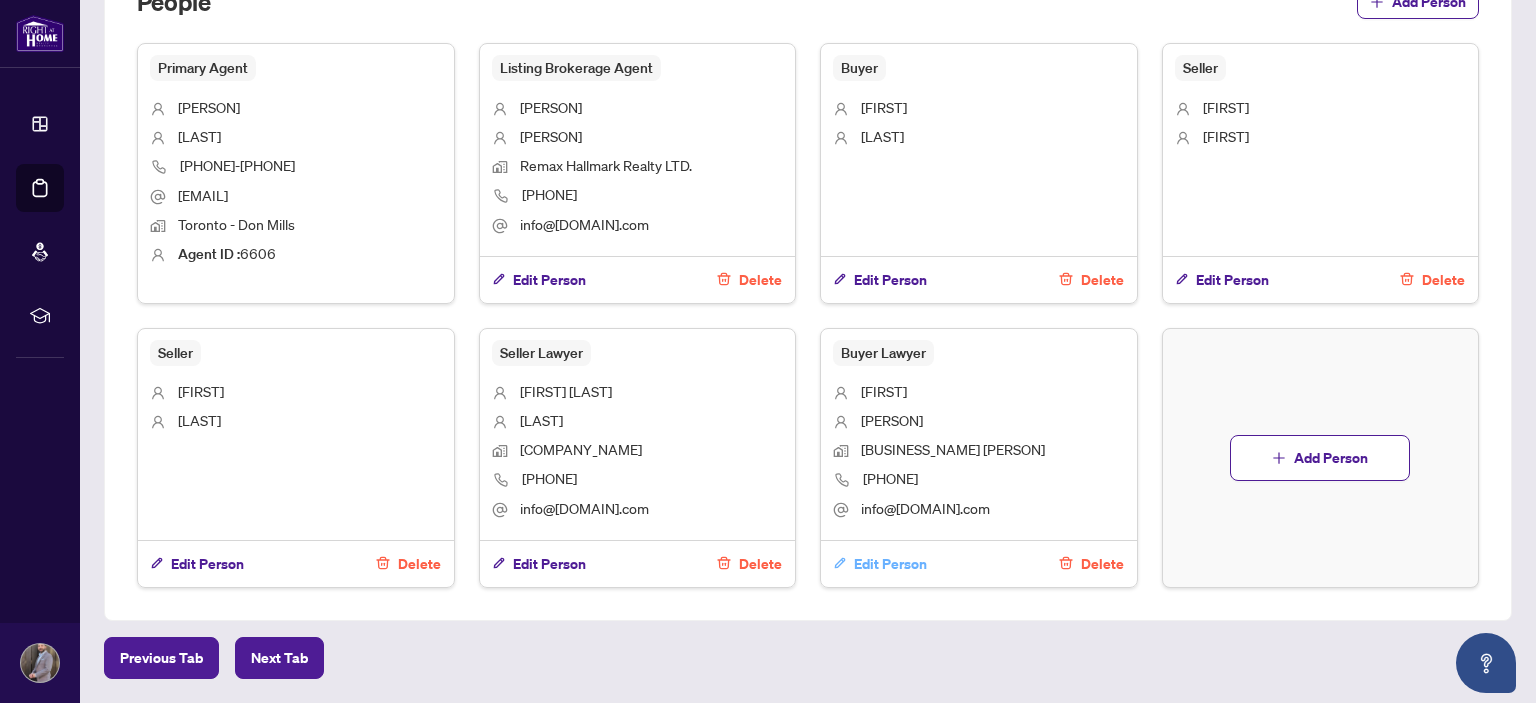 click on "Edit Person" at bounding box center (890, 564) 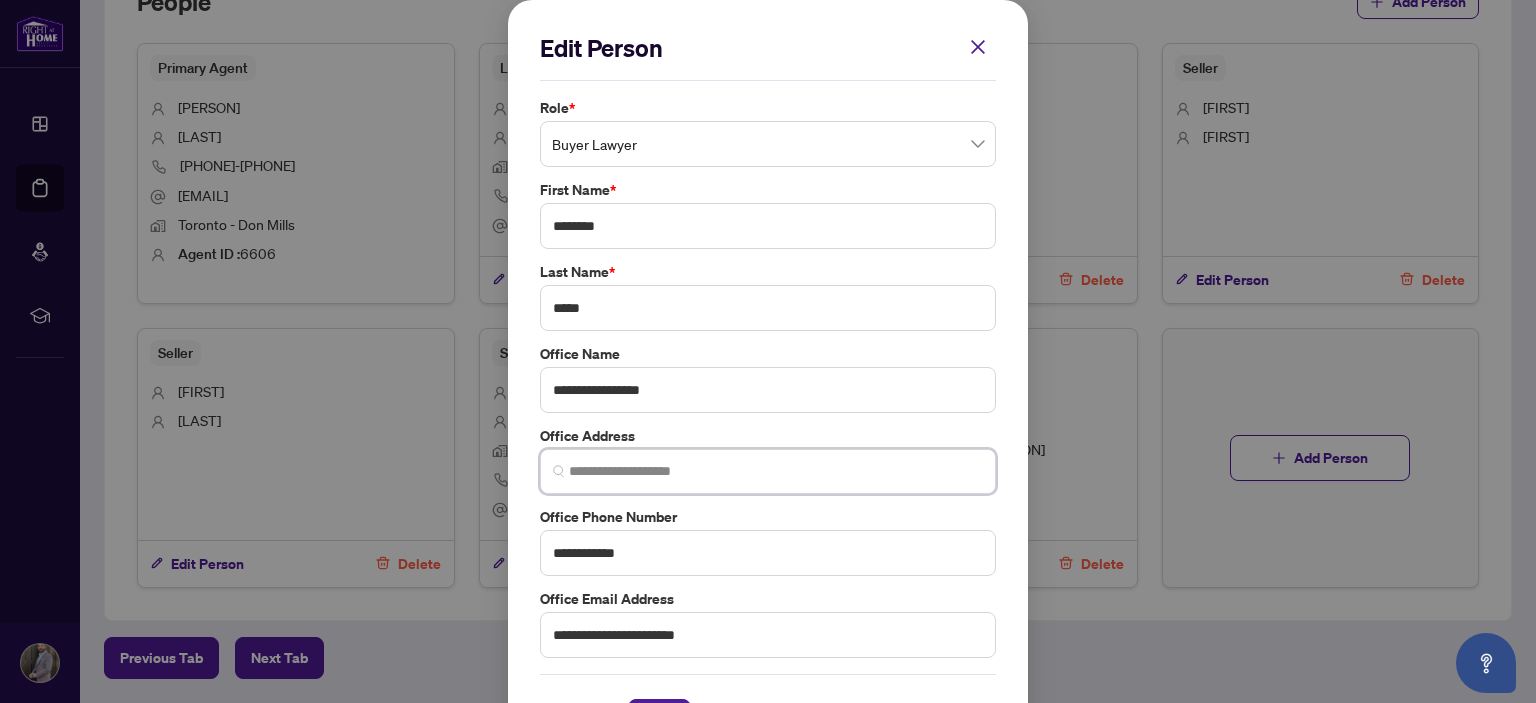click at bounding box center [776, 471] 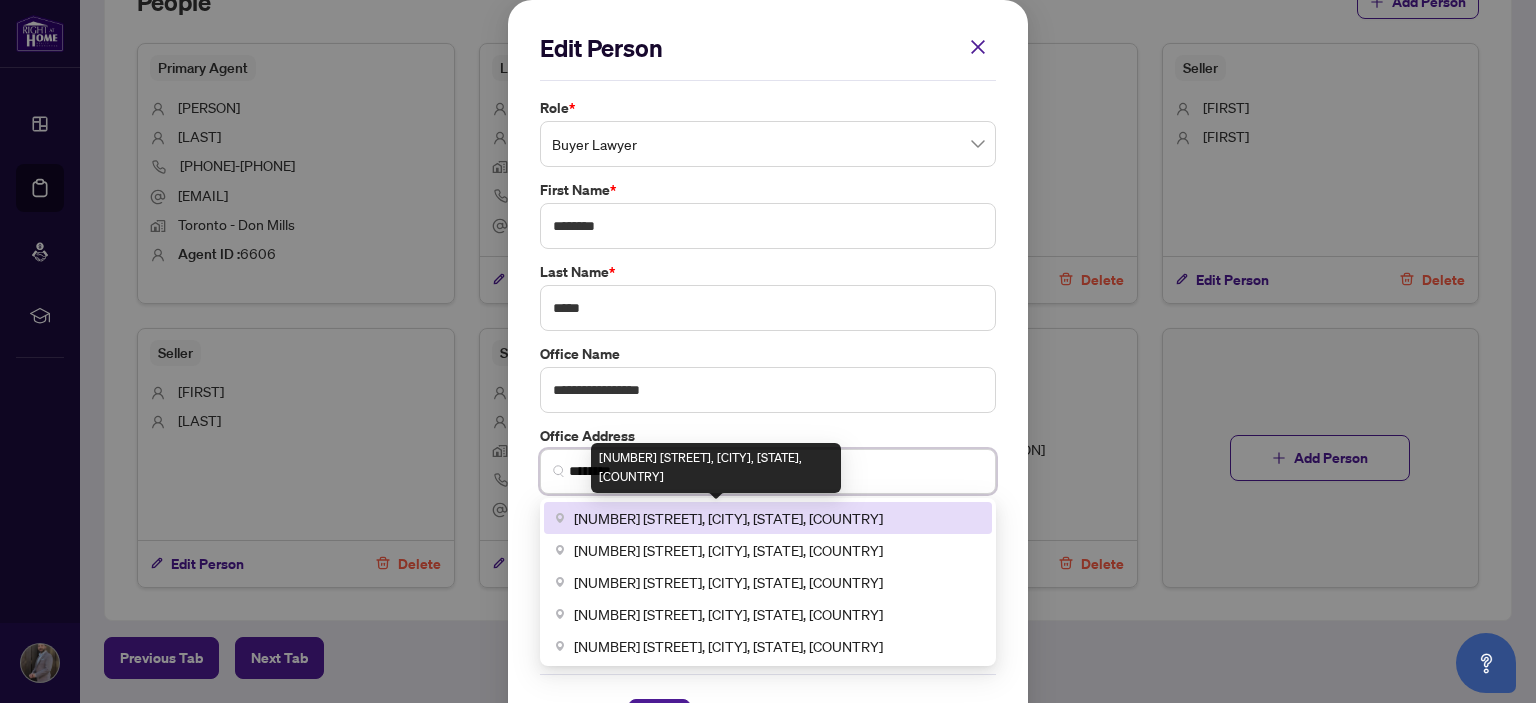 click on "[NUMBER] [STREET], [CITY], [STATE], [COUNTRY]" at bounding box center [728, 518] 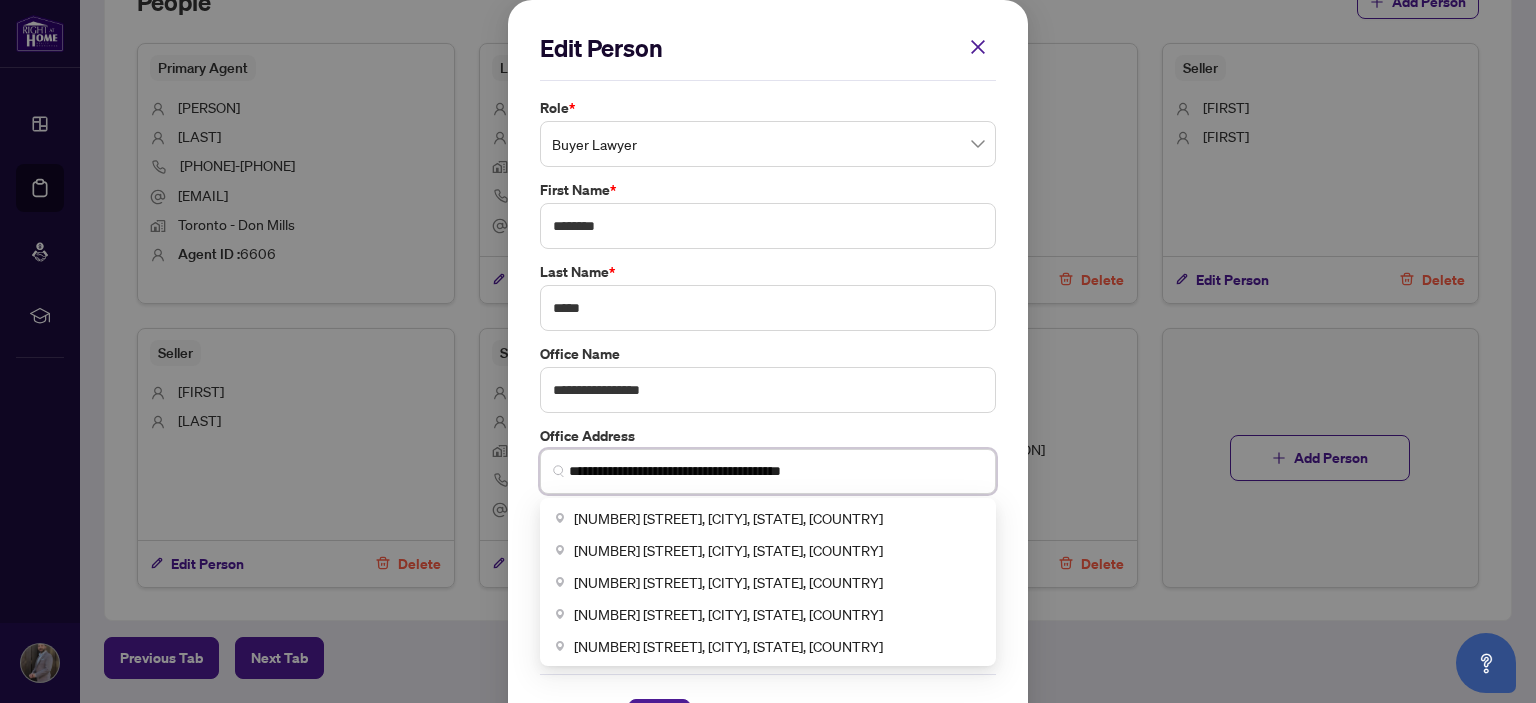 click on "**********" at bounding box center (776, 471) 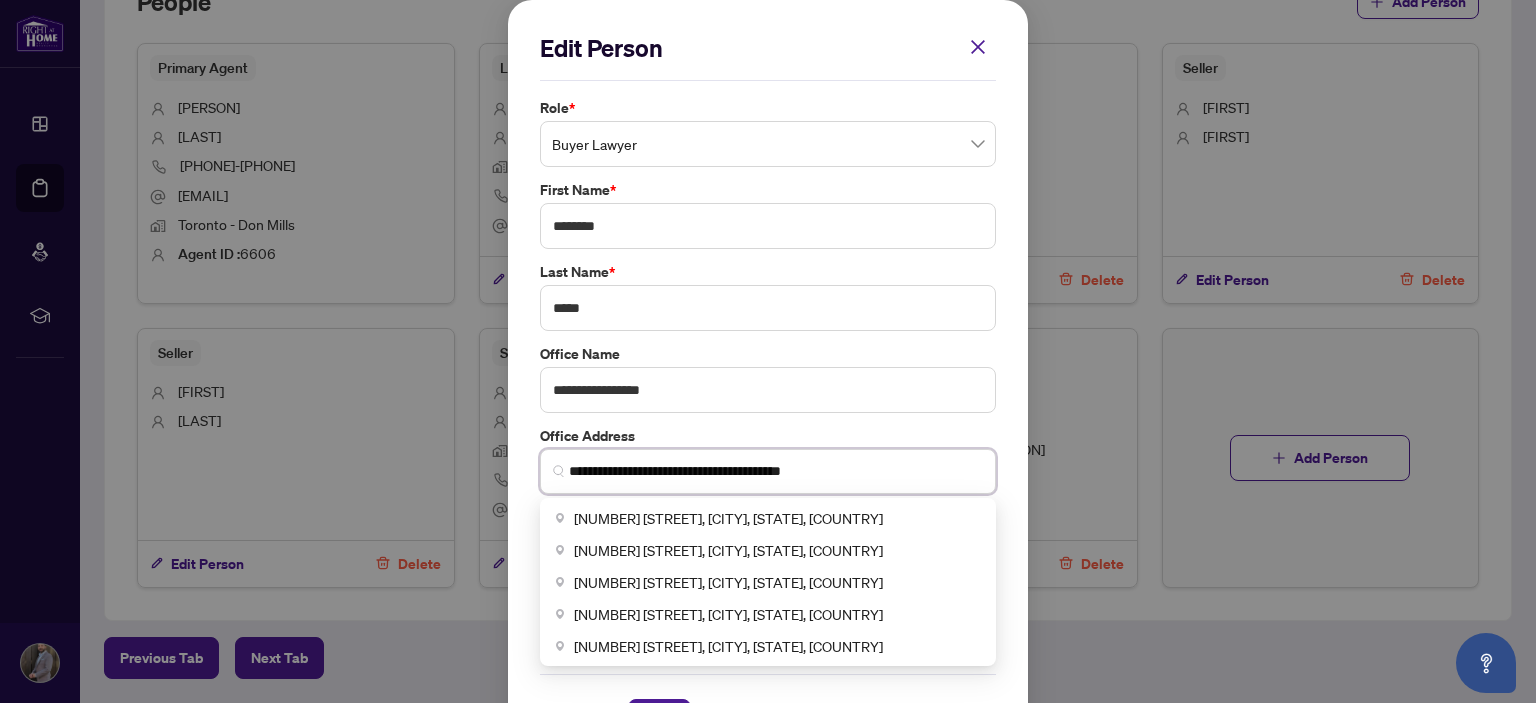 click on "**********" at bounding box center [776, 471] 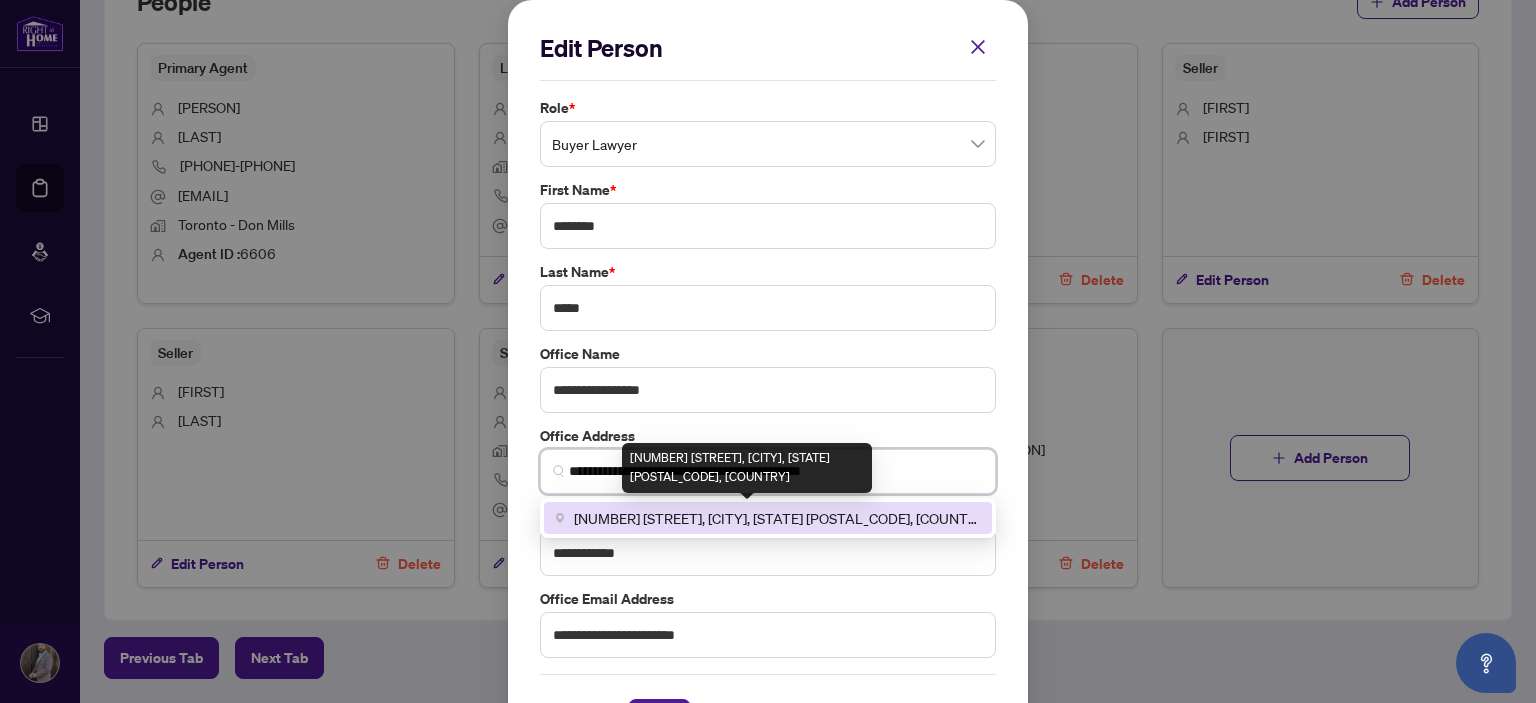 click on "[NUMBER] [STREET], [CITY], [STATE] [POSTAL_CODE], [COUNTRY]" at bounding box center (777, 518) 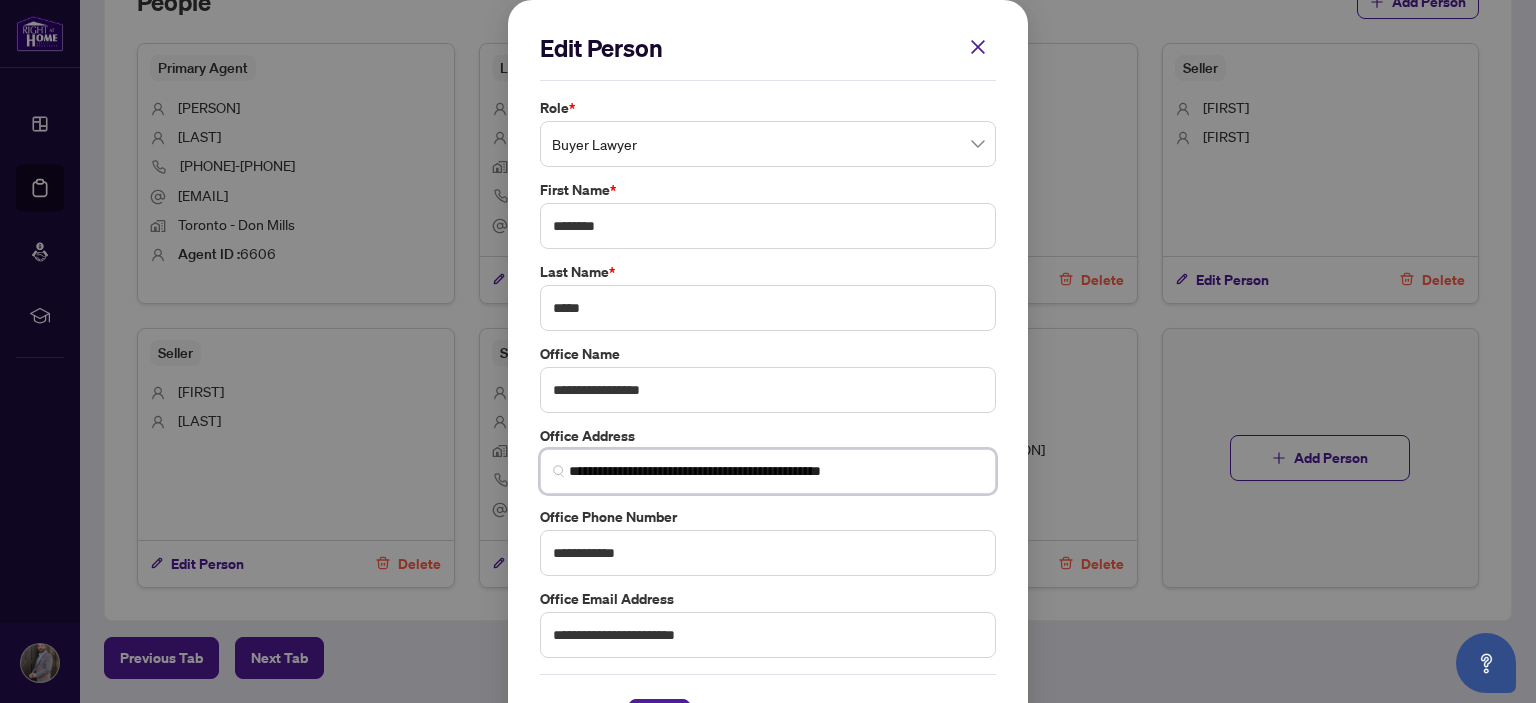 type on "**********" 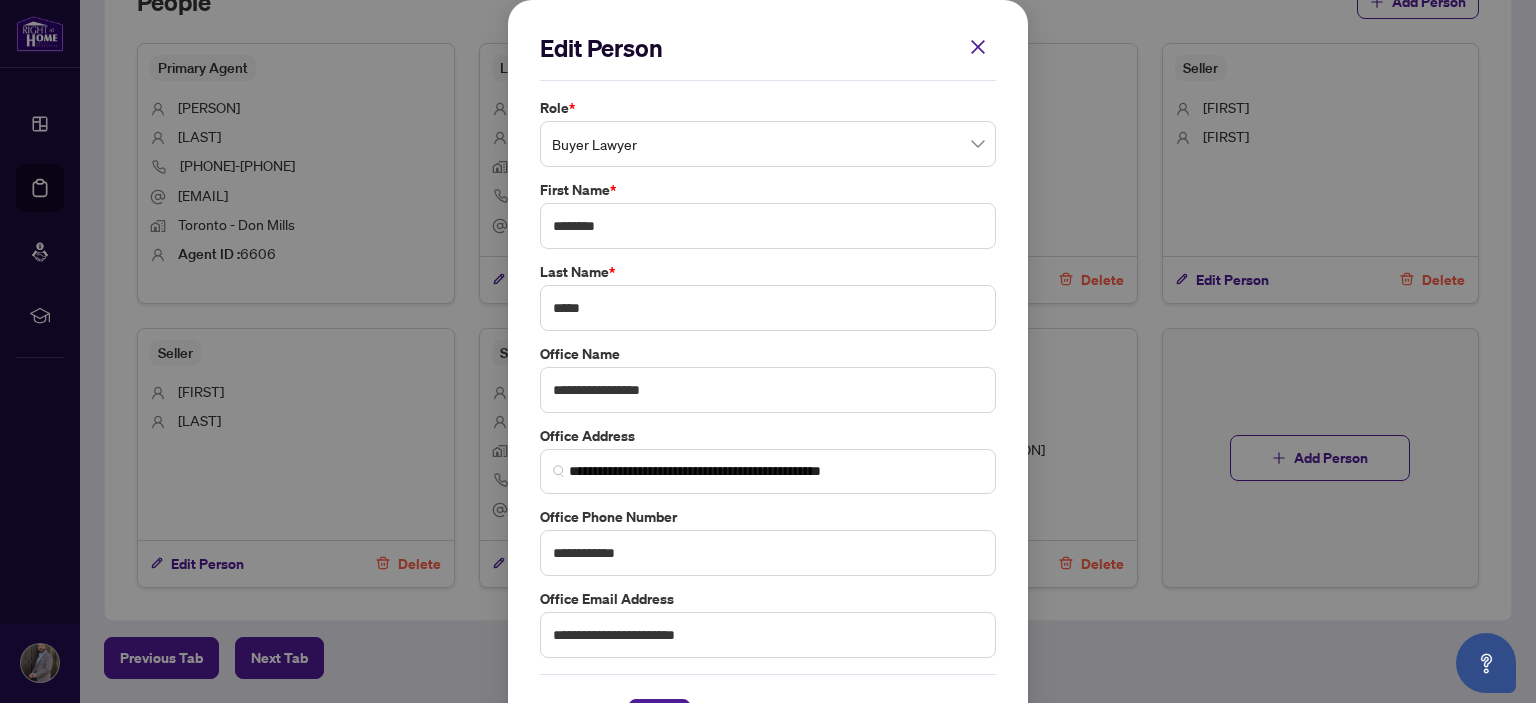 click on "**********" at bounding box center [768, 377] 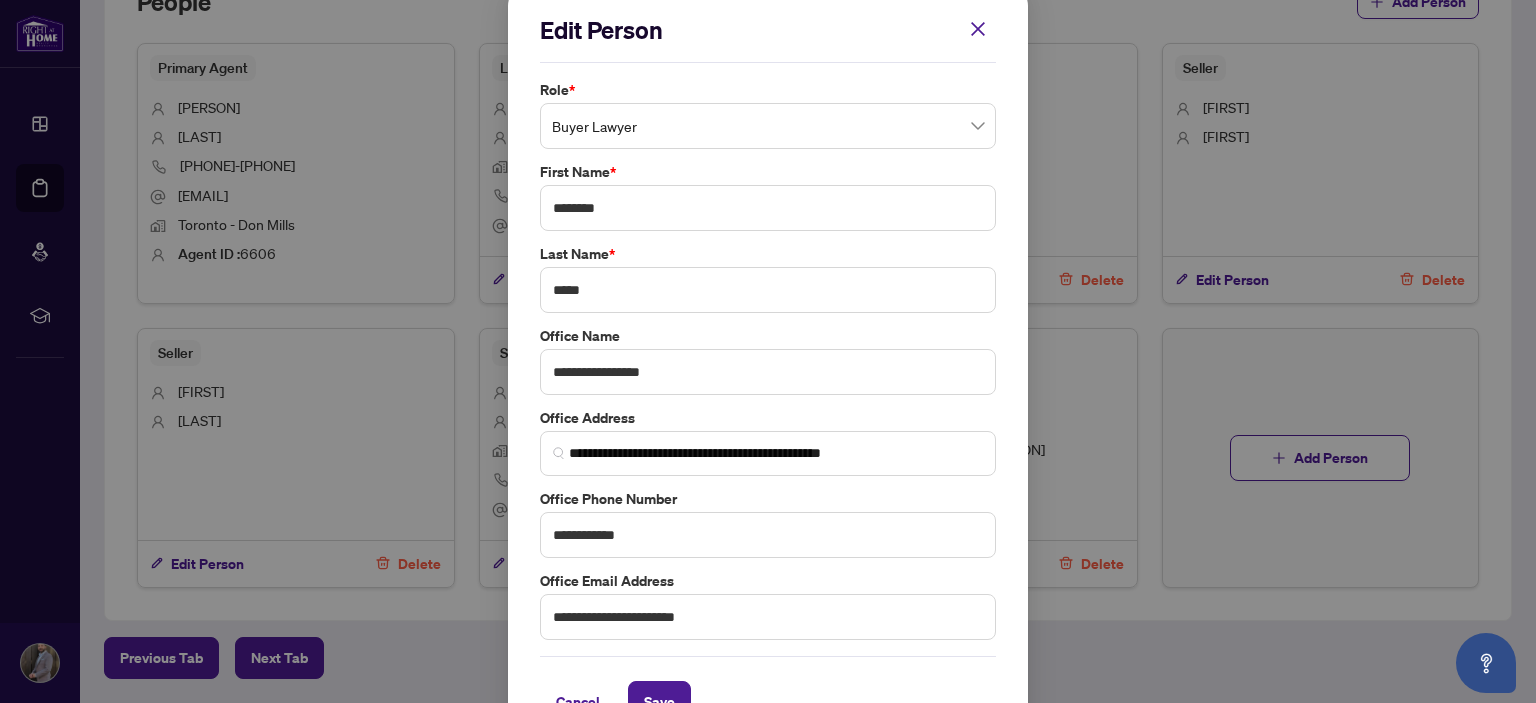 scroll, scrollTop: 17, scrollLeft: 0, axis: vertical 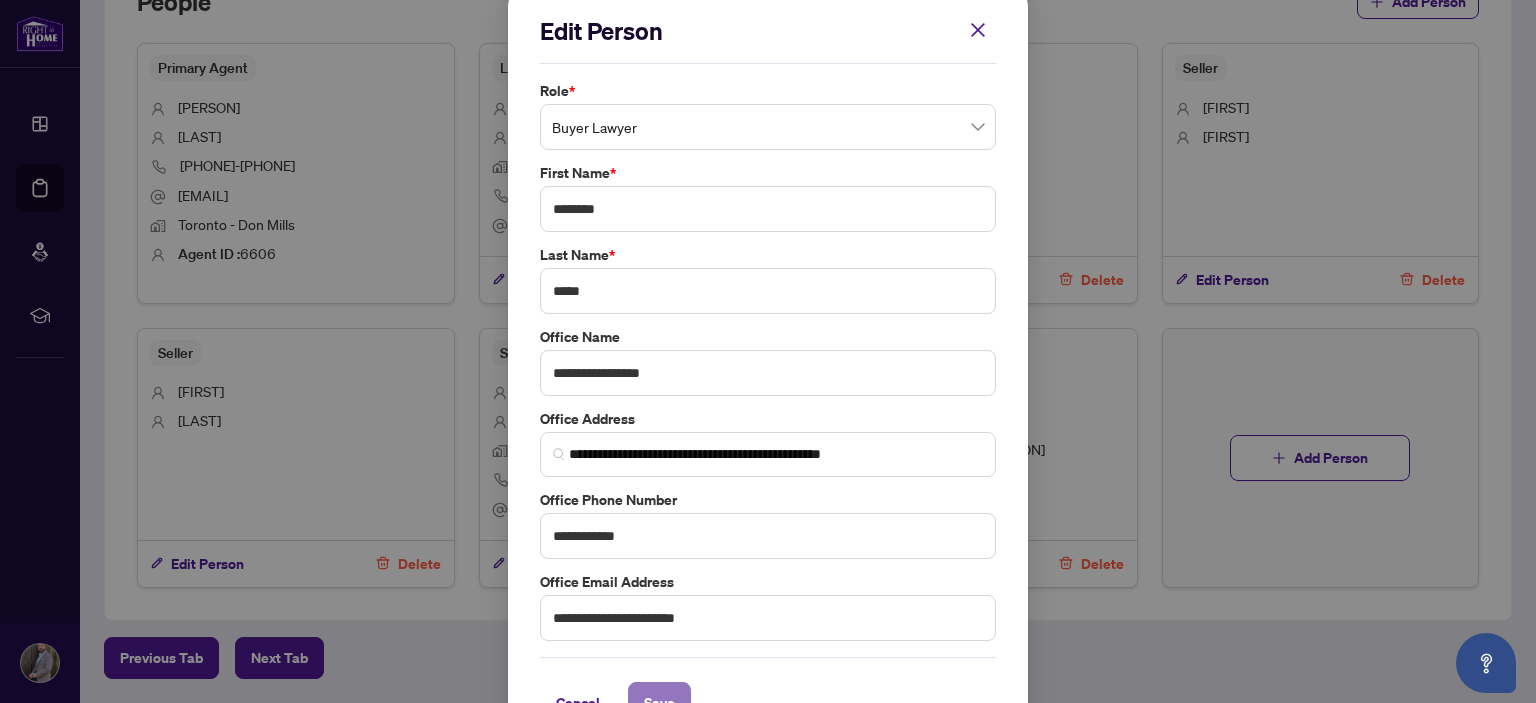 click on "Save" at bounding box center [659, 703] 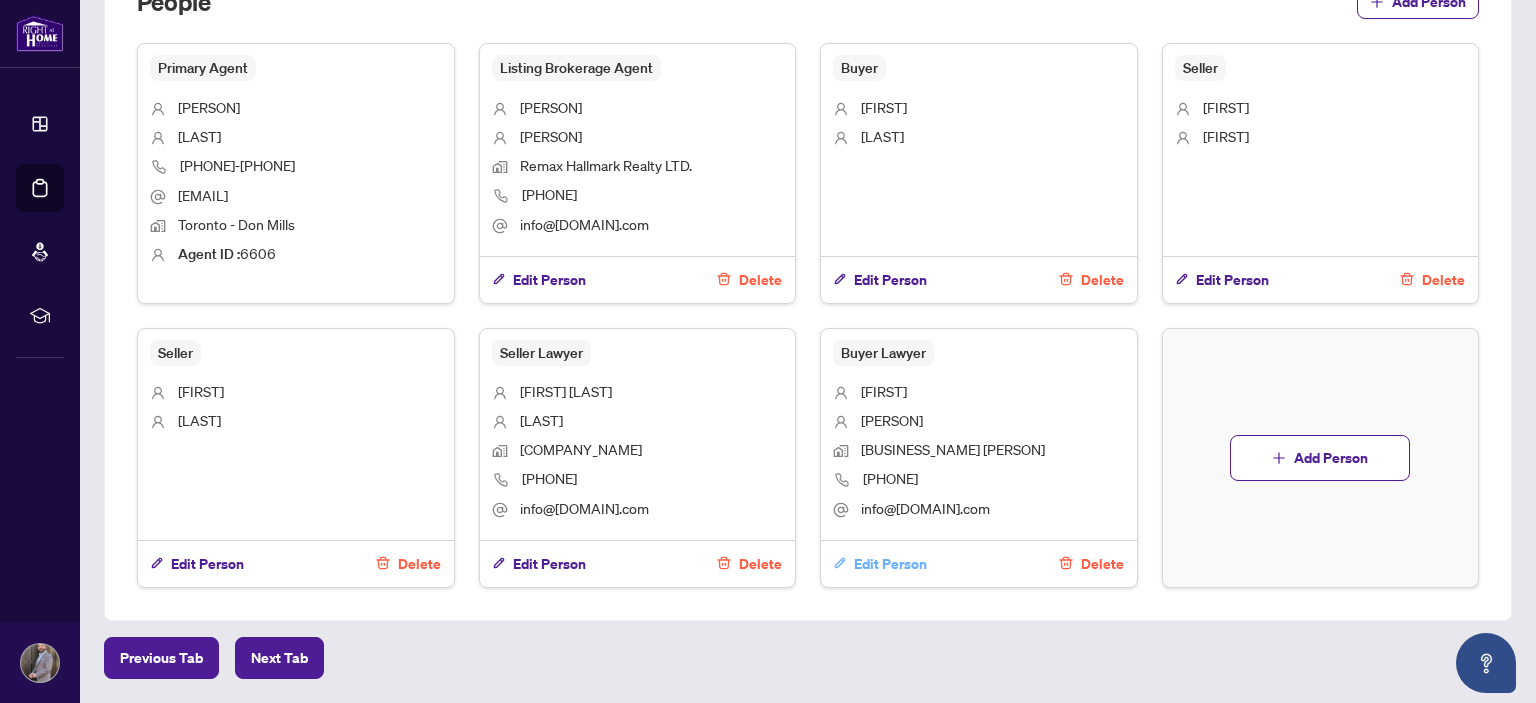click on "Edit Person" at bounding box center [890, 564] 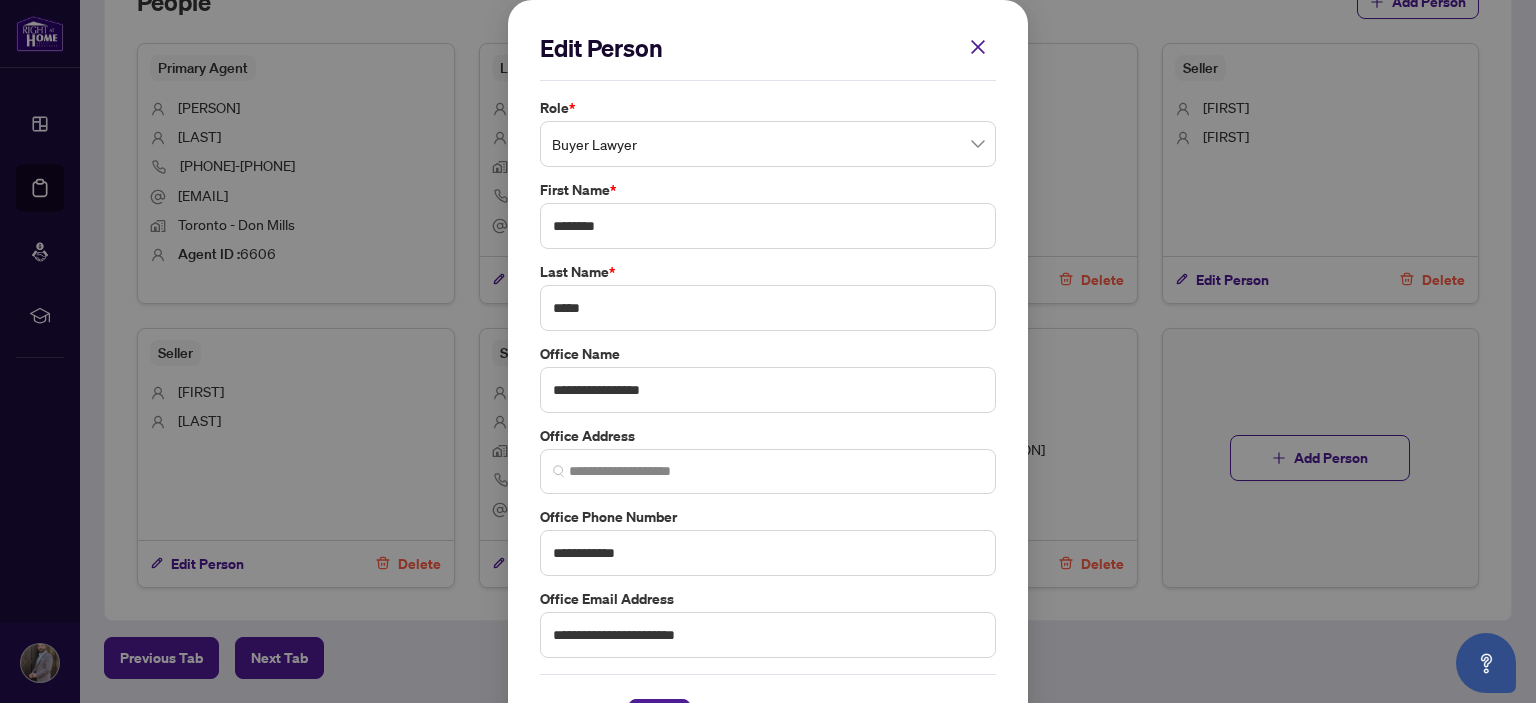 type on "**********" 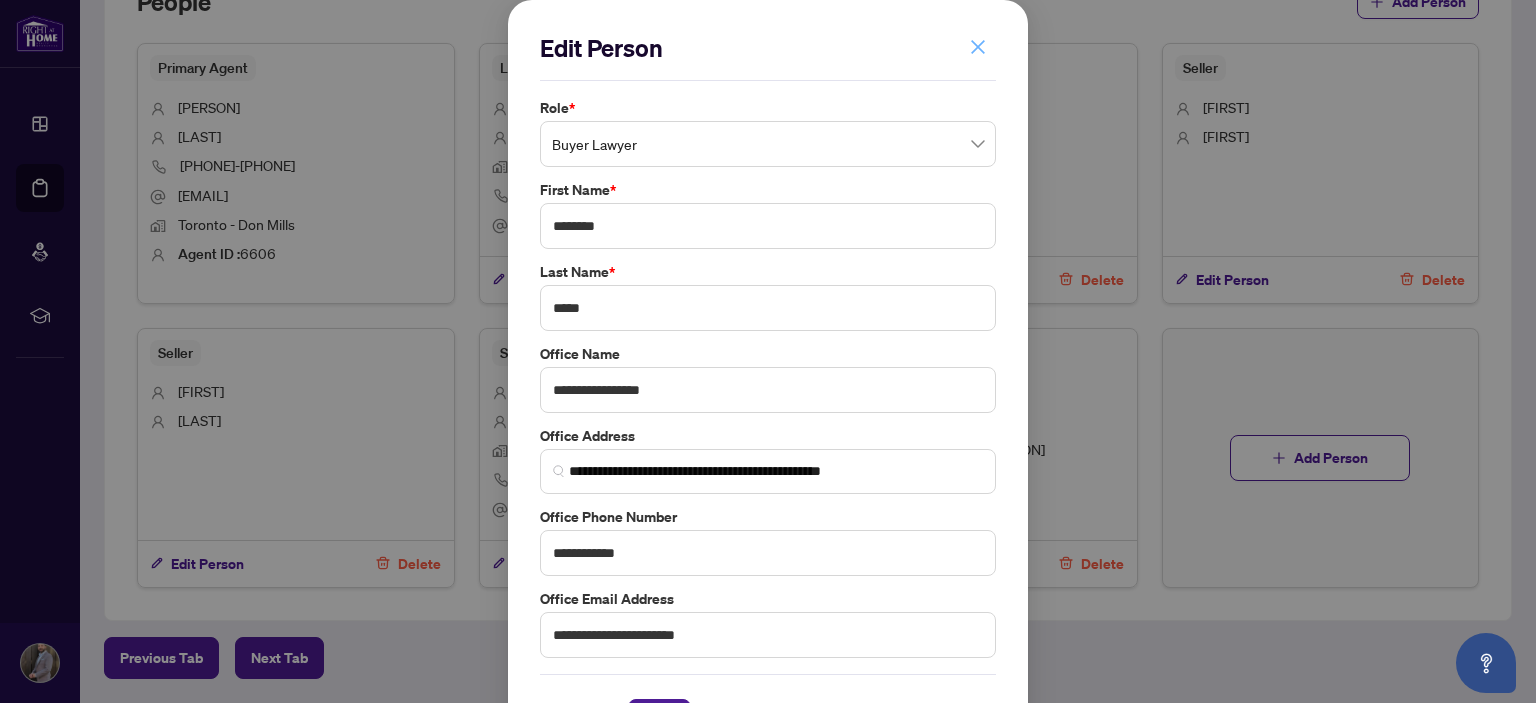 click 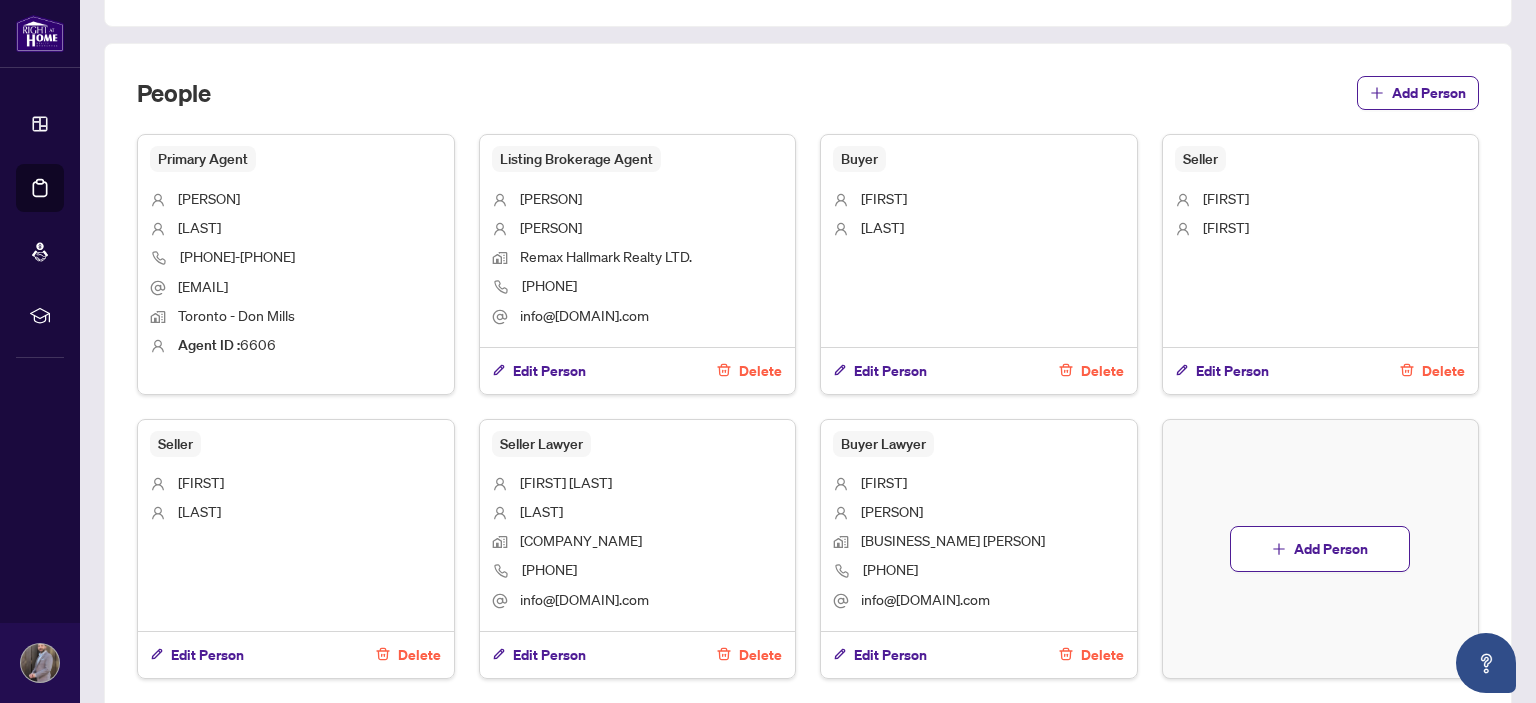 scroll, scrollTop: 1113, scrollLeft: 0, axis: vertical 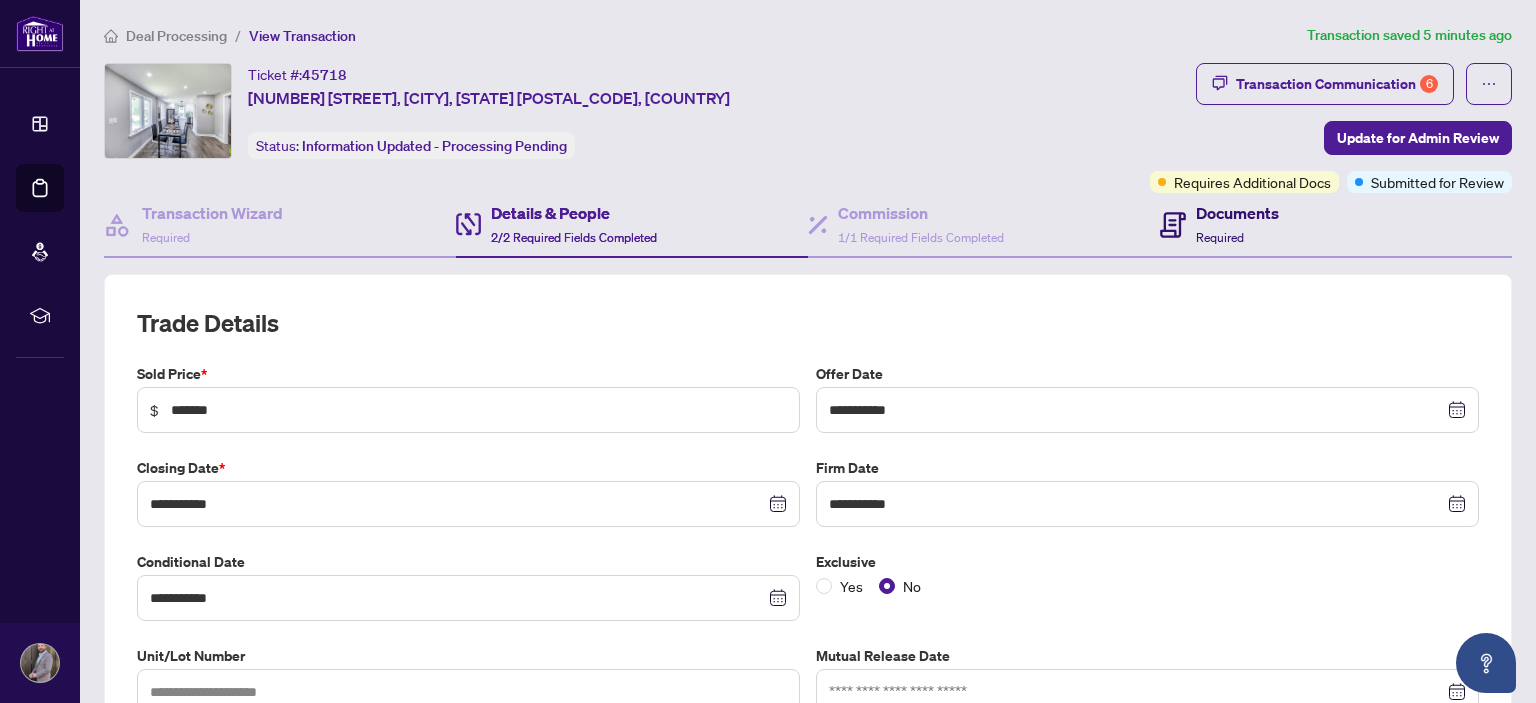 click on "Documents" at bounding box center [1237, 213] 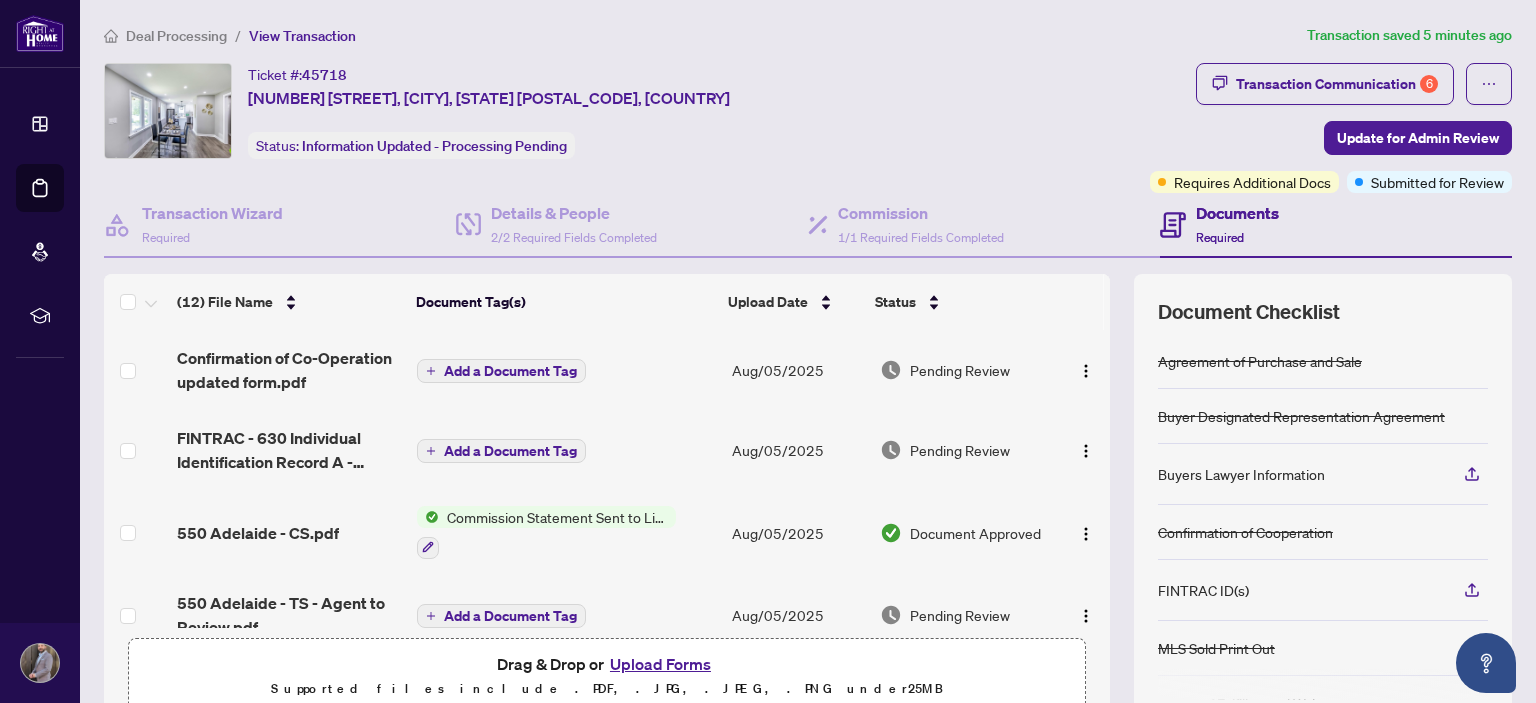 scroll, scrollTop: 169, scrollLeft: 0, axis: vertical 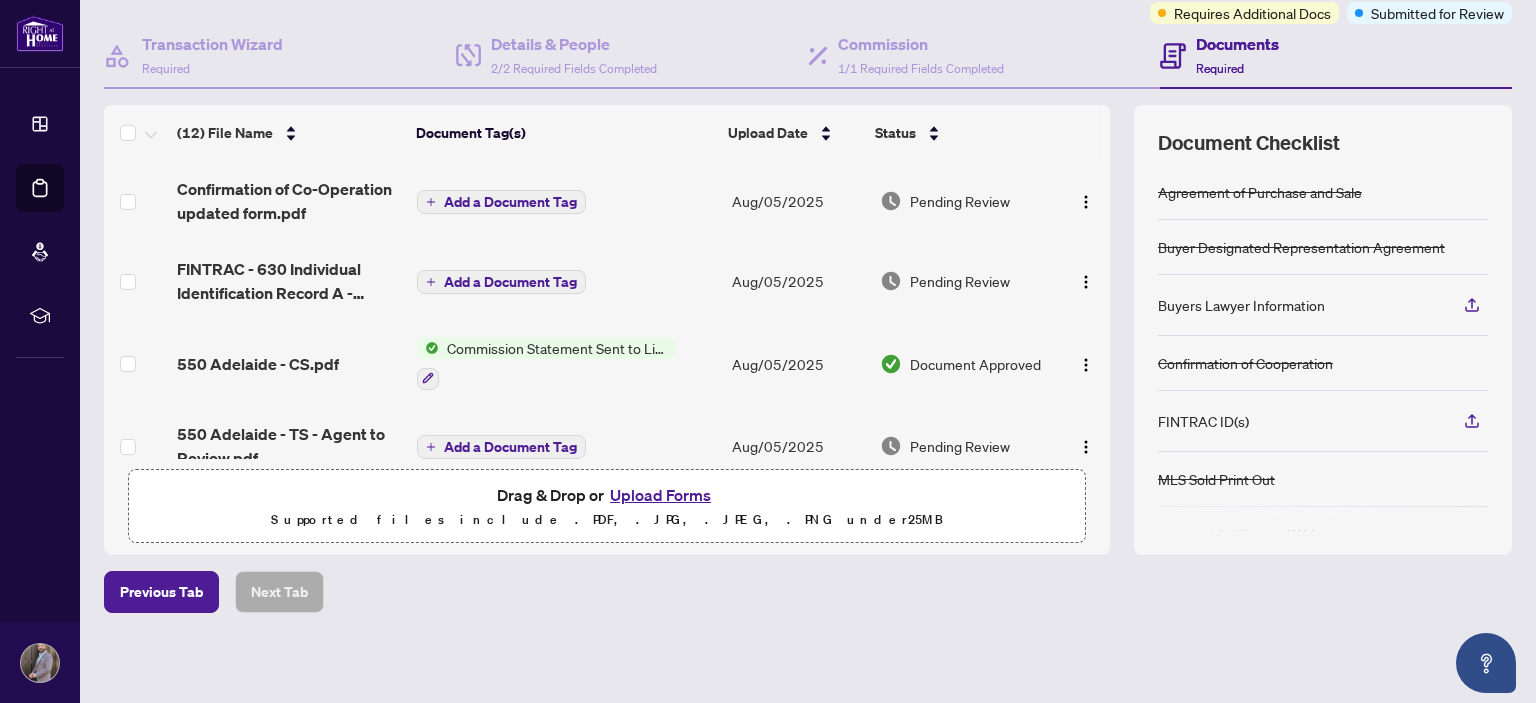 click on "Upload Forms" at bounding box center (660, 495) 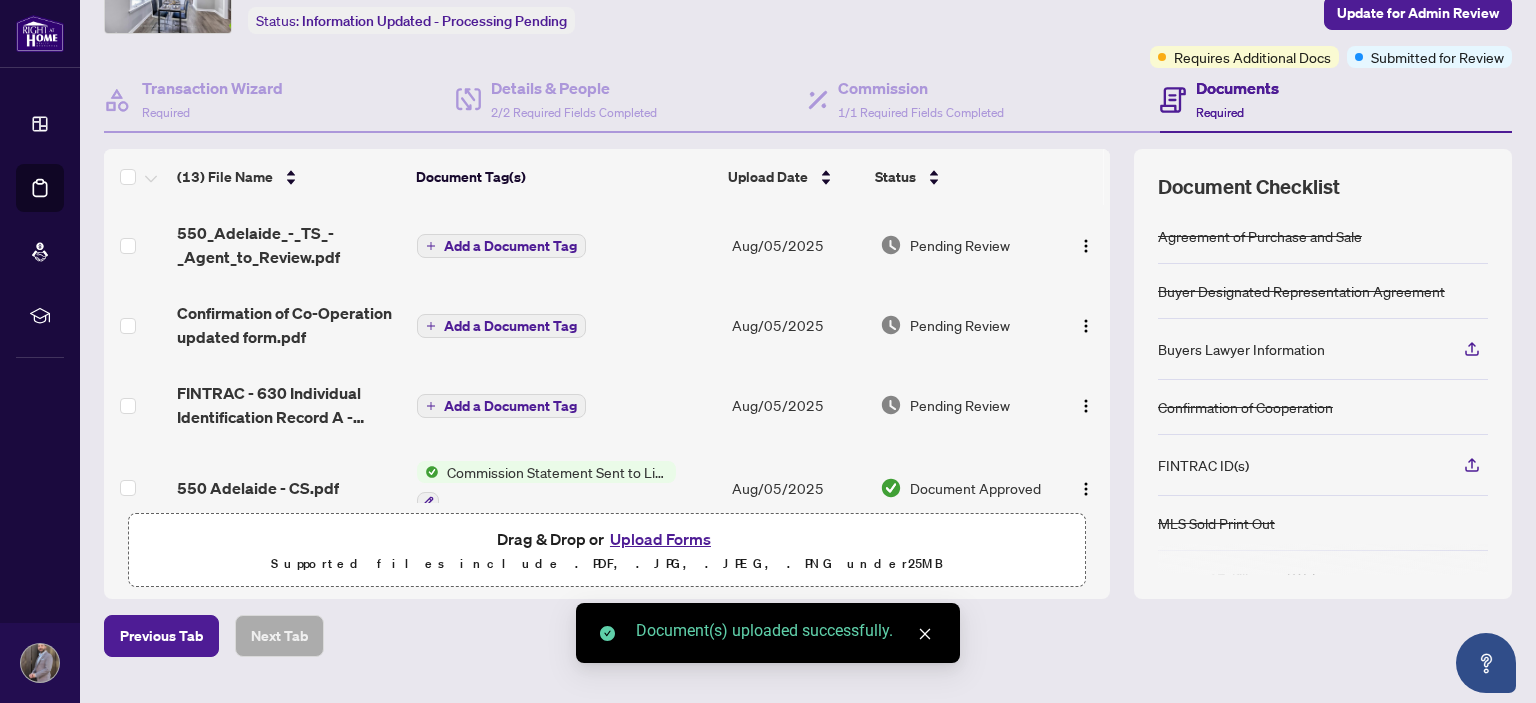 scroll, scrollTop: 103, scrollLeft: 0, axis: vertical 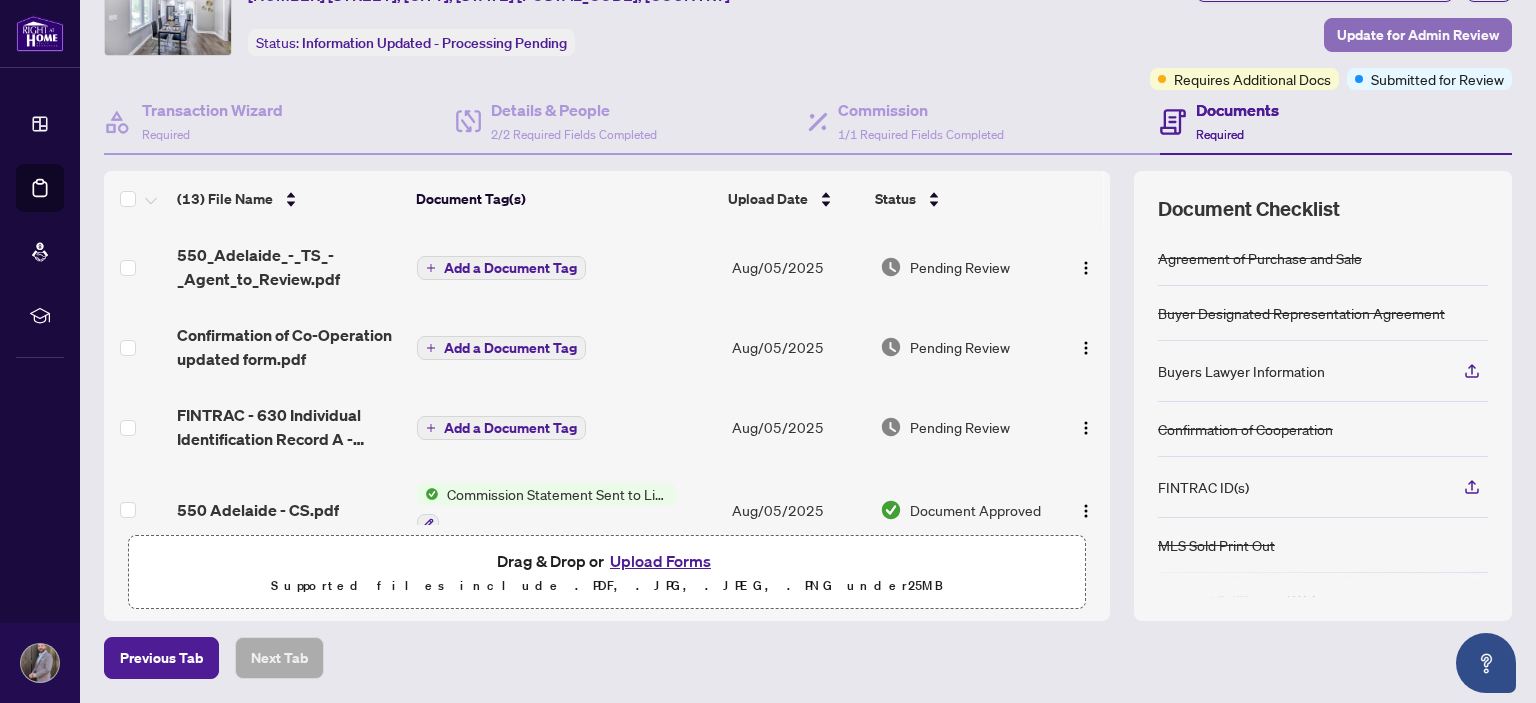 click on "Update for Admin Review" at bounding box center [1418, 35] 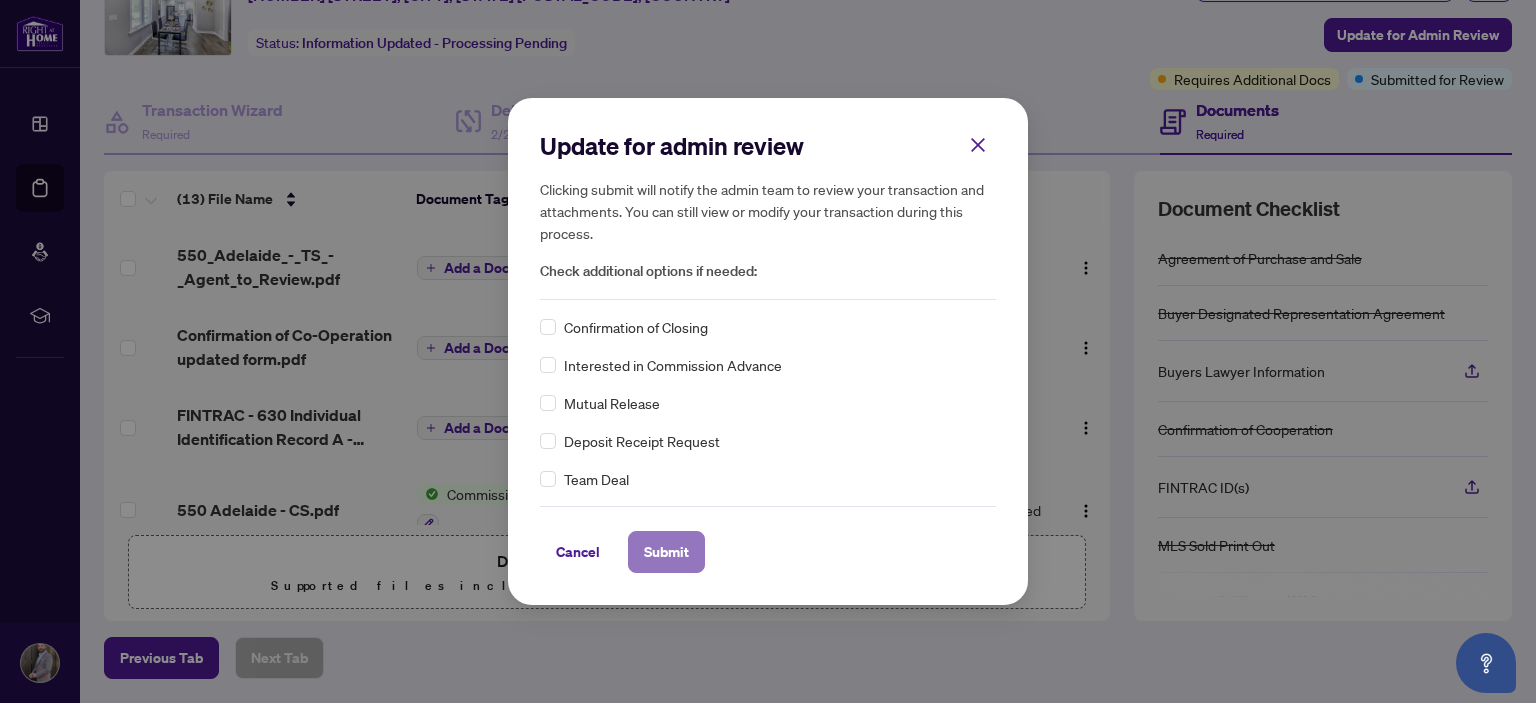 click on "Submit" at bounding box center [666, 552] 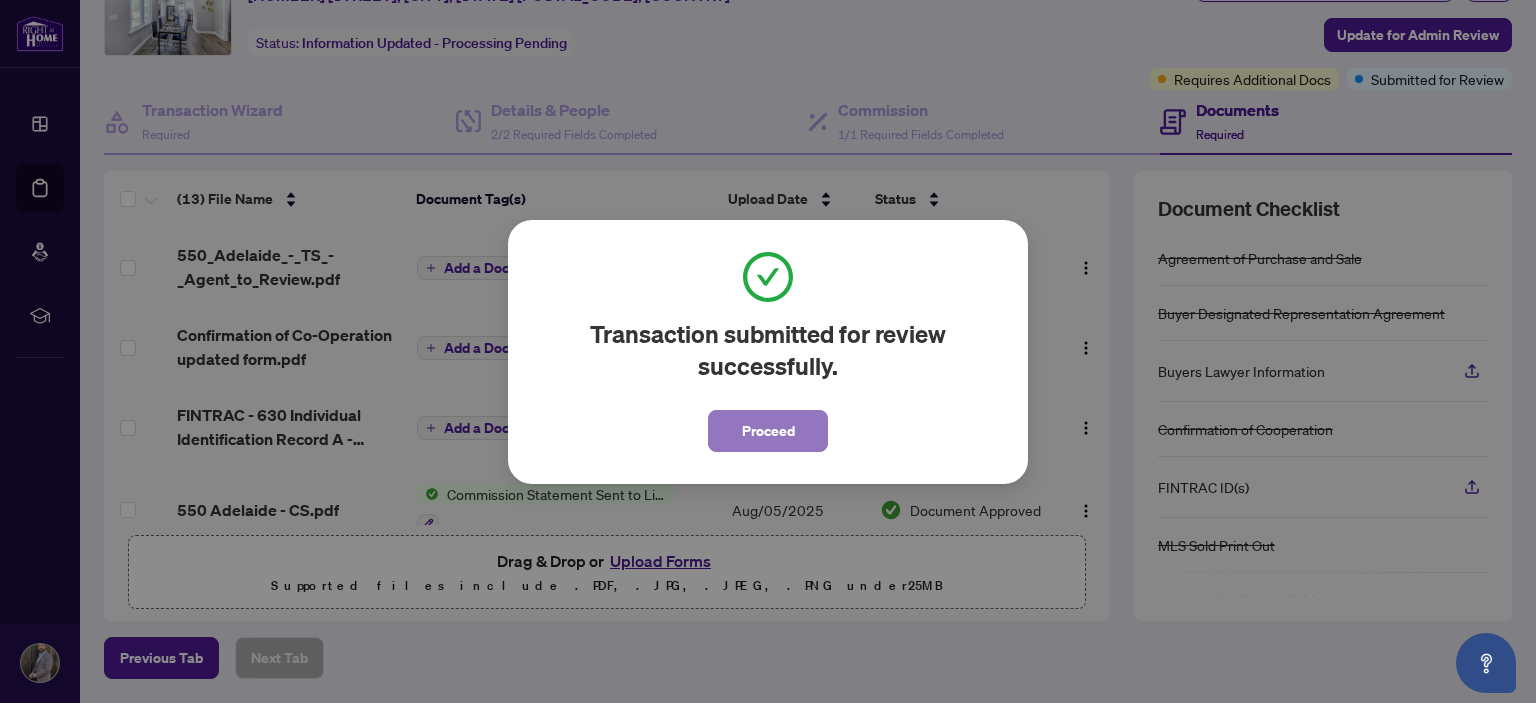 click on "Proceed" at bounding box center (768, 431) 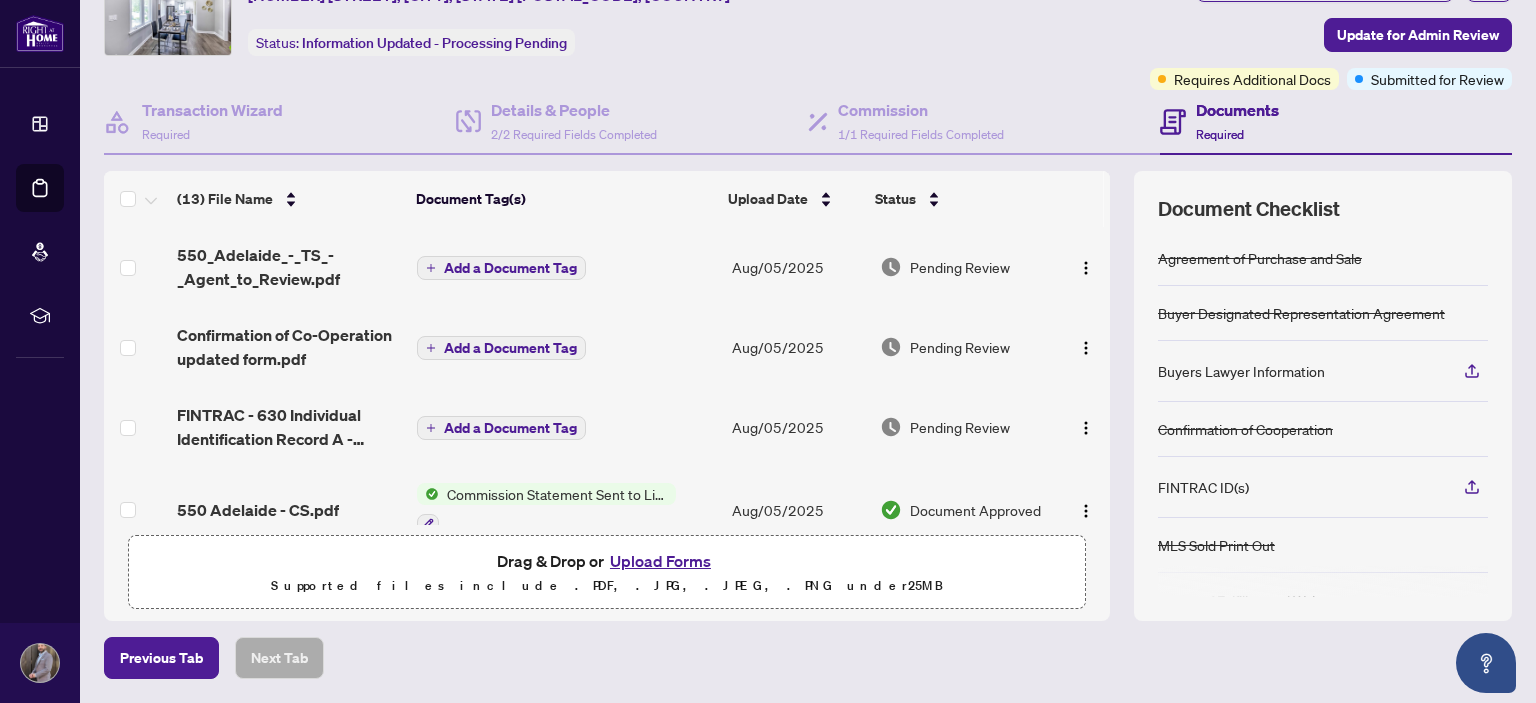 click on "Upload Forms" at bounding box center [660, 561] 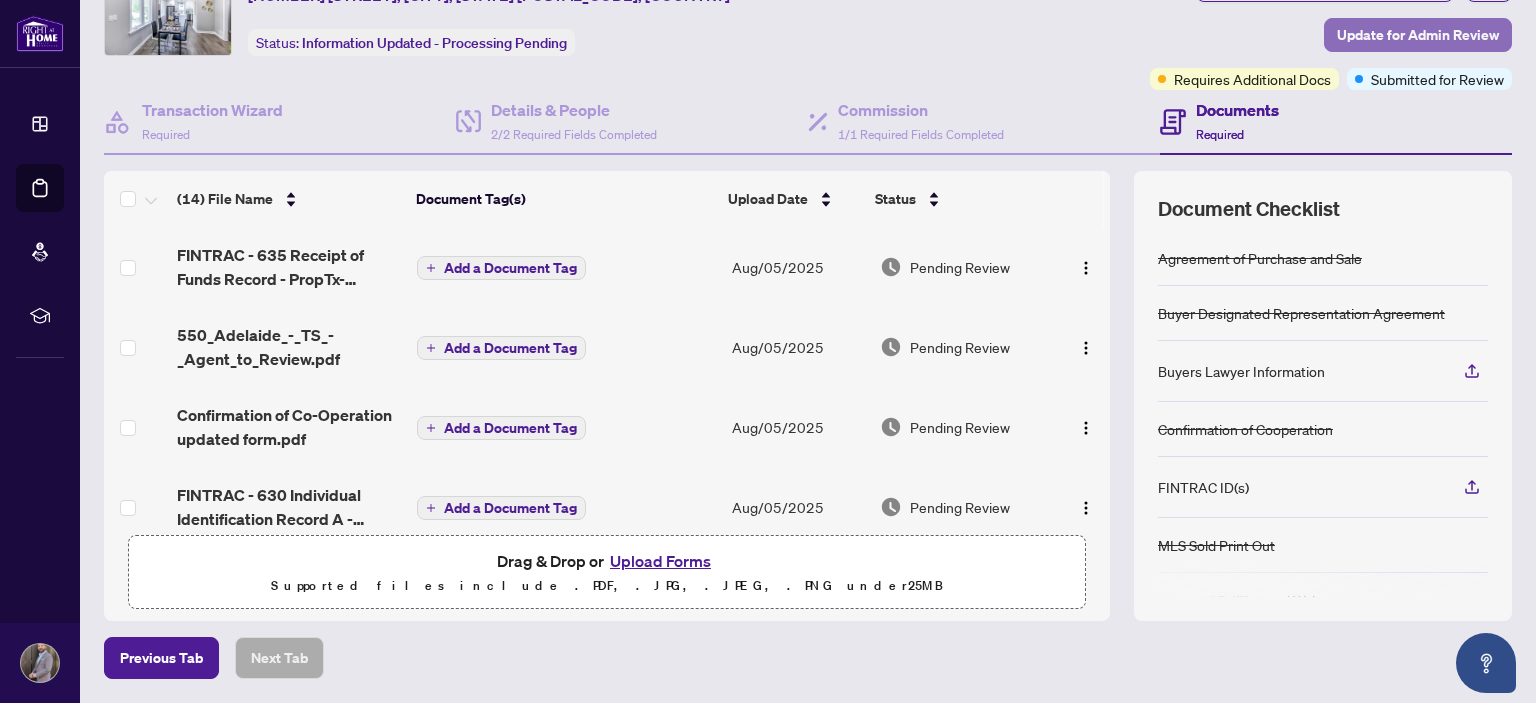 click on "Update for Admin Review" at bounding box center [1418, 35] 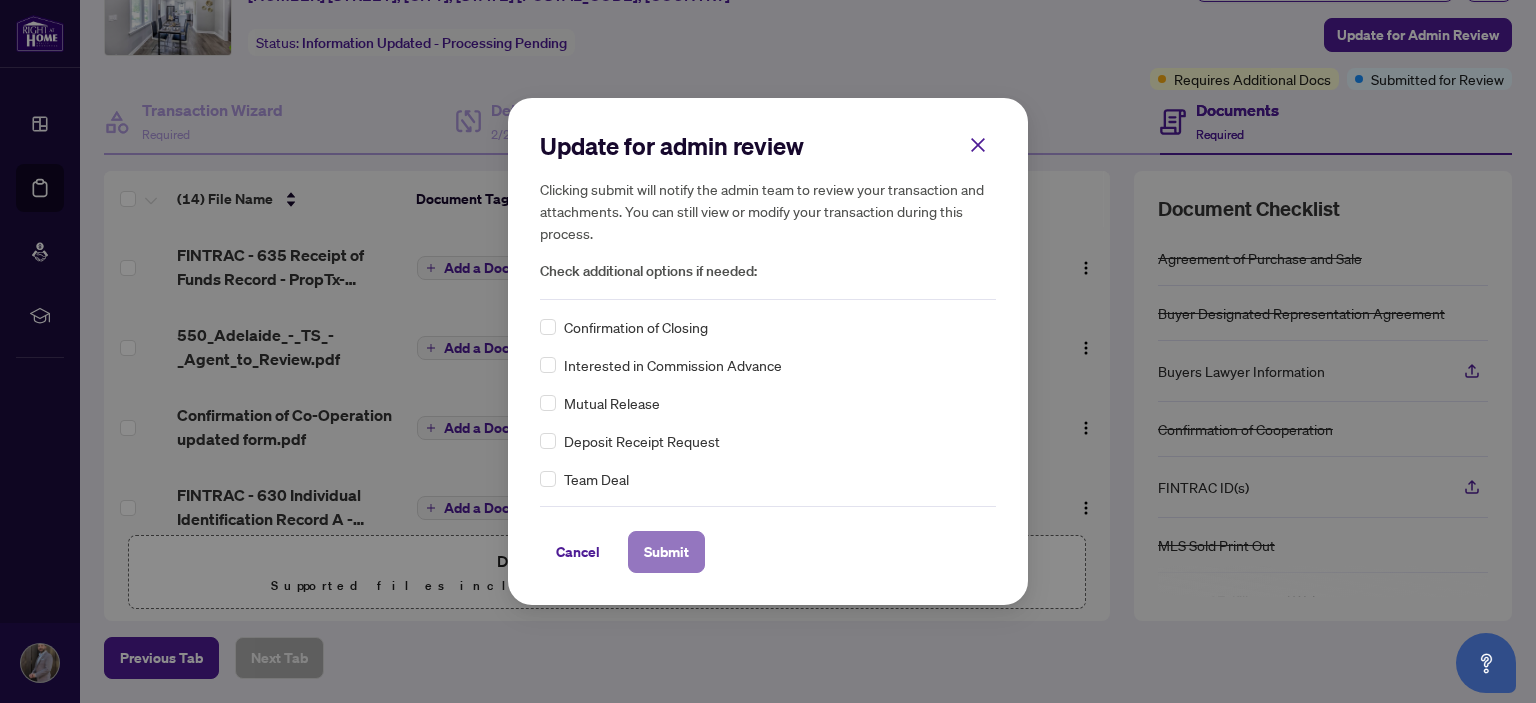 click on "Submit" at bounding box center [666, 552] 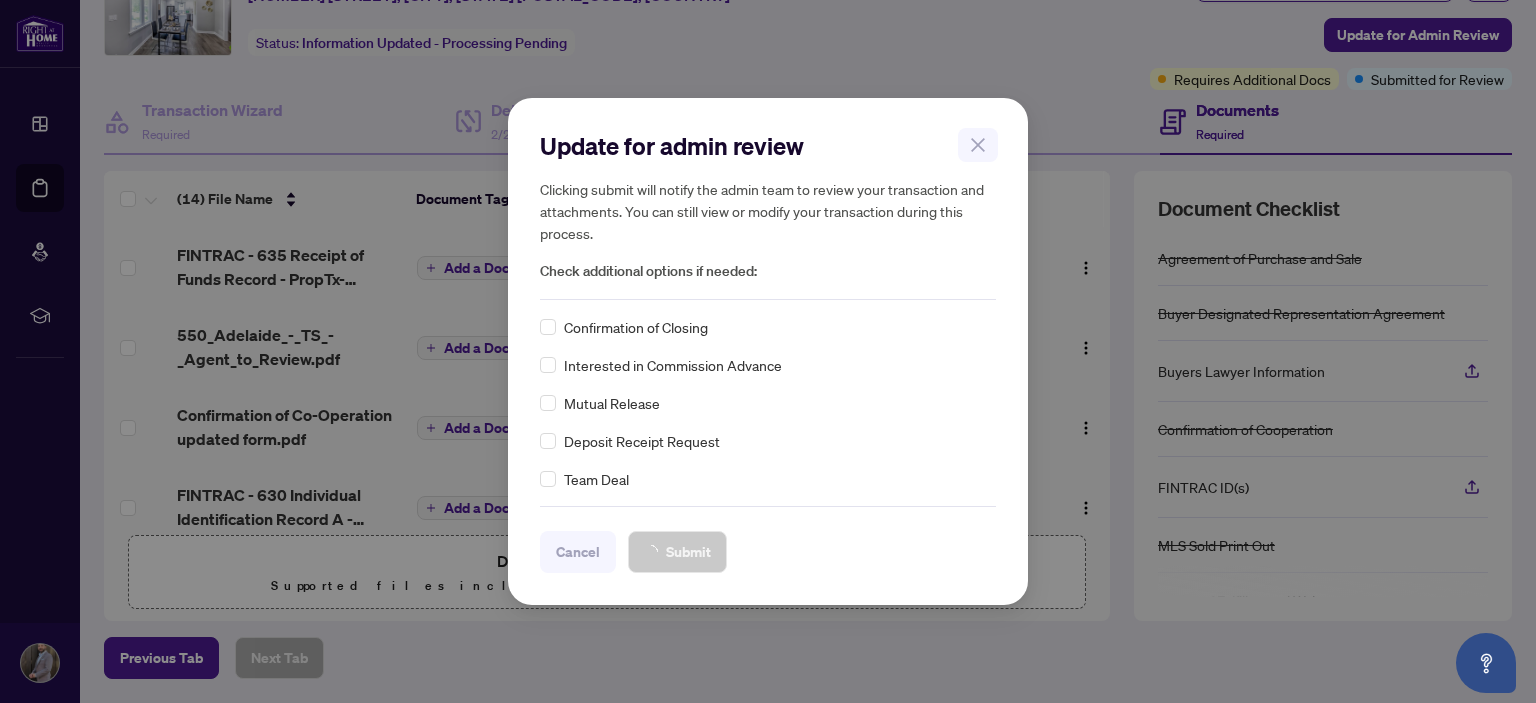 click on "Update for admin review Clicking submit will notify the admin team to review your transaction and attachments. You can still view or modify your transaction during this process.   Check additional options if needed: Confirmation of Closing Interested in Commission Advance Mutual Release Deposit Receipt Request Team Deal Cancel Submit Cancel OK" at bounding box center (768, 351) 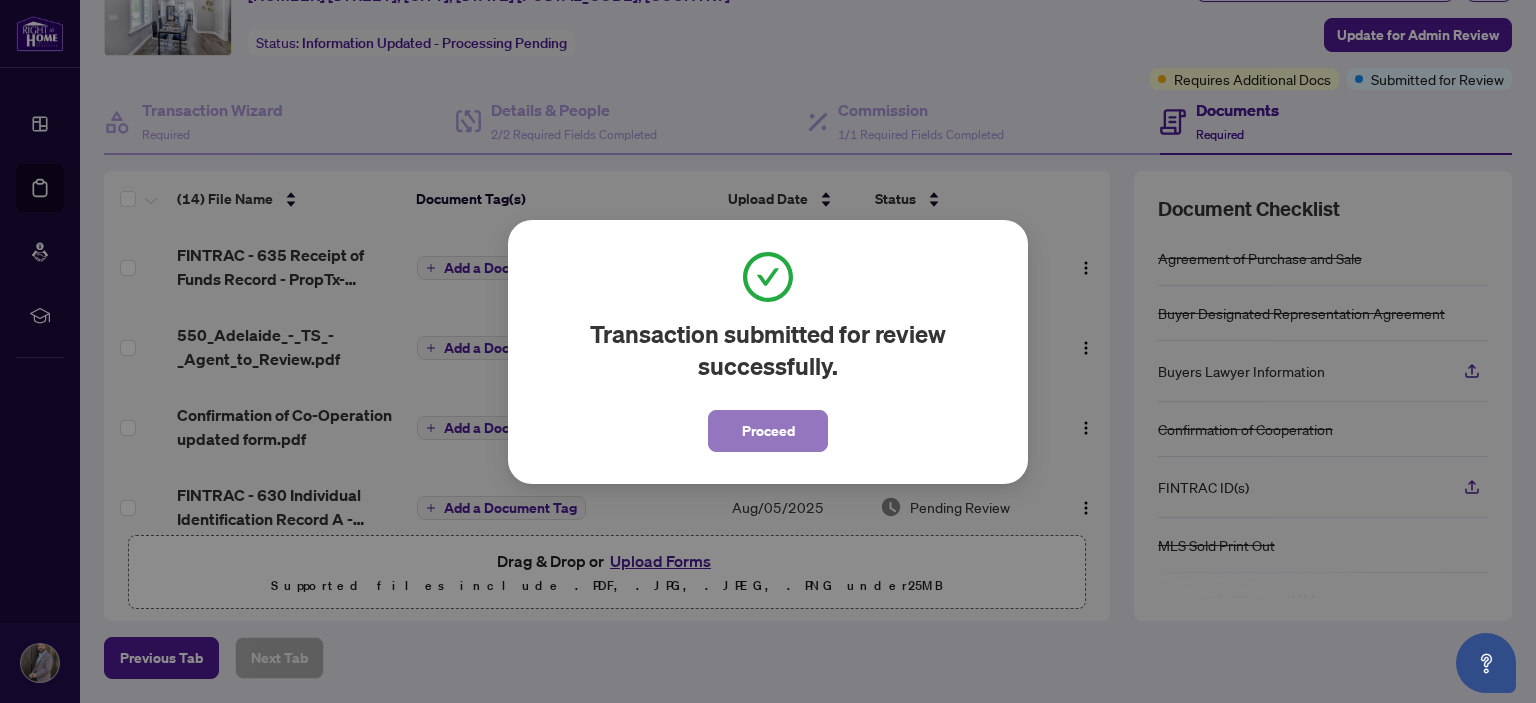 click on "Proceed" at bounding box center (768, 431) 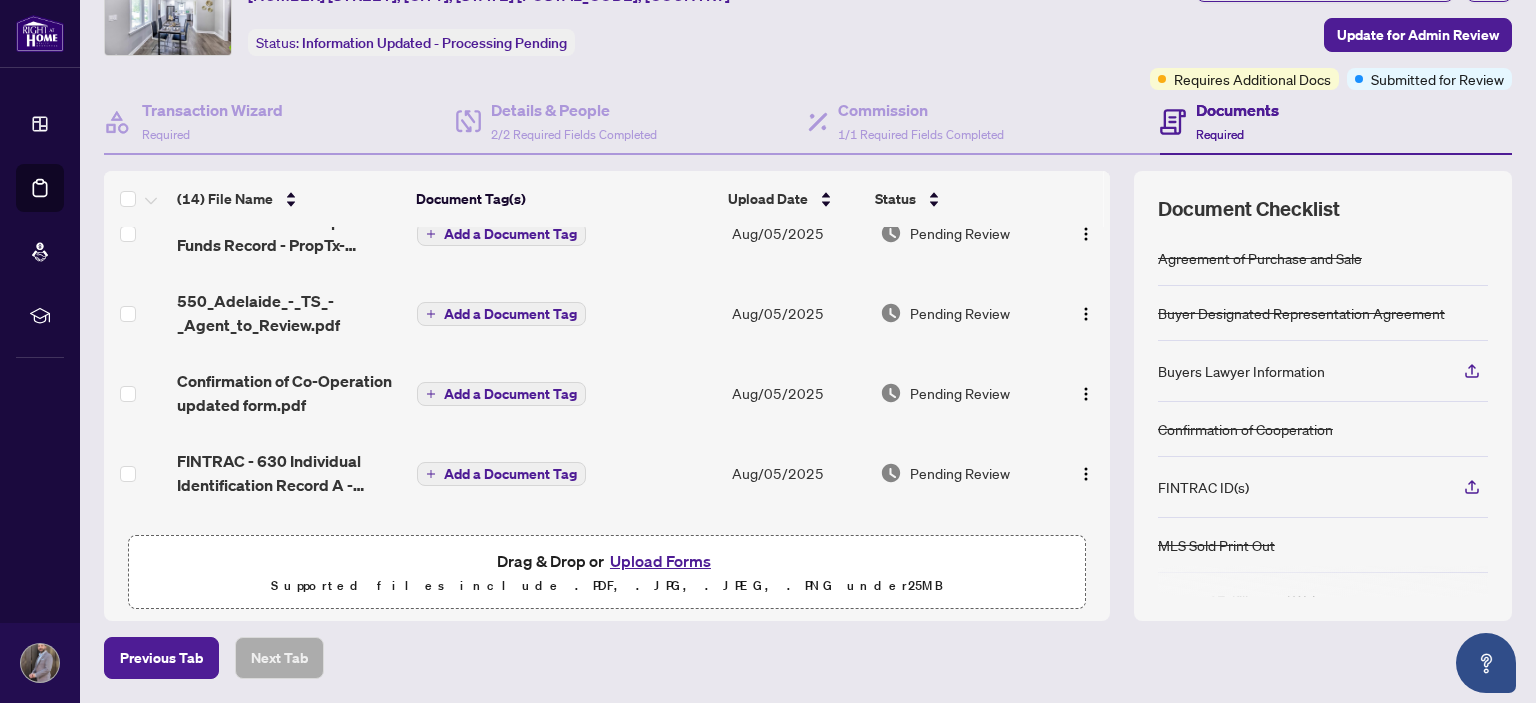 scroll, scrollTop: 0, scrollLeft: 0, axis: both 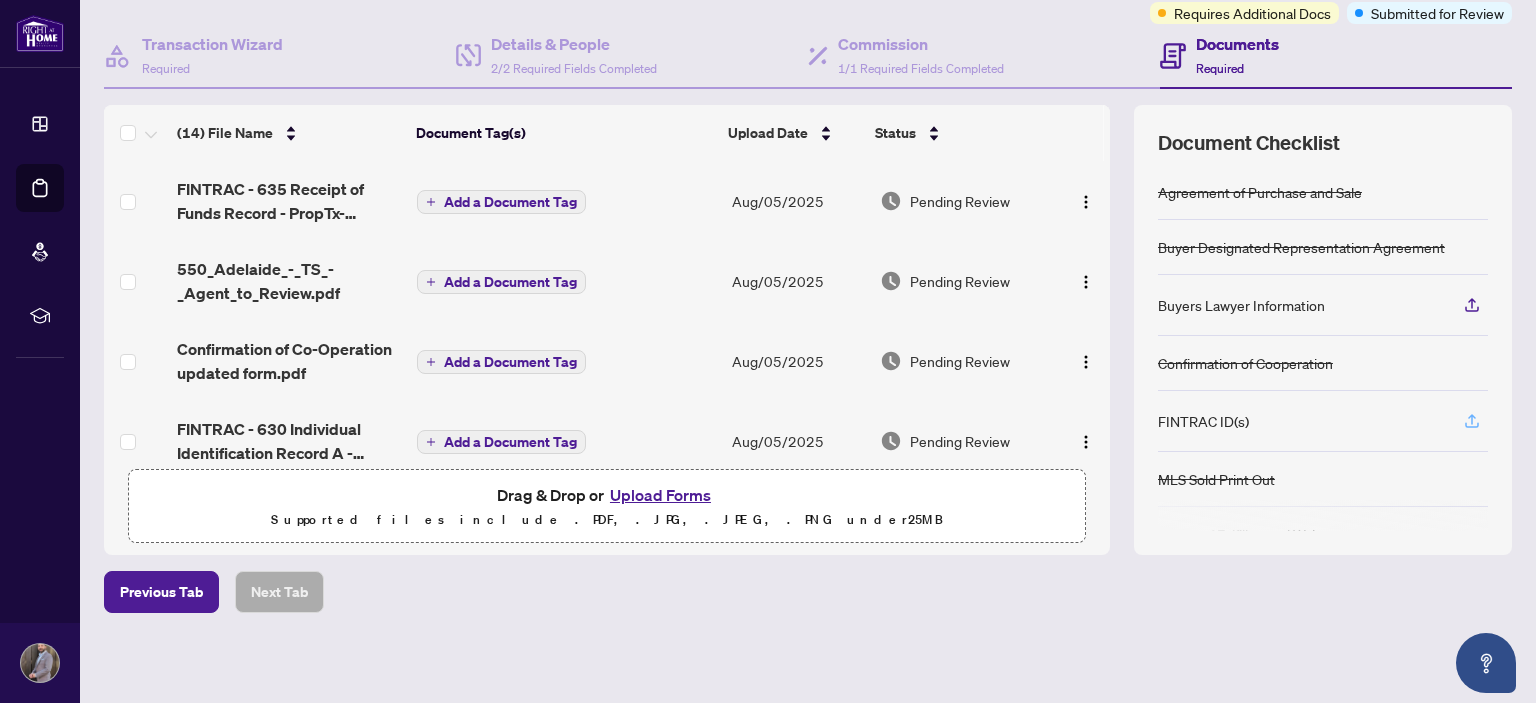 click 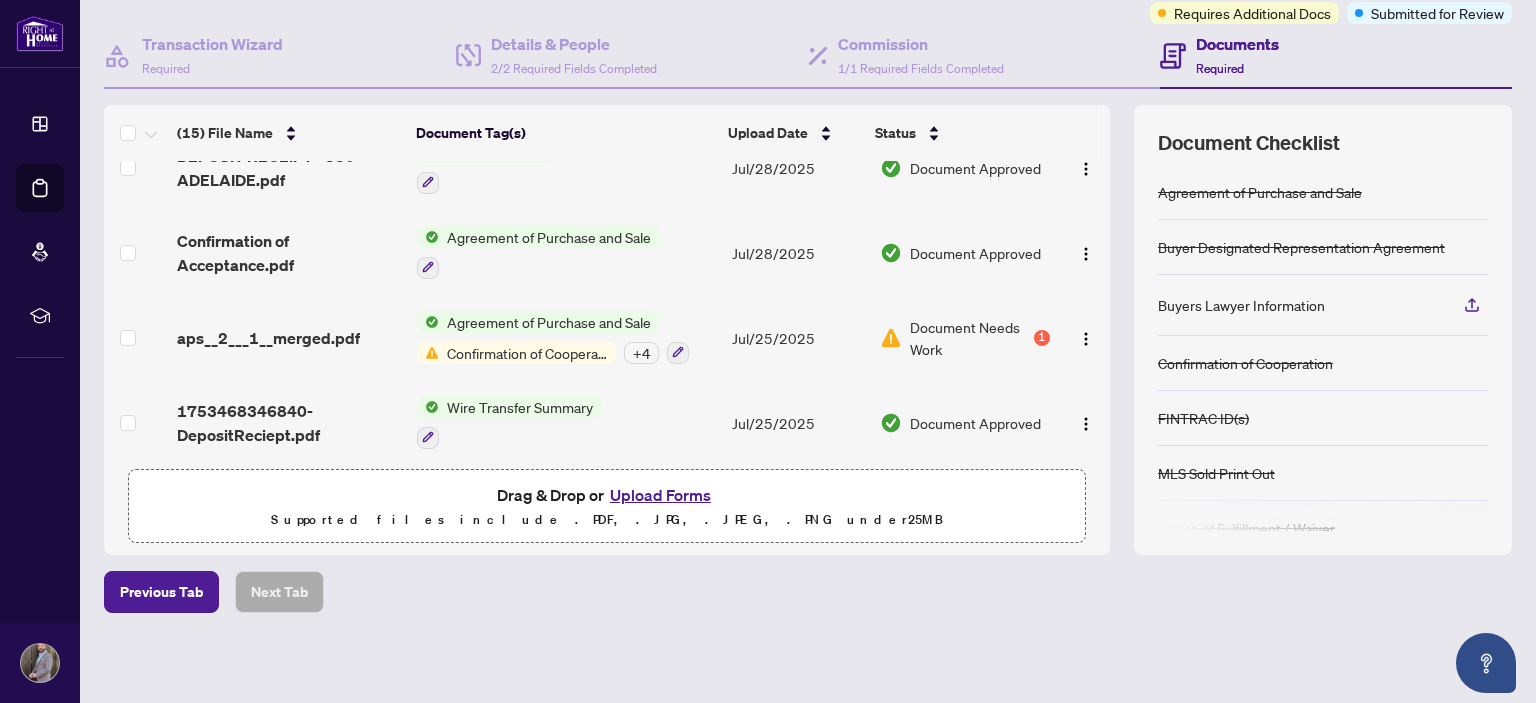 scroll, scrollTop: 932, scrollLeft: 0, axis: vertical 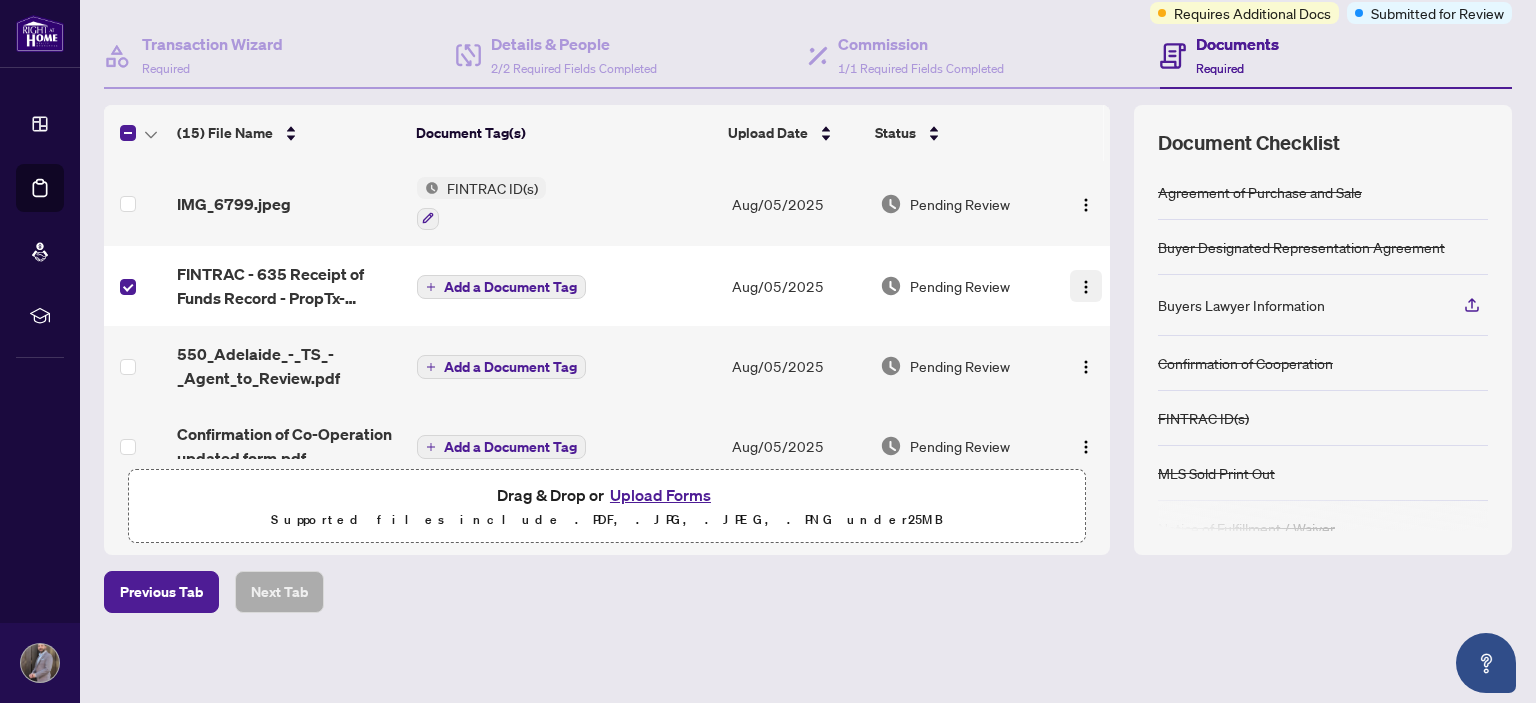 click at bounding box center [1086, 287] 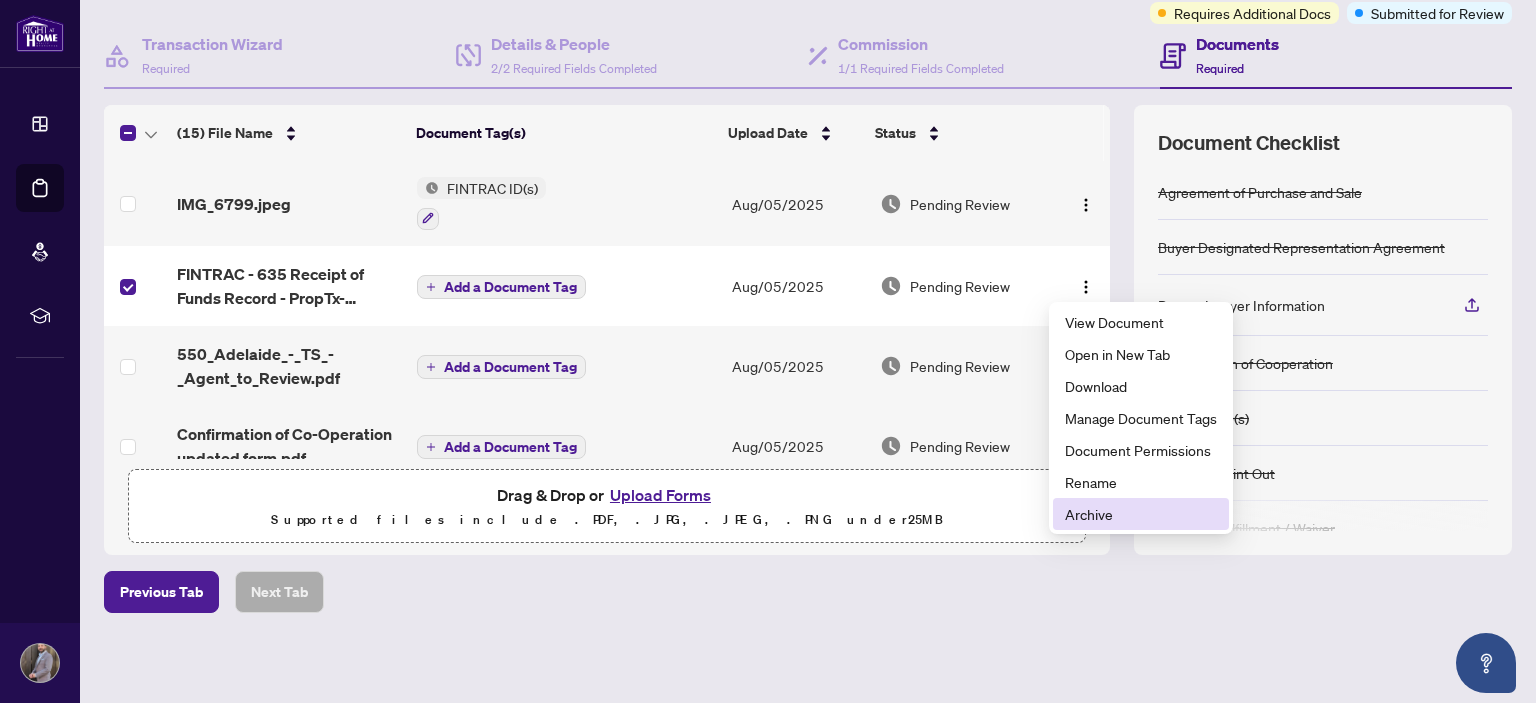 click on "Archive" at bounding box center (1141, 514) 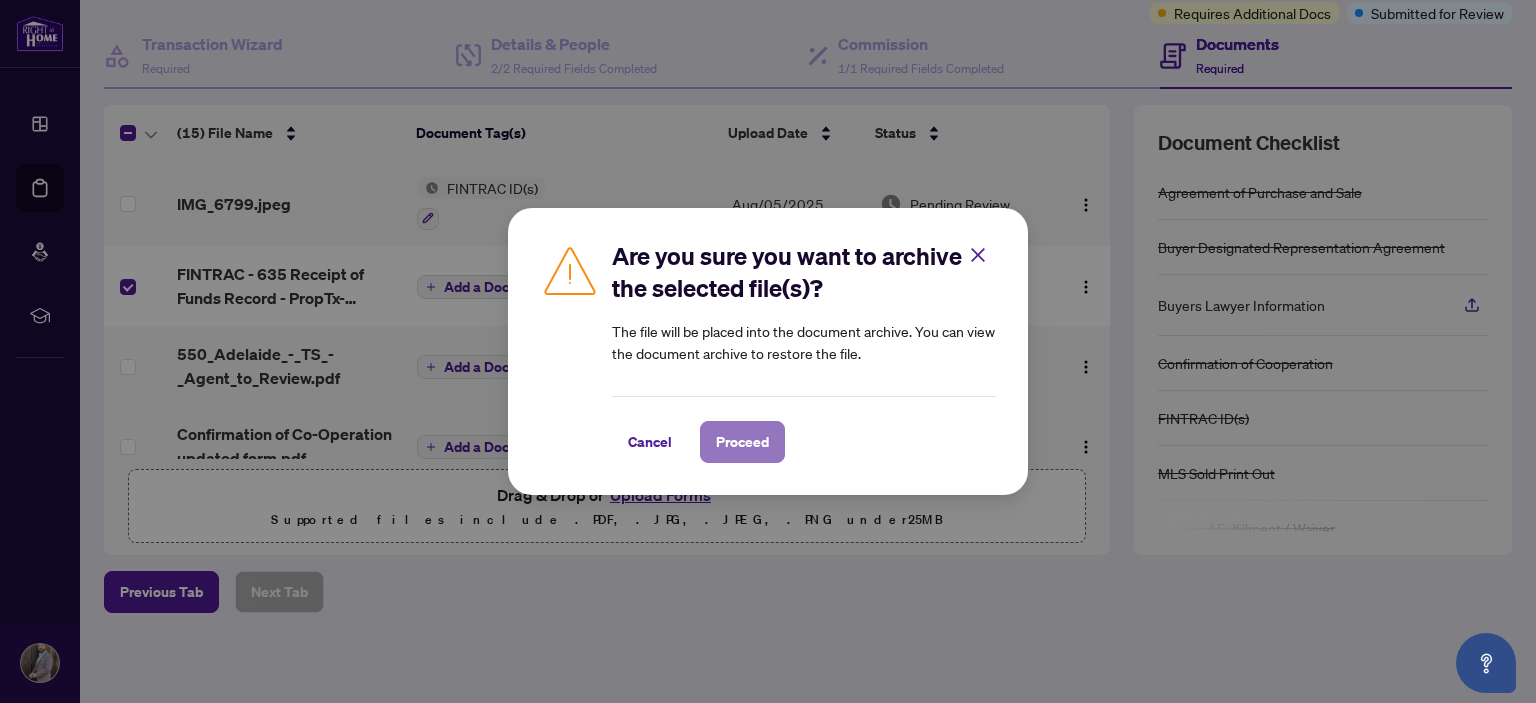 click on "Proceed" at bounding box center (742, 442) 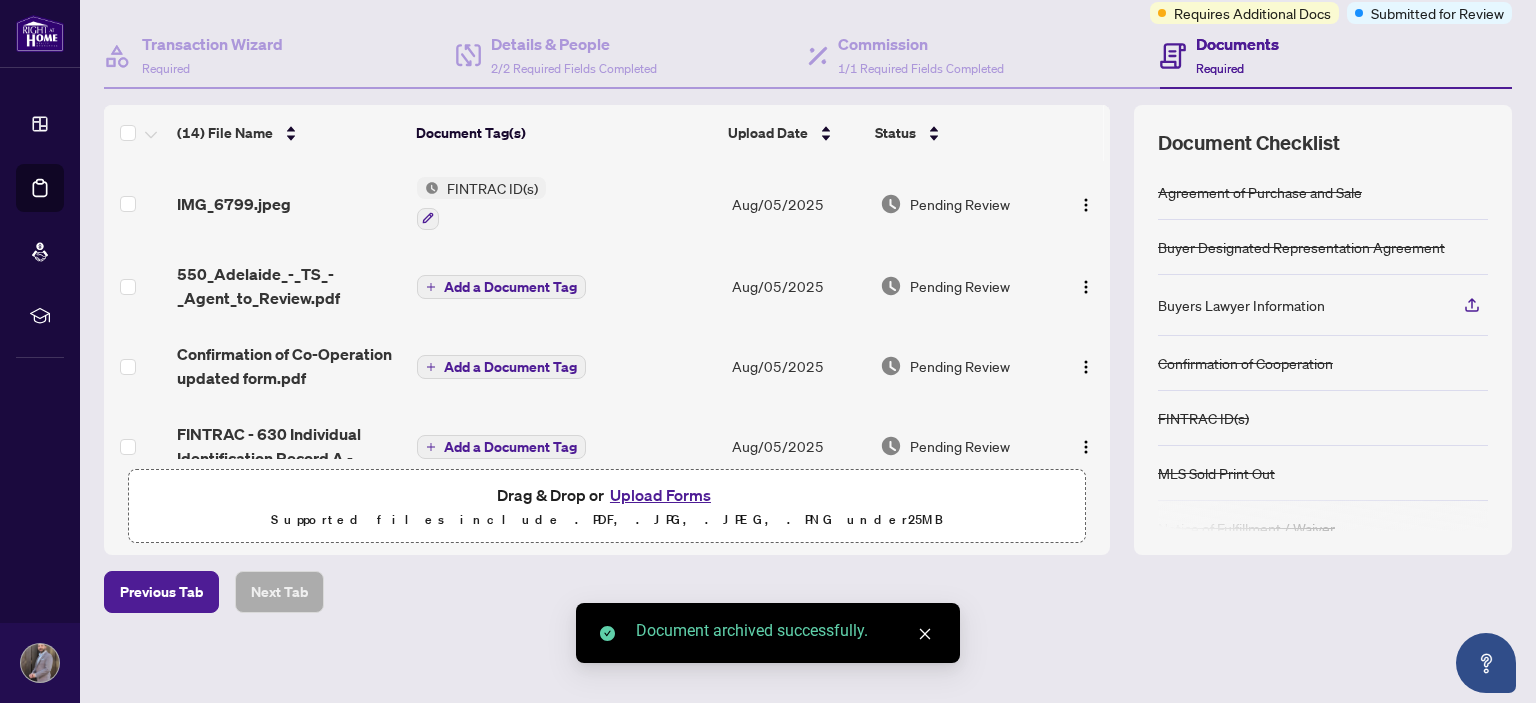 click on "Upload Forms" at bounding box center [660, 495] 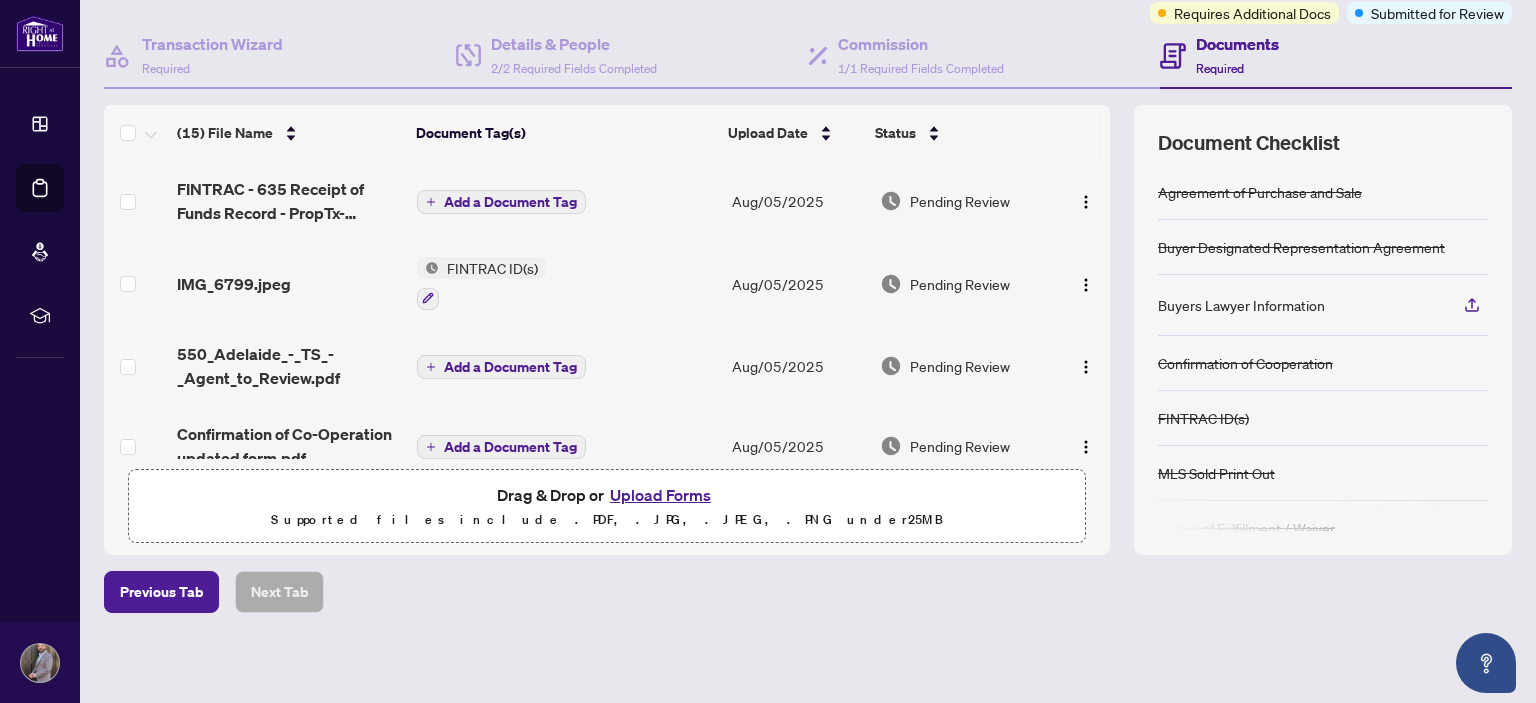 click at bounding box center [1107, 133] 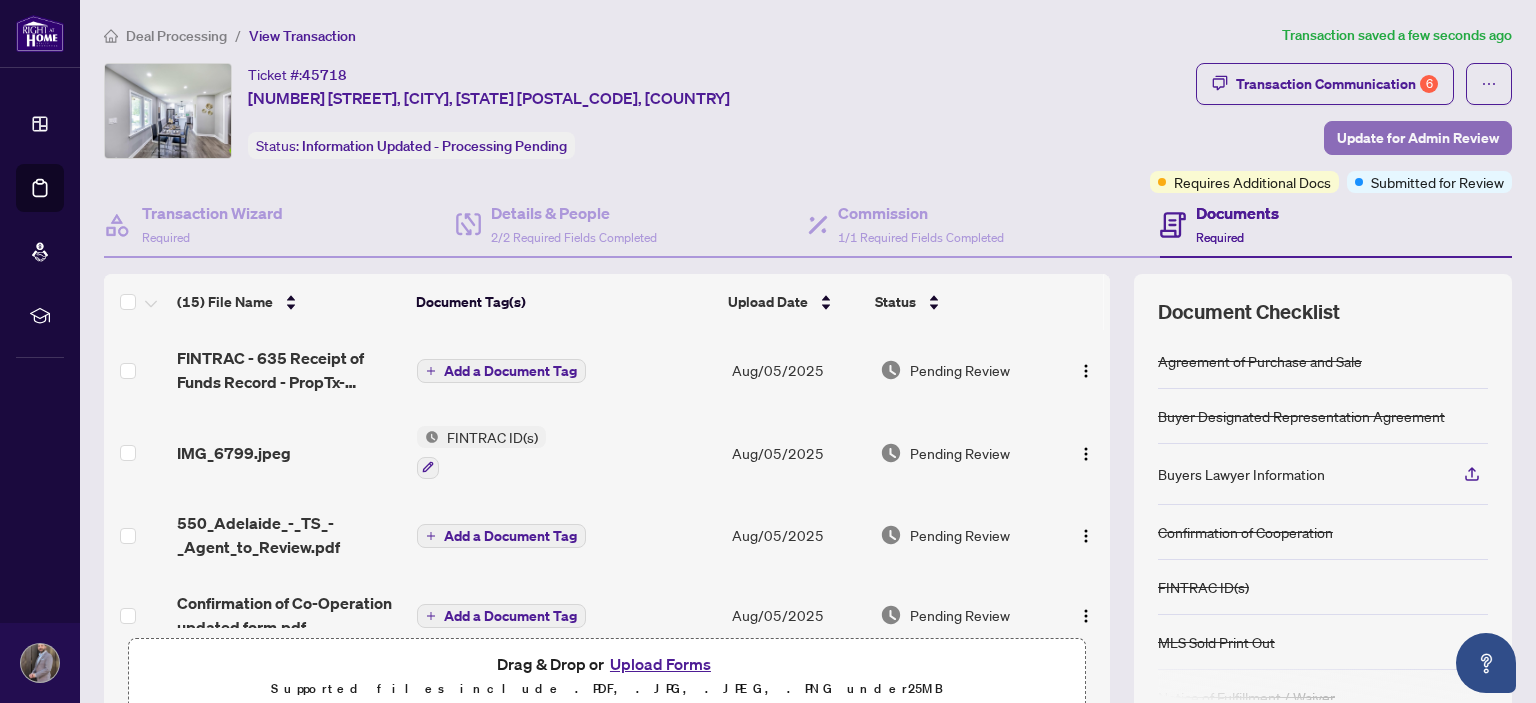 click on "Update for Admin Review" at bounding box center (1418, 138) 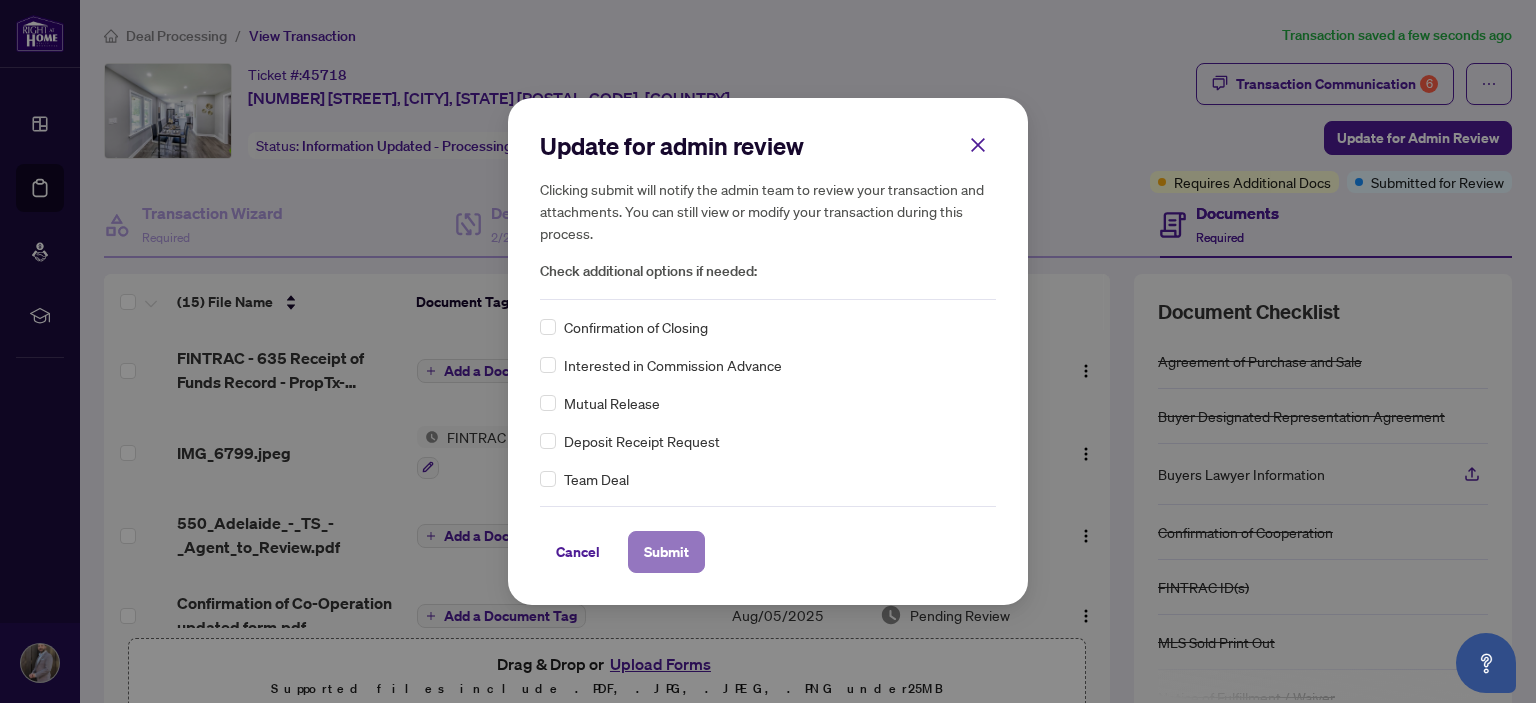 click on "Submit" at bounding box center (666, 552) 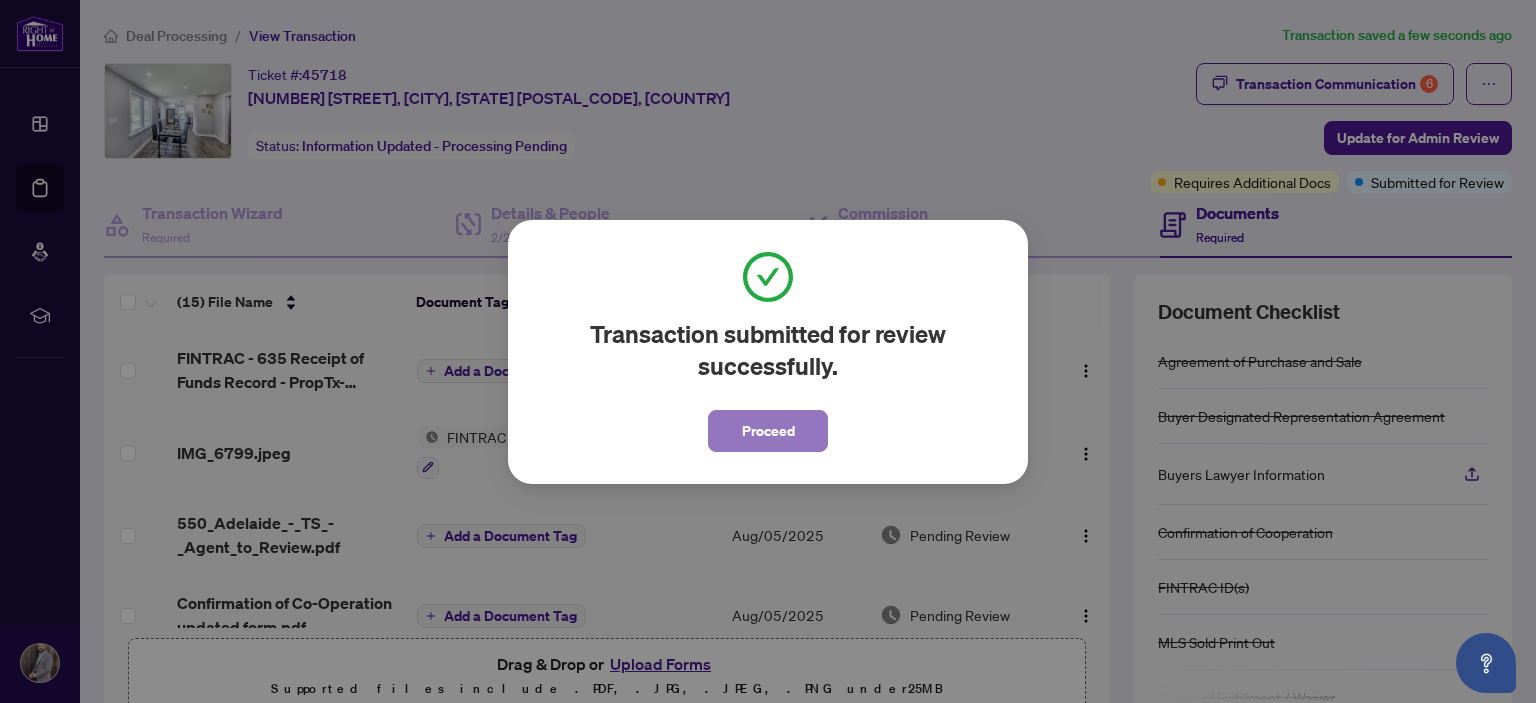 click on "Proceed" at bounding box center [768, 431] 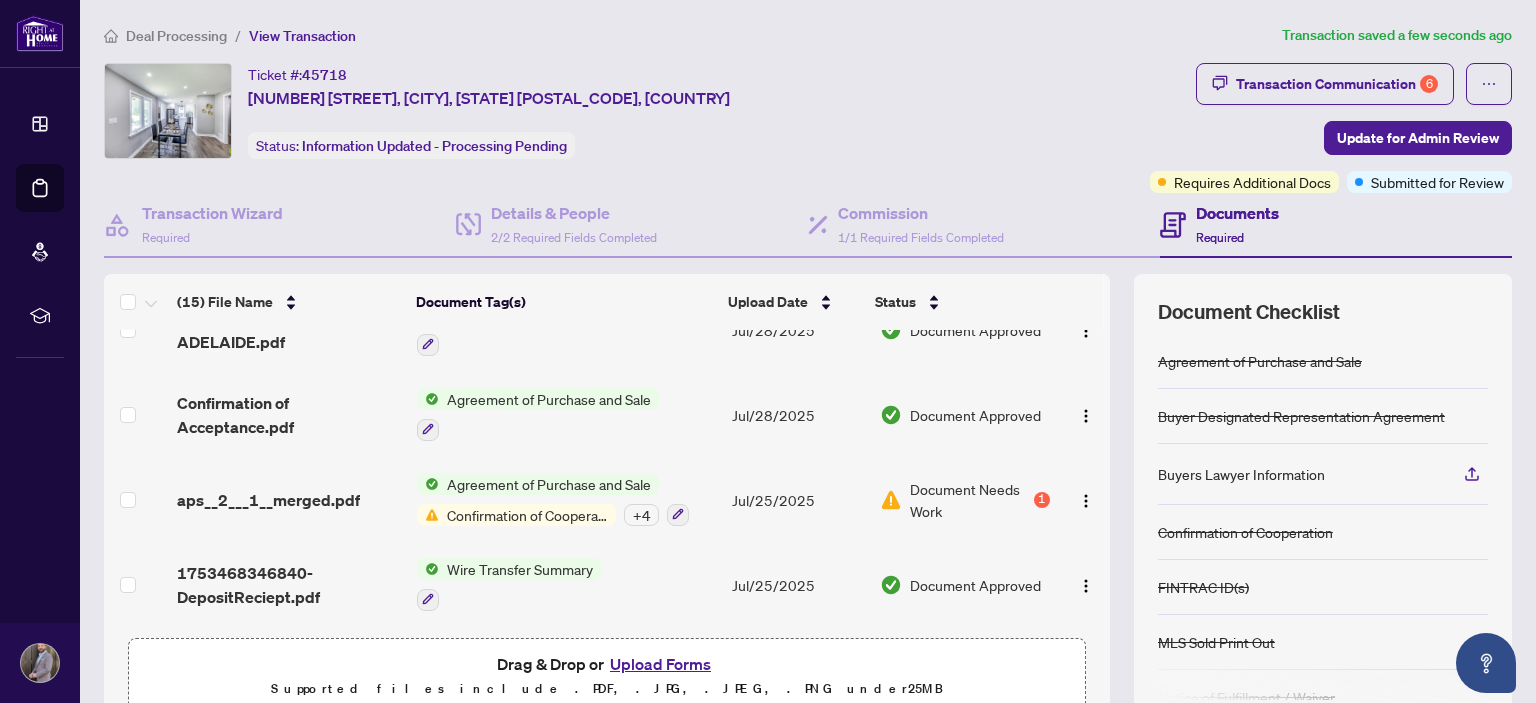 scroll, scrollTop: 0, scrollLeft: 0, axis: both 